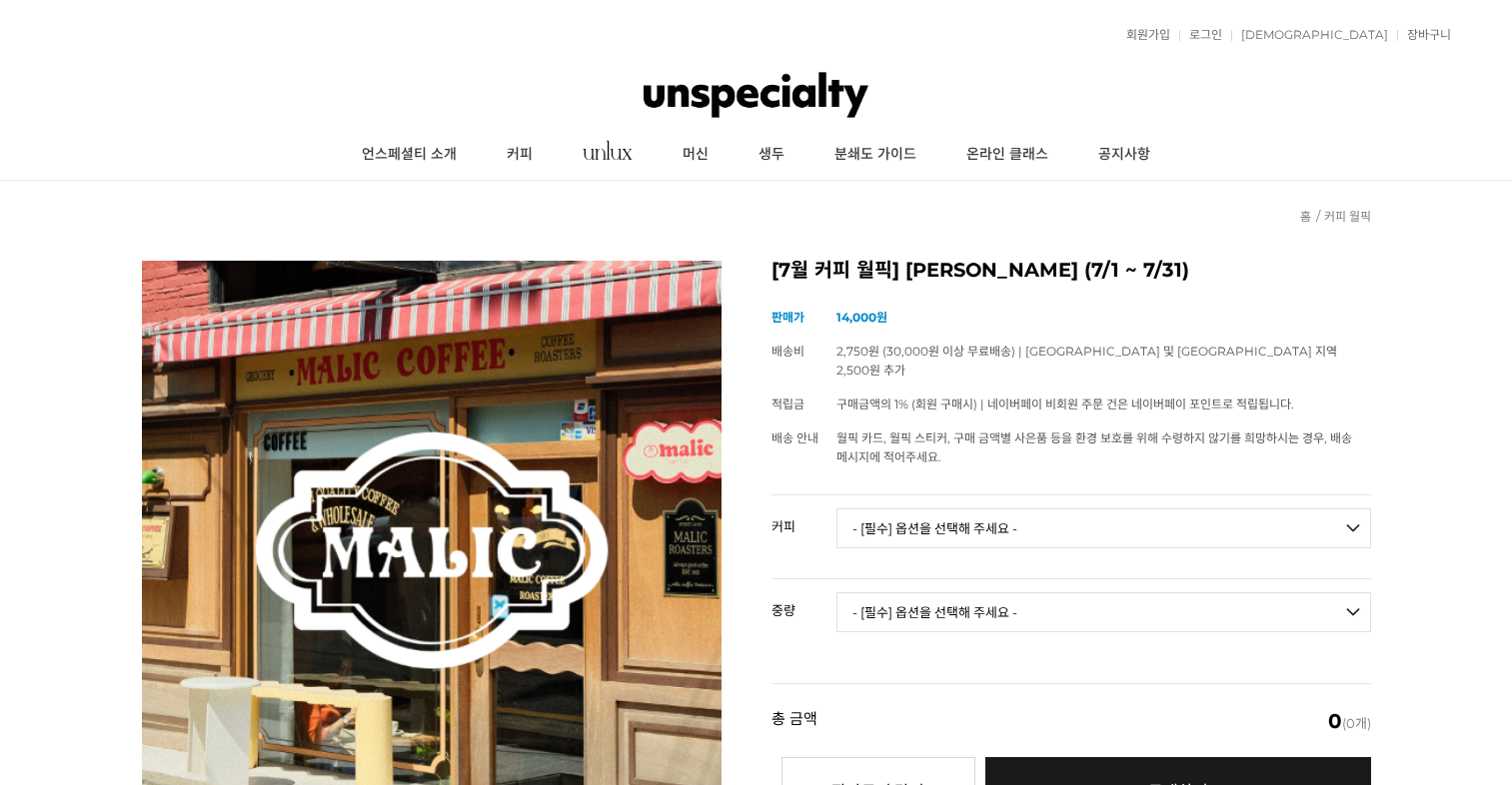 scroll, scrollTop: 0, scrollLeft: 0, axis: both 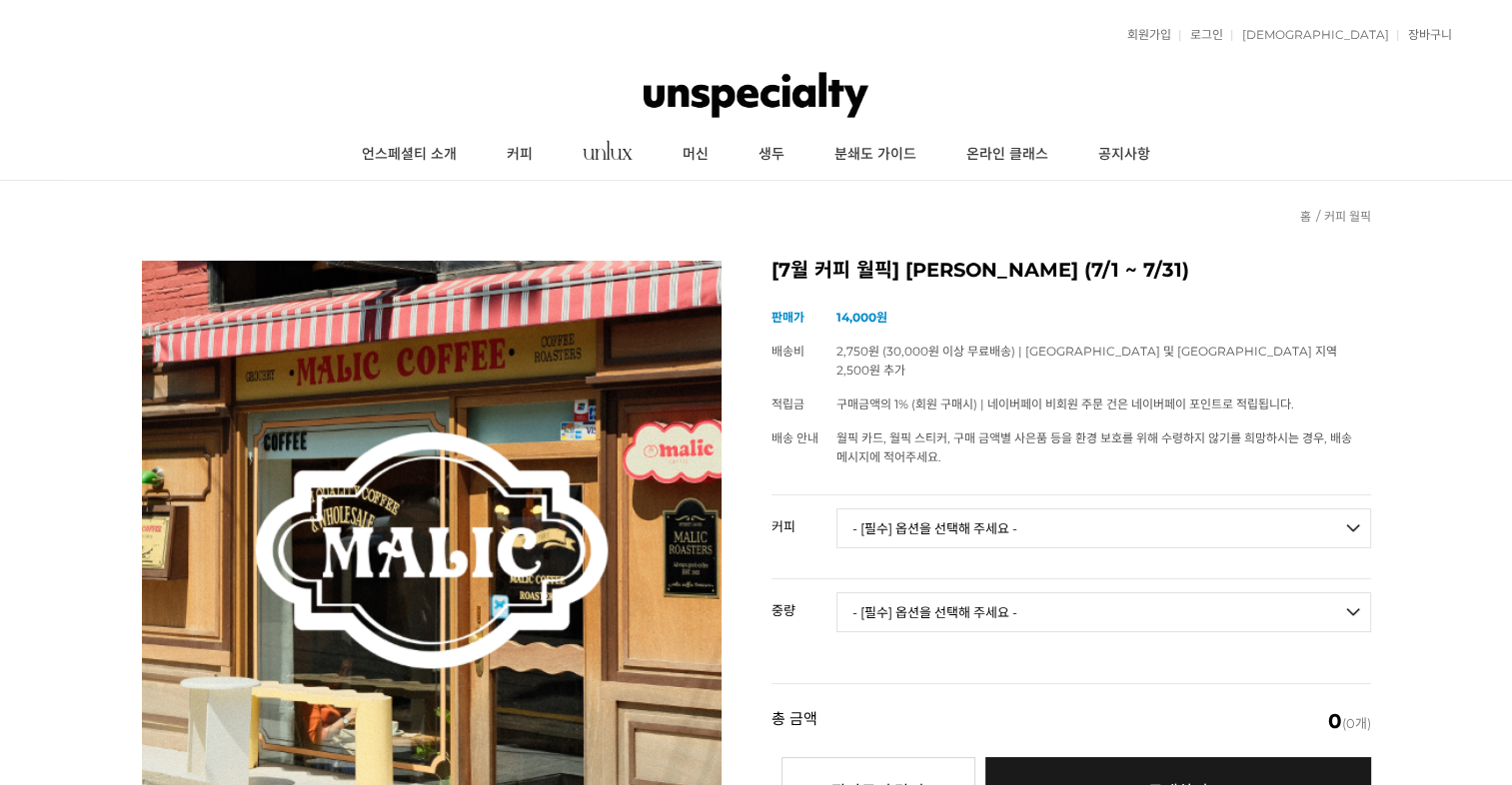 drag, startPoint x: 0, startPoint y: 0, endPoint x: 931, endPoint y: 516, distance: 1064.4327 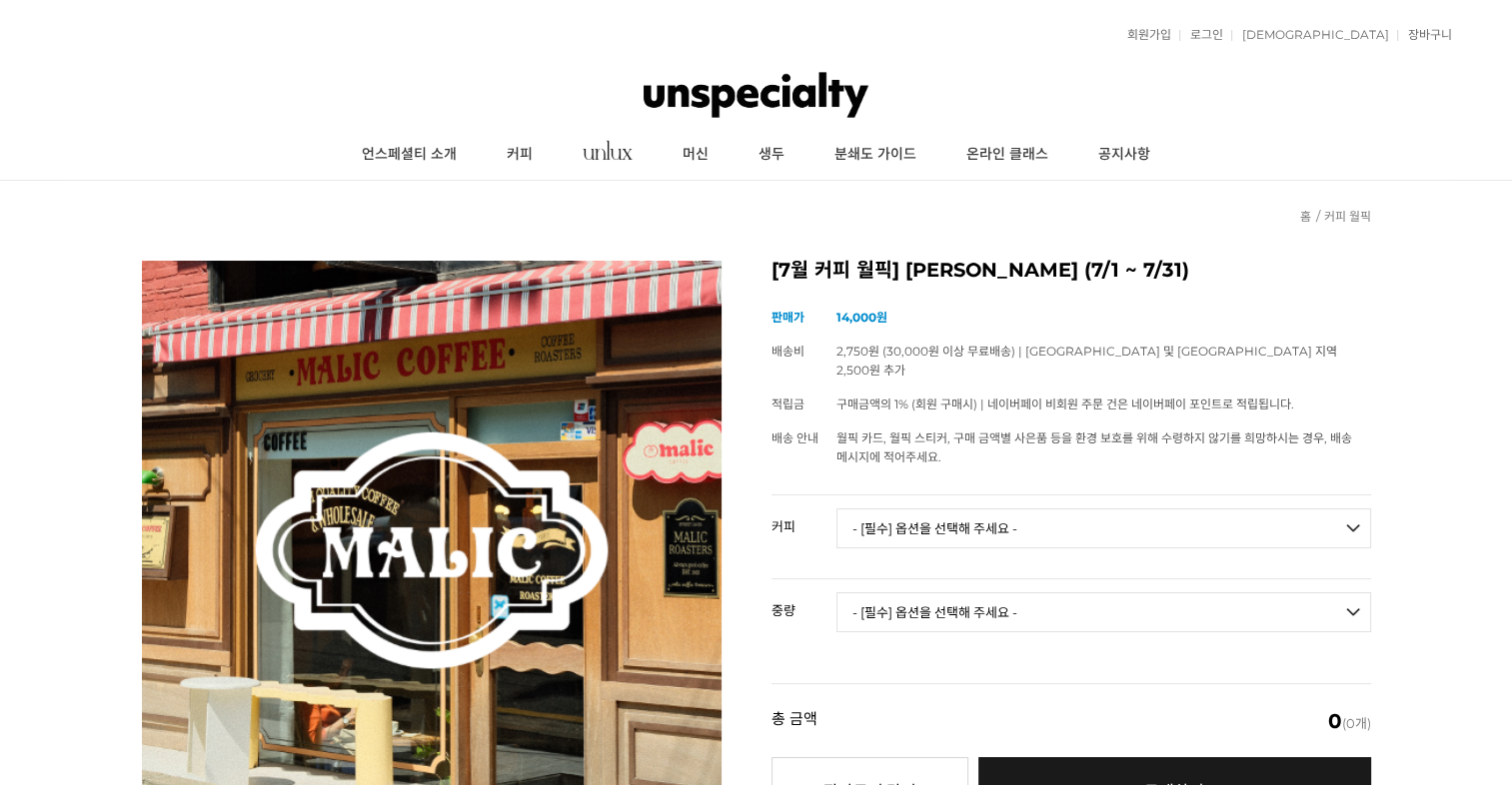 click on "- [필수] 옵션을 선택해 주세요 - ------------------- 언스페셜티 분쇄도 가이드 종이(주문 1개당 최대 1개 제공) 그레이프 쥬스 (언스페셜티 블렌드) 애플 쥬스 (언스페셜티 블렌드) 허니 자몽 쥬스 (언스페셜티 블렌드) [기획상품] 2024 Best of Panama 3종 10g 레시피팩 프루티 블렌드 마일드 블렌드 모닝 블렌드 #1 탄자니아 아카시아 힐스 게이샤 AA 풀리 워시드 [품절] #2 콜롬비아 포파얀 슈가케인 디카페인 #3 에티오피아 알로 타미루 미리가 74158 워시드 #4 에티오피아 첼베사 워시드 디카페인 #5 케냐 뚱구리 AB 풀리 워시드 [품절] #6 에티오피아 버그 우 셀렉션 에얼룸 내추럴 (Lot2) #7 에티오피아 알로 타미루 무라고 74158 클래식 워시드 #8 케냐 은가라투아 AB 워시드 (Lot 159) [품절] [7.4 오픈] #9 온두라스 마리사벨 카바예로 파카마라 워시드 #24 페루 알토 미라도르 게이샤 워시드" at bounding box center [1103, 528] 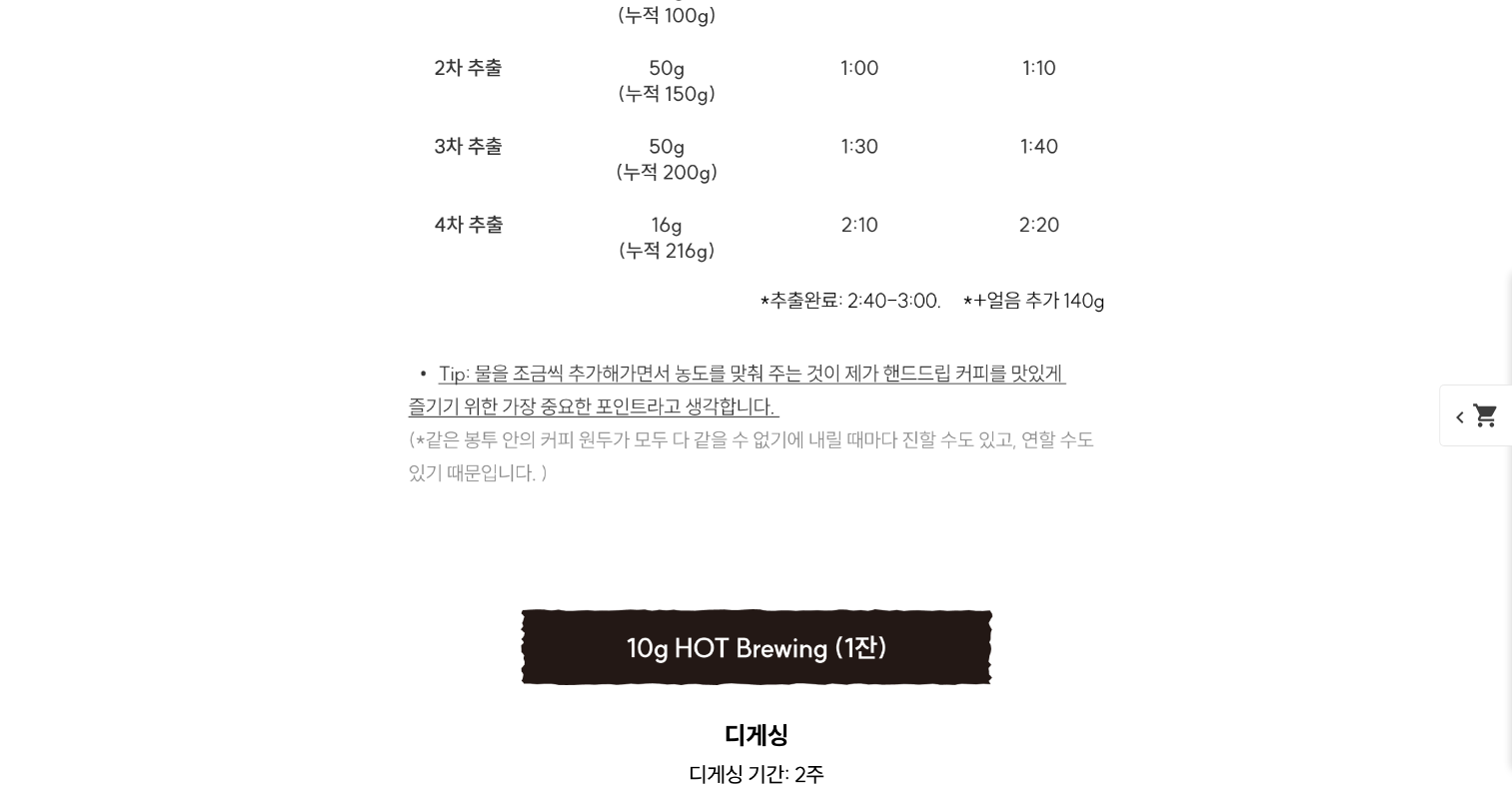 scroll, scrollTop: 30761, scrollLeft: 0, axis: vertical 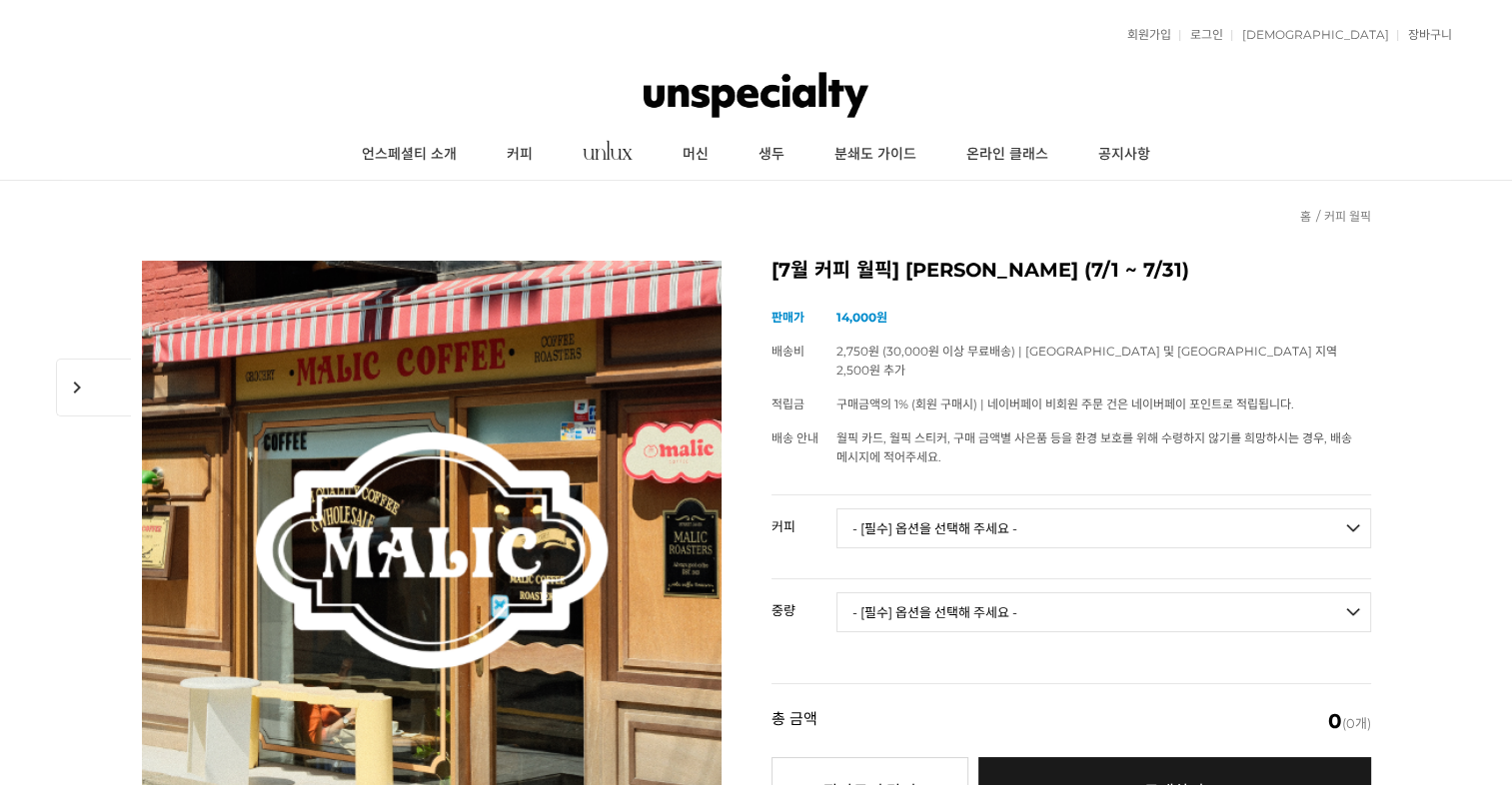 click on "- [필수] 옵션을 선택해 주세요 - ------------------- 언스페셜티 분쇄도 가이드 종이(주문 1개당 최대 1개 제공) 그레이프 쥬스 (언스페셜티 블렌드) 애플 쥬스 (언스페셜티 블렌드) 허니 자몽 쥬스 (언스페셜티 블렌드) [기획상품] 2024 Best of Panama 3종 10g 레시피팩 프루티 블렌드 마일드 블렌드 모닝 블렌드 #1 탄자니아 아카시아 힐스 게이샤 AA 풀리 워시드 [품절] #2 콜롬비아 포파얀 슈가케인 디카페인 #3 에티오피아 알로 타미루 미리가 74158 워시드 #4 에티오피아 첼베사 워시드 디카페인 #5 케냐 뚱구리 AB 풀리 워시드 [품절] #6 에티오피아 버그 우 셀렉션 에얼룸 내추럴 (Lot2) #7 에티오피아 알로 타미루 무라고 74158 클래식 워시드 #8 케냐 은가라투아 AB 워시드 (Lot 159) [품절] [7.4 오픈] #9 온두라스 마리사벨 카바예로 파카마라 워시드 #24 페루 알토 미라도르 게이샤 워시드" at bounding box center [1103, 528] 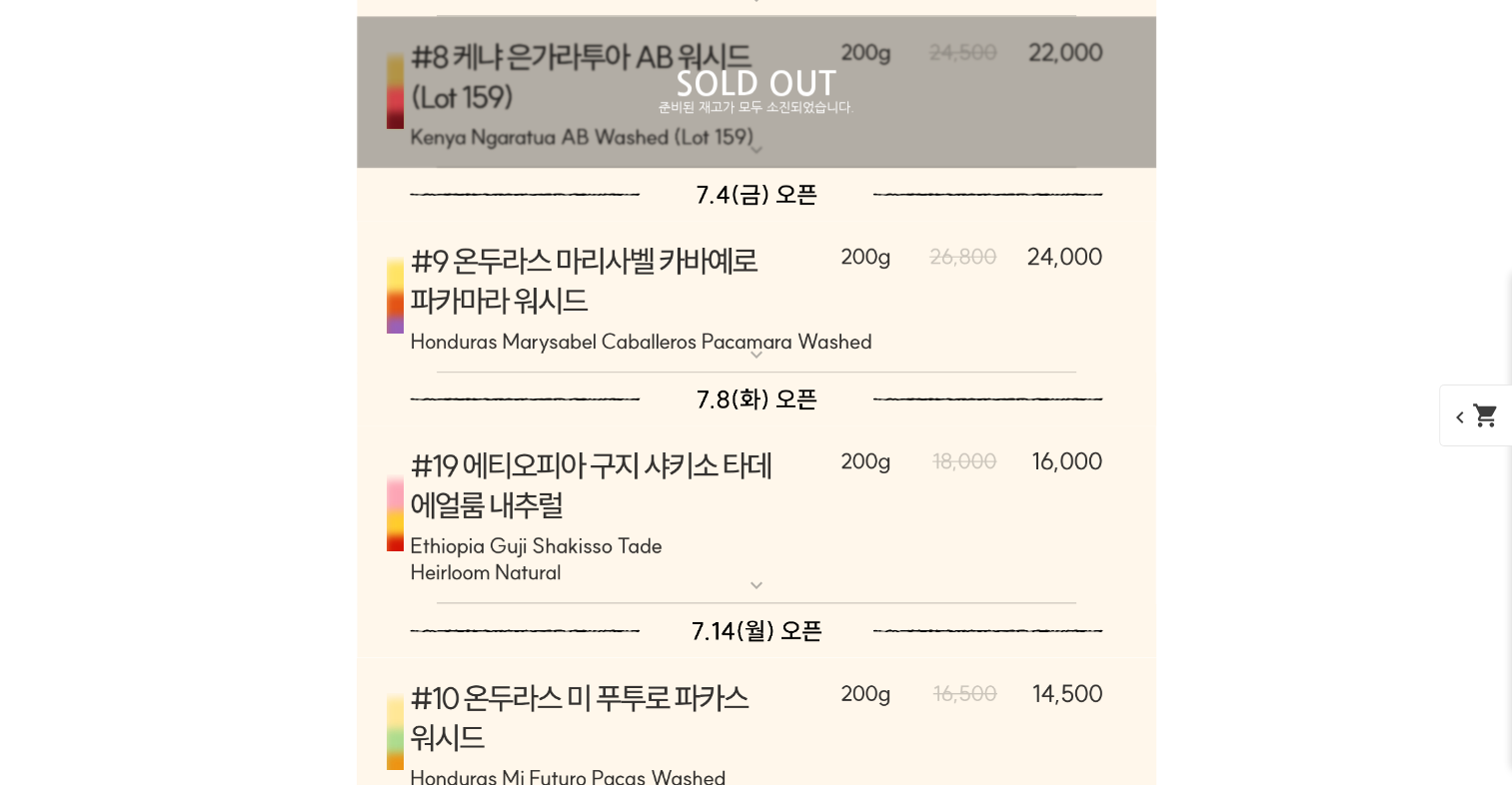 scroll, scrollTop: 10253, scrollLeft: 0, axis: vertical 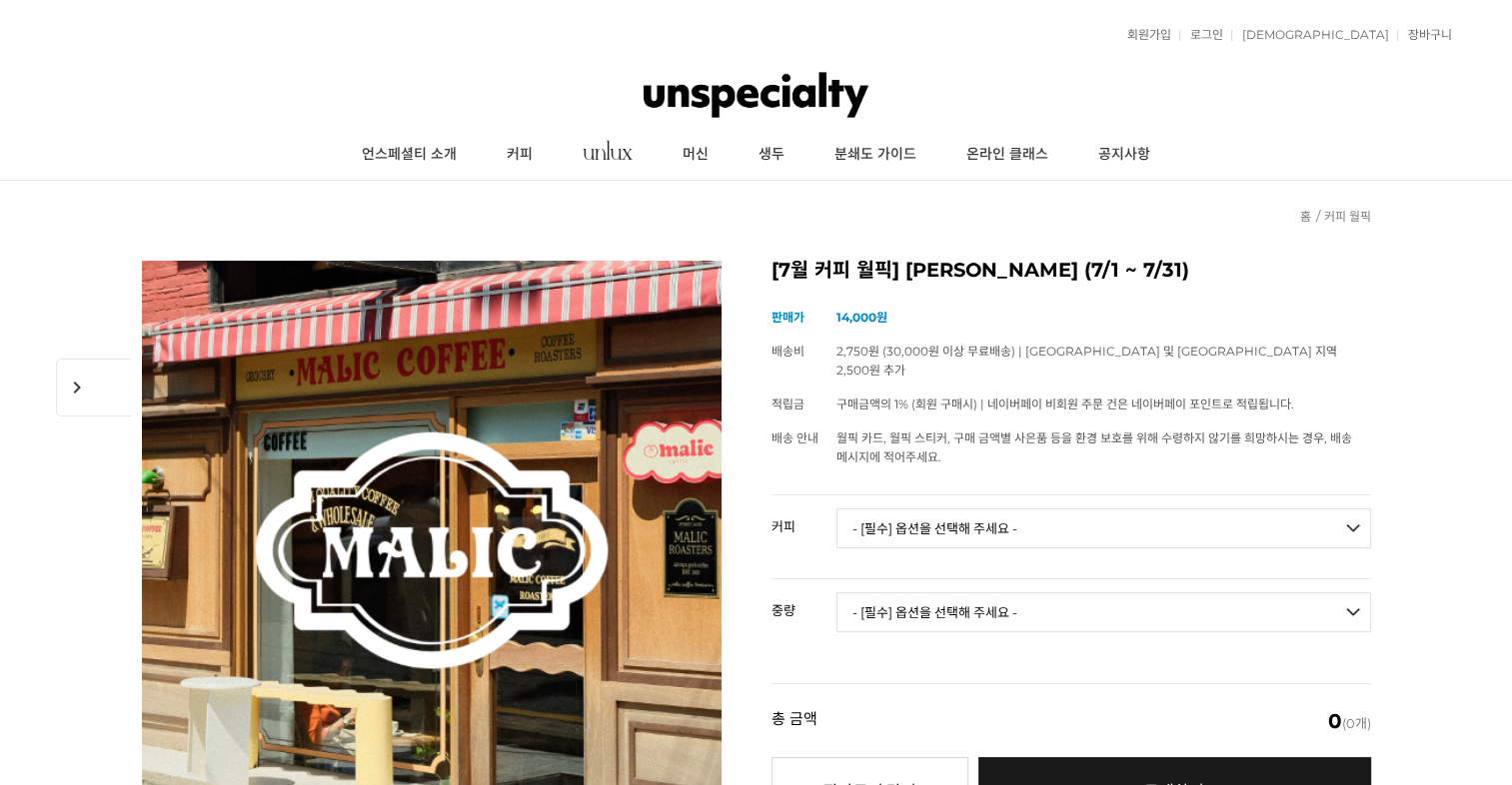 click on "- [필수] 옵션을 선택해 주세요 - ------------------- 언스페셜티 분쇄도 가이드 종이(주문 1개당 최대 1개 제공) [PERSON_NAME] (언스페셜티 블렌드) 애플 쥬스 (언스페셜티 블렌드) 허니 자몽 쥬스 (언스페셜티 블렌드) [기획상품] 2024 Best of Panama 3종 10g 레시피팩 프루티 블렌드 마일드 블렌드 모닝 블렌드 #1 탄자니아 아카시아 힐스 게이샤 AA 풀리 워시드 [품절] #2 콜롬비아 포파얀 슈가케인 디카페인 #3 에티오피아 알로 타미루 미리가 74158 워시드 #4 에티오피아 첼베사 워시드 디카페인 #5 케냐 뚱구리 AB 풀리 워시드 [품절] #6 에티오피아 버그 우 셀렉션 에얼룸 내추럴 (Lot2) #7 에티오피아 알로 타미루 무라고 74158 클래식 워시드 #8 케냐 은가라투아 AB 워시드 (Lot 159) [품절] [7.4 오픈] #9 온두라스 마리사벨 카바예로 파카마라 워시드 #24 [PERSON_NAME]" at bounding box center [1103, 528] 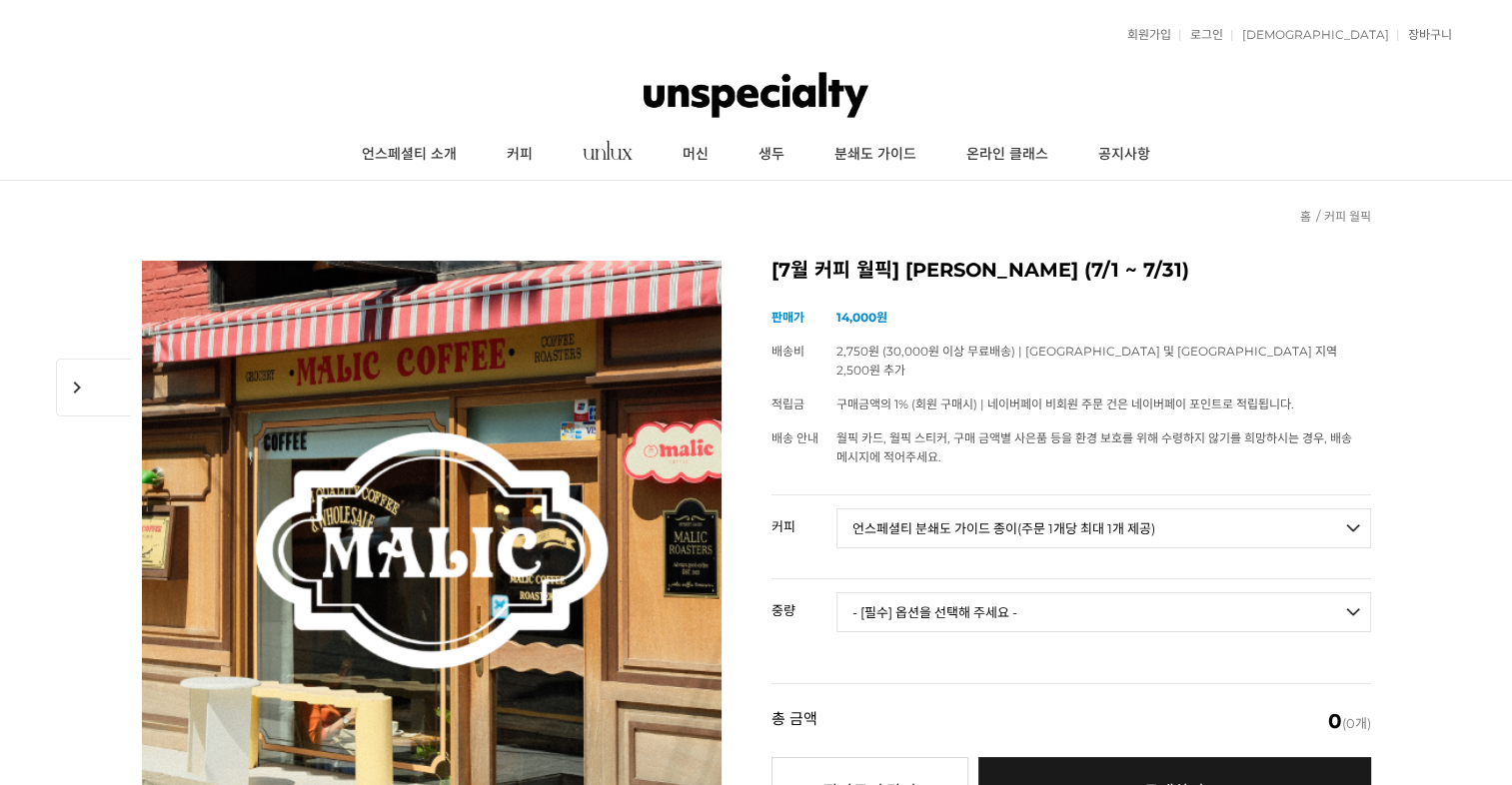 click on "- [필수] 옵션을 선택해 주세요 - ------------------- 언스페셜티 분쇄도 가이드 종이(주문 1개당 최대 1개 제공) 그레이프 쥬스 (언스페셜티 블렌드) 애플 쥬스 (언스페셜티 블렌드) 허니 자몽 쥬스 (언스페셜티 블렌드) [기획상품] 2024 Best of Panama 3종 10g 레시피팩 프루티 블렌드 마일드 블렌드 모닝 블렌드 #1 탄자니아 아카시아 힐스 게이샤 AA 풀리 워시드 [품절] #2 콜롬비아 포파얀 슈가케인 디카페인 #3 에티오피아 알로 타미루 미리가 74158 워시드 #4 에티오피아 첼베사 워시드 디카페인 #5 케냐 뚱구리 AB 풀리 워시드 [품절] #6 에티오피아 버그 우 셀렉션 에얼룸 내추럴 (Lot2) #7 에티오피아 알로 타미루 무라고 74158 클래식 워시드 #8 케냐 은가라투아 AB 워시드 (Lot 159) [품절] [7.4 오픈] #9 온두라스 마리사벨 카바예로 파카마라 워시드 #24 페루 알토 미라도르 게이샤 워시드" at bounding box center (1103, 528) 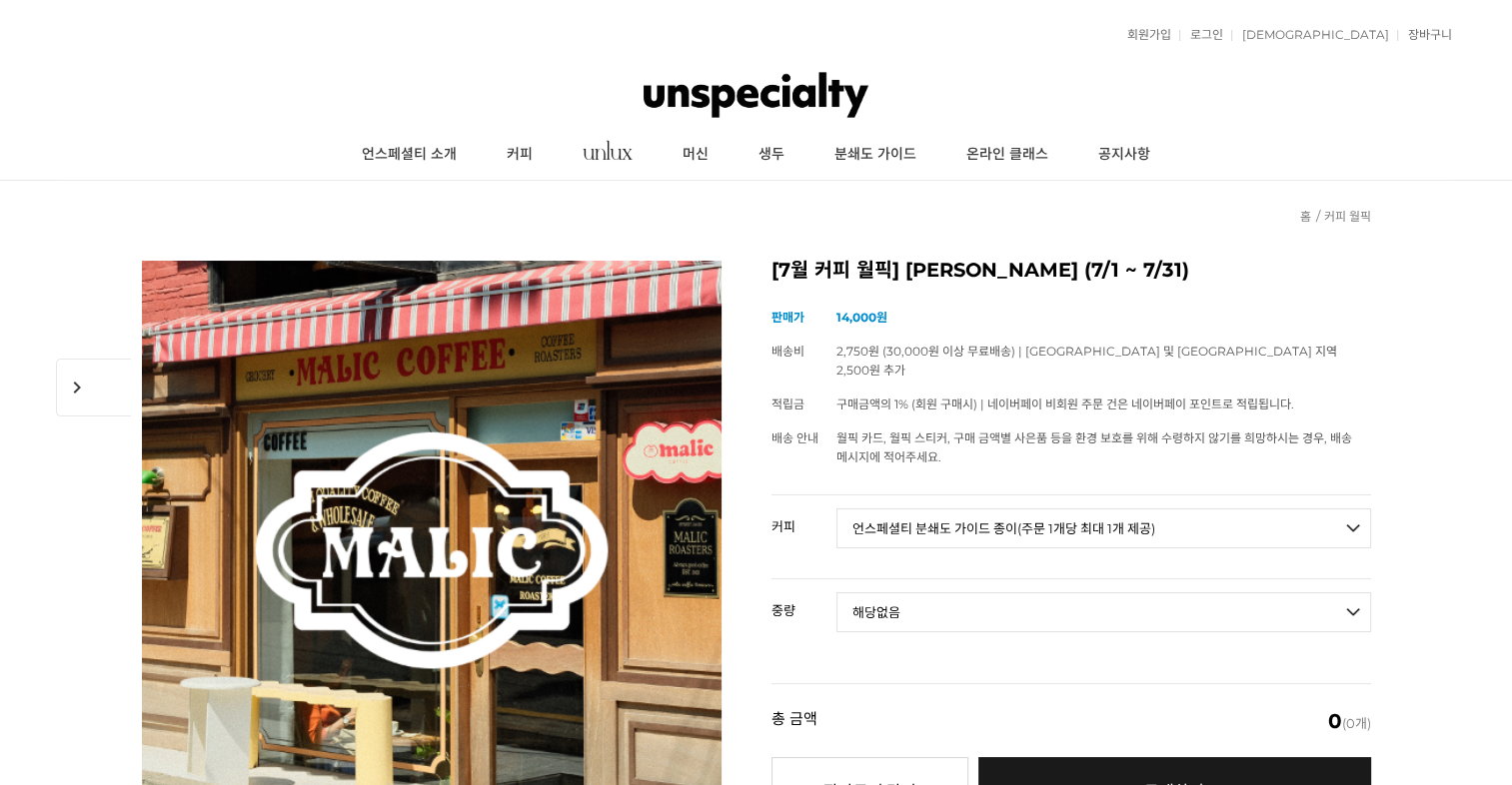 click on "- [필수] 옵션을 선택해 주세요 - ------------------- 해당없음" at bounding box center [1103, 612] 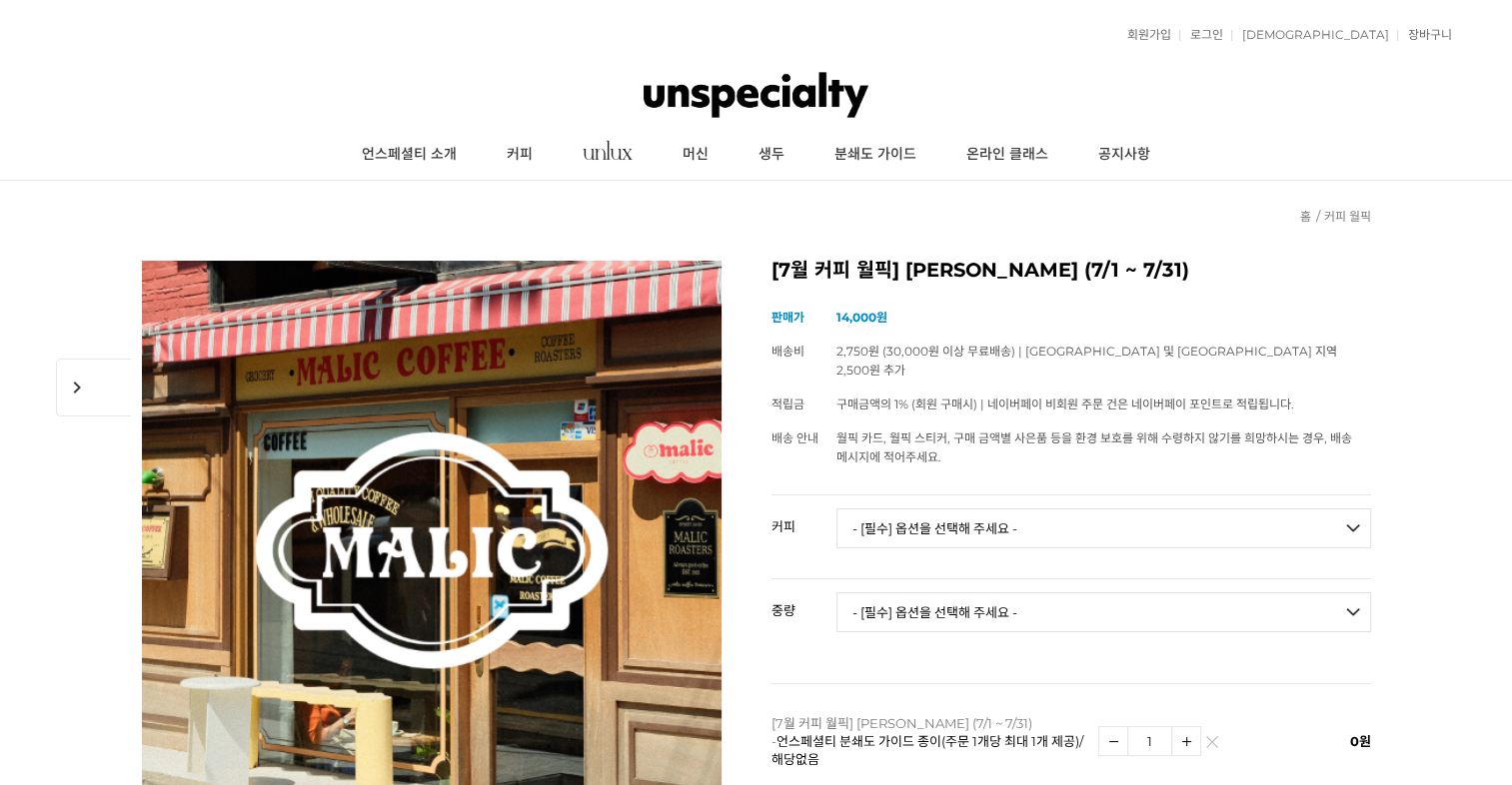 click on "- [필수] 옵션을 선택해 주세요 - ------------------- 언스페셜티 분쇄도 가이드 종이(주문 1개당 최대 1개 제공) 그레이프 쥬스 (언스페셜티 블렌드) 애플 쥬스 (언스페셜티 블렌드) 허니 자몽 쥬스 (언스페셜티 블렌드) [기획상품] 2024 Best of Panama 3종 10g 레시피팩 프루티 블렌드 마일드 블렌드 모닝 블렌드 #1 탄자니아 아카시아 힐스 게이샤 AA 풀리 워시드 [품절] #2 콜롬비아 포파얀 슈가케인 디카페인 #3 에티오피아 알로 타미루 미리가 74158 워시드 #4 에티오피아 첼베사 워시드 디카페인 #5 케냐 뚱구리 AB 풀리 워시드 [품절] #6 에티오피아 버그 우 셀렉션 에얼룸 내추럴 (Lot2) #7 에티오피아 알로 타미루 무라고 74158 클래식 워시드 #8 케냐 은가라투아 AB 워시드 (Lot 159) [품절] [7.4 오픈] #9 온두라스 마리사벨 카바예로 파카마라 워시드 #24 페루 알토 미라도르 게이샤 워시드" at bounding box center [1103, 528] 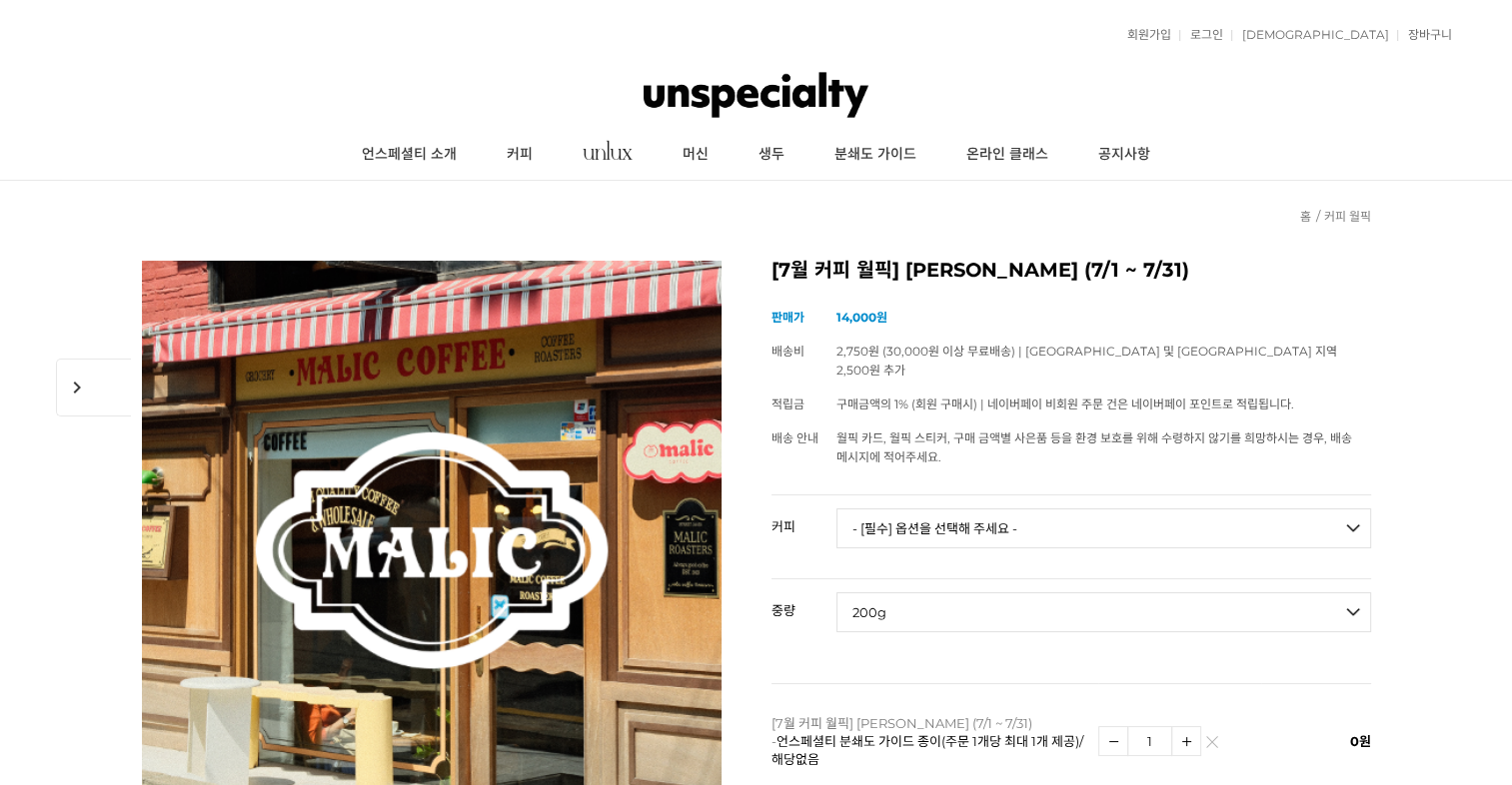 click on "- [필수] 옵션을 선택해 주세요 - ------------------- 200g" at bounding box center (1103, 612) 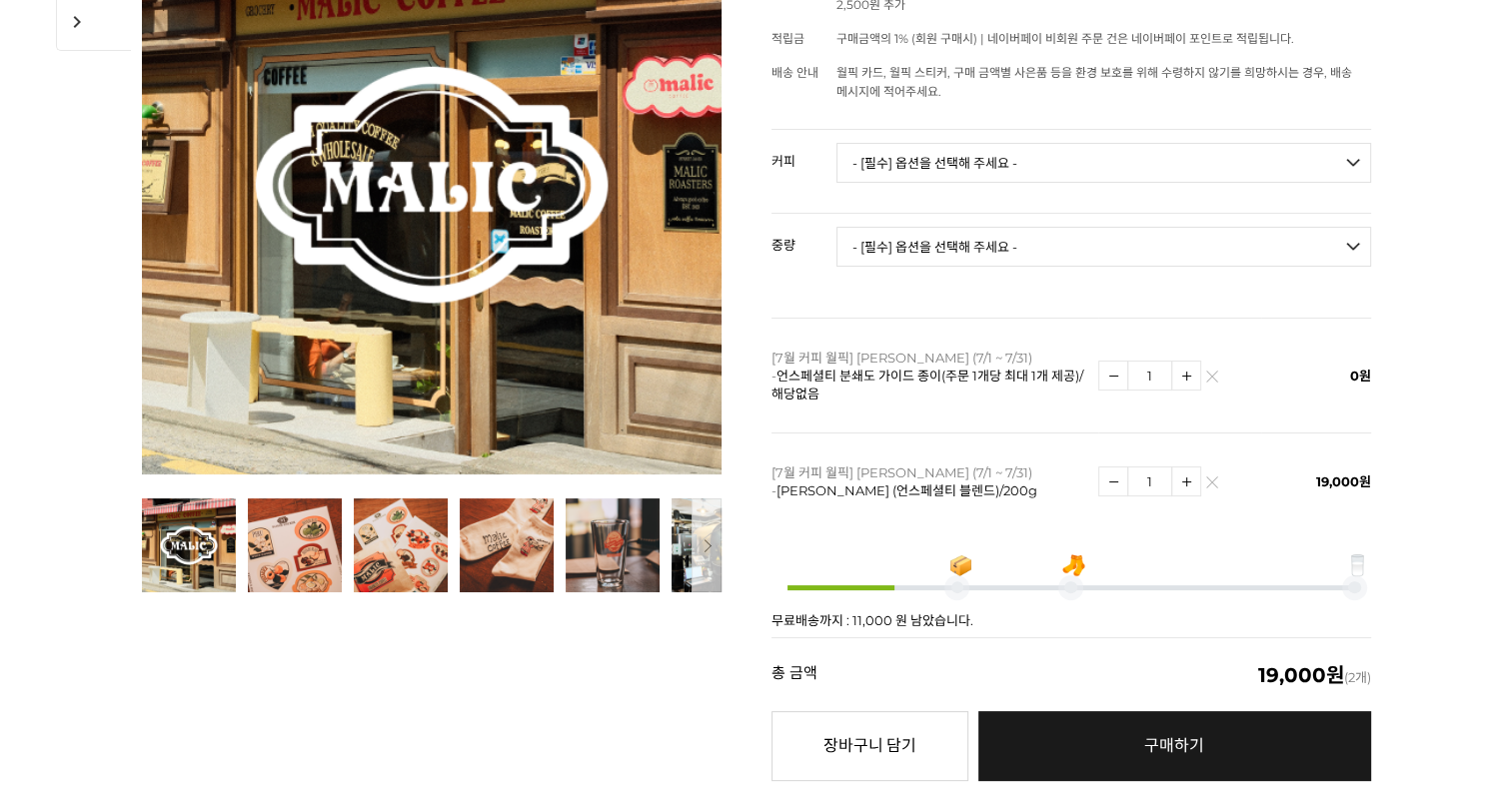 scroll, scrollTop: 0, scrollLeft: 0, axis: both 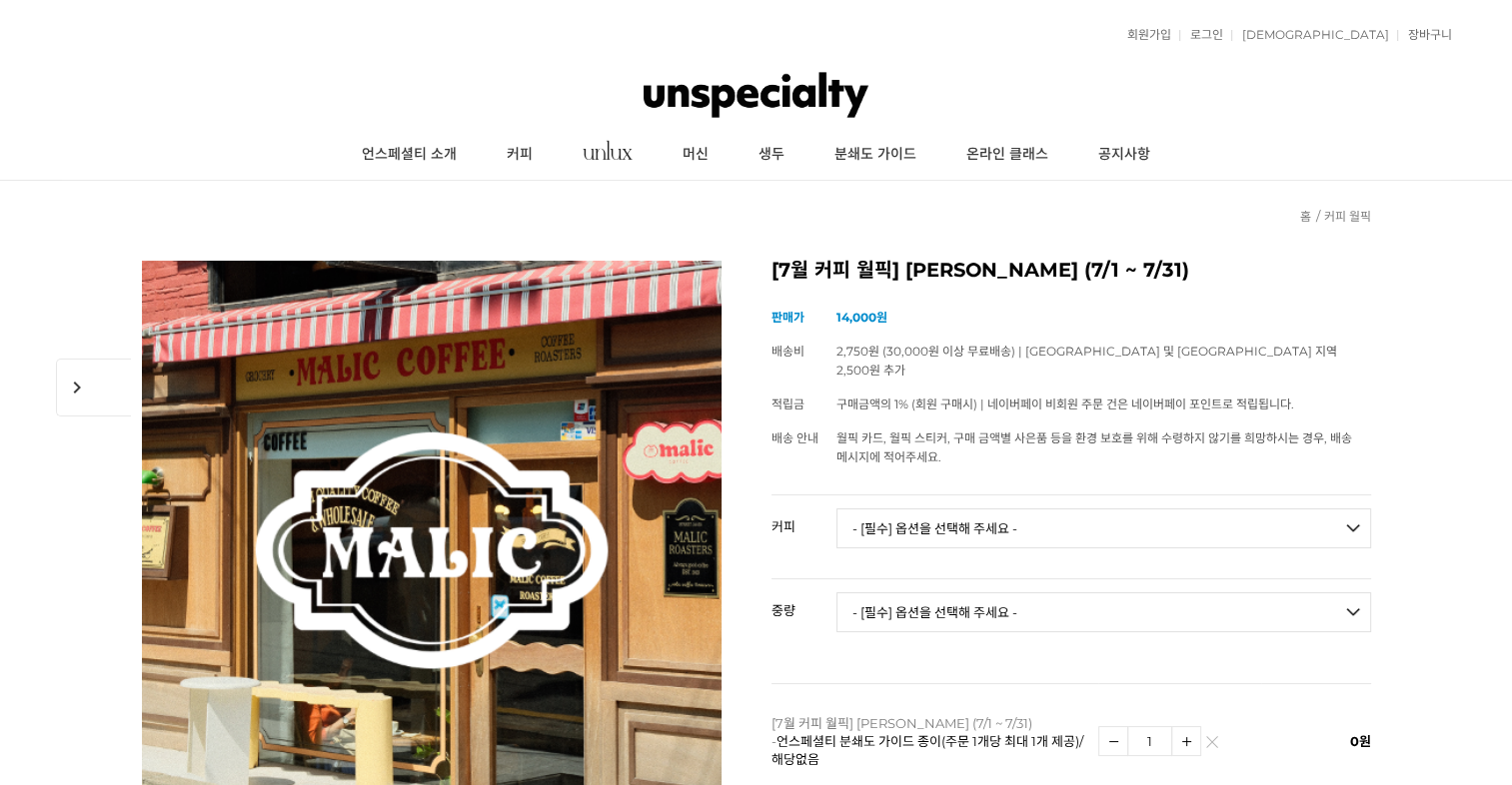 click on "- [필수] 옵션을 선택해 주세요 - ------------------- 언스페셜티 분쇄도 가이드 종이(주문 1개당 최대 1개 제공) 그레이프 쥬스 (언스페셜티 블렌드) 애플 쥬스 (언스페셜티 블렌드) 허니 자몽 쥬스 (언스페셜티 블렌드) [기획상품] 2024 Best of Panama 3종 10g 레시피팩 프루티 블렌드 마일드 블렌드 모닝 블렌드 #1 탄자니아 아카시아 힐스 게이샤 AA 풀리 워시드 [품절] #2 콜롬비아 포파얀 슈가케인 디카페인 #3 에티오피아 알로 타미루 미리가 74158 워시드 #4 에티오피아 첼베사 워시드 디카페인 #5 케냐 뚱구리 AB 풀리 워시드 [품절] #6 에티오피아 버그 우 셀렉션 에얼룸 내추럴 (Lot2) #7 에티오피아 알로 타미루 무라고 74158 클래식 워시드 #8 케냐 은가라투아 AB 워시드 (Lot 159) [품절] [7.4 오픈] #9 온두라스 마리사벨 카바예로 파카마라 워시드 #24 페루 알토 미라도르 게이샤 워시드" at bounding box center [1103, 528] 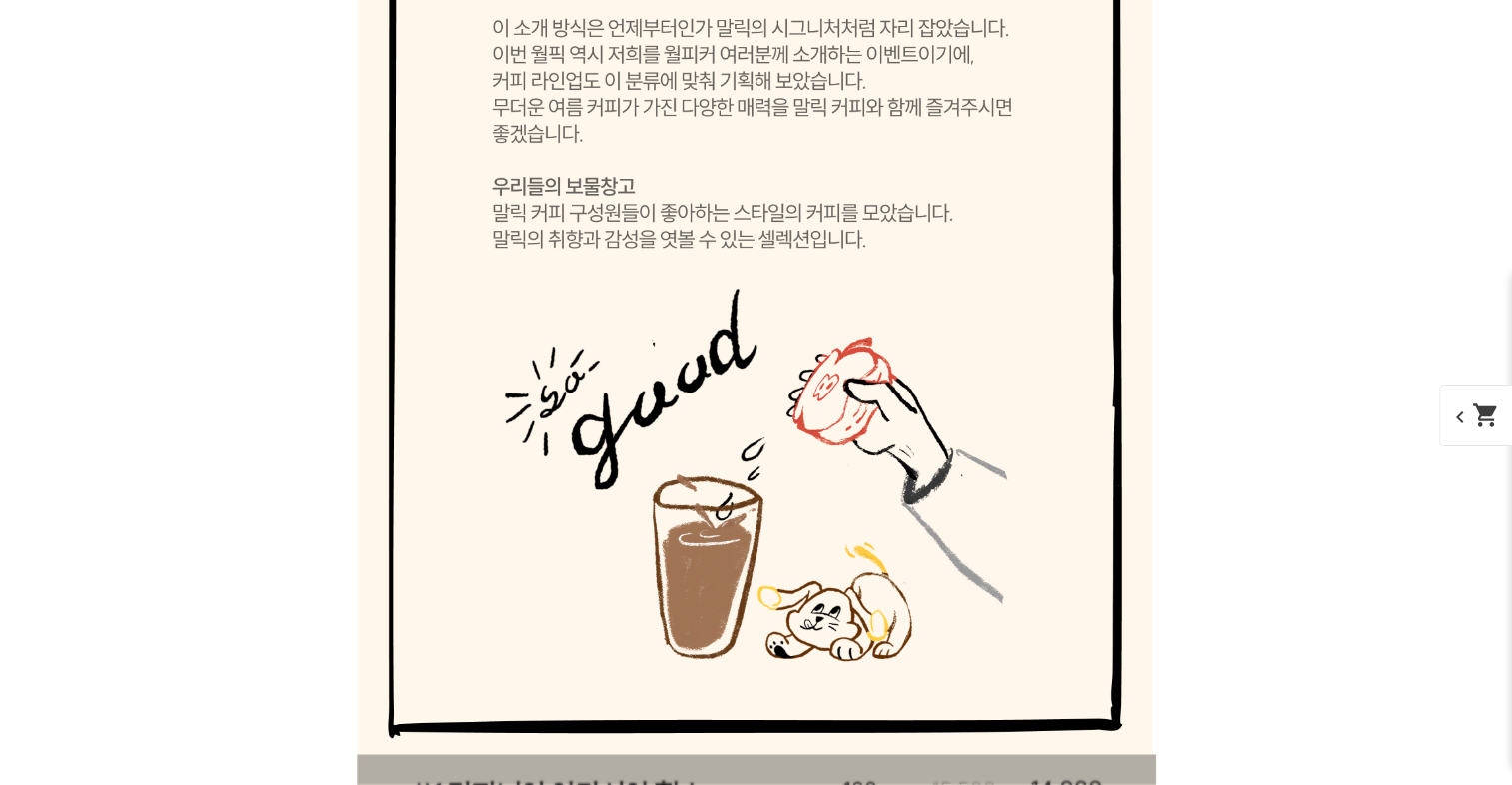 scroll, scrollTop: 8857, scrollLeft: 0, axis: vertical 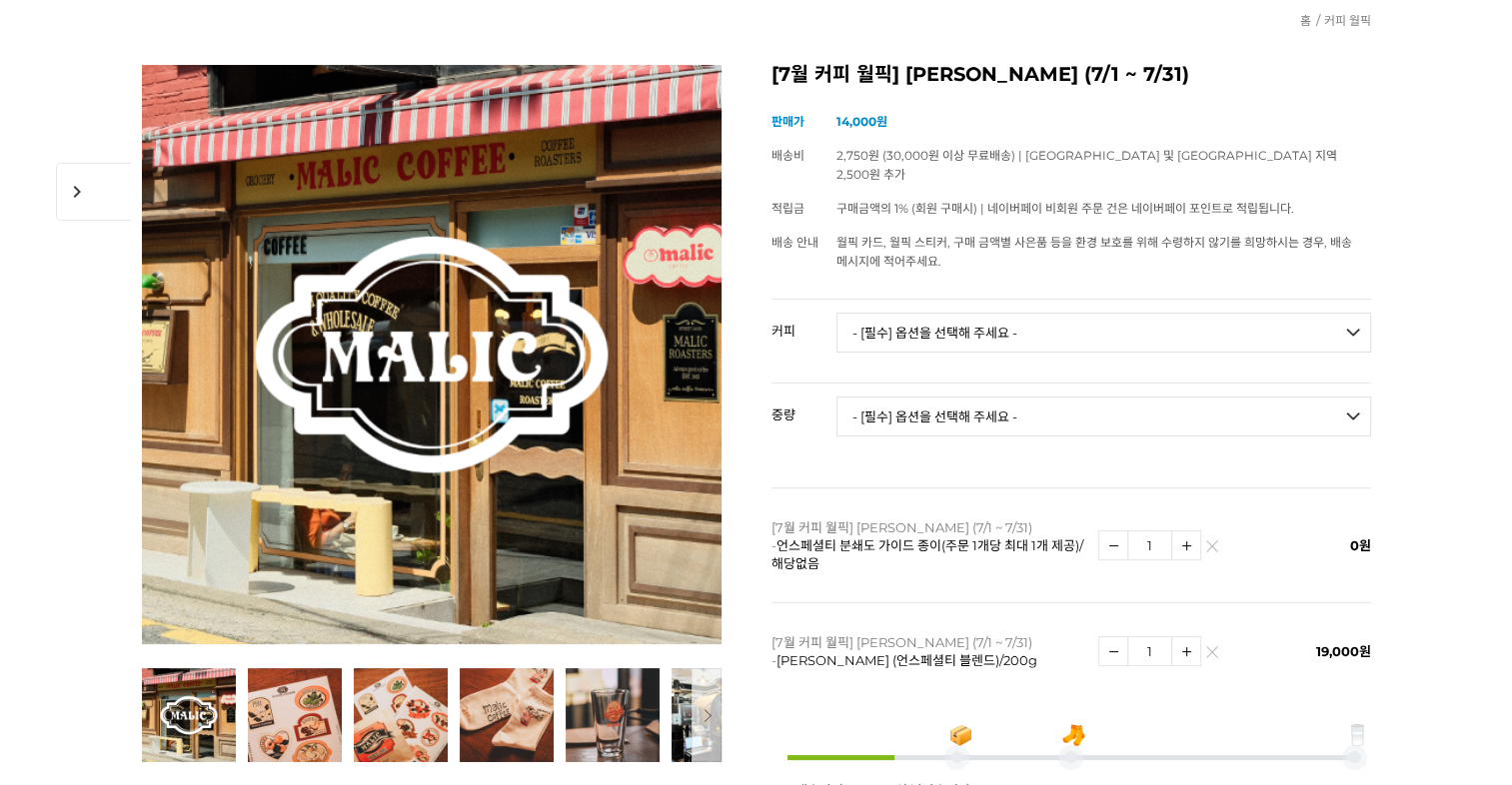 click on "- [필수] 옵션을 선택해 주세요 - ------------------- 언스페셜티 분쇄도 가이드 종이(주문 1개당 최대 1개 제공) 그레이프 쥬스 (언스페셜티 블렌드) 애플 쥬스 (언스페셜티 블렌드) 허니 자몽 쥬스 (언스페셜티 블렌드) [기획상품] 2024 Best of Panama 3종 10g 레시피팩 프루티 블렌드 마일드 블렌드 모닝 블렌드 #1 탄자니아 아카시아 힐스 게이샤 AA 풀리 워시드 [품절] #2 콜롬비아 포파얀 슈가케인 디카페인 #3 에티오피아 알로 타미루 미리가 74158 워시드 #4 에티오피아 첼베사 워시드 디카페인 #5 케냐 뚱구리 AB 풀리 워시드 [품절] #6 에티오피아 버그 우 셀렉션 에얼룸 내추럴 (Lot2) #7 에티오피아 알로 타미루 무라고 74158 클래식 워시드 #8 케냐 은가라투아 AB 워시드 (Lot 159) [품절] [7.4 오픈] #9 온두라스 마리사벨 카바예로 파카마라 워시드 #24 페루 알토 미라도르 게이샤 워시드" at bounding box center (1103, 333) 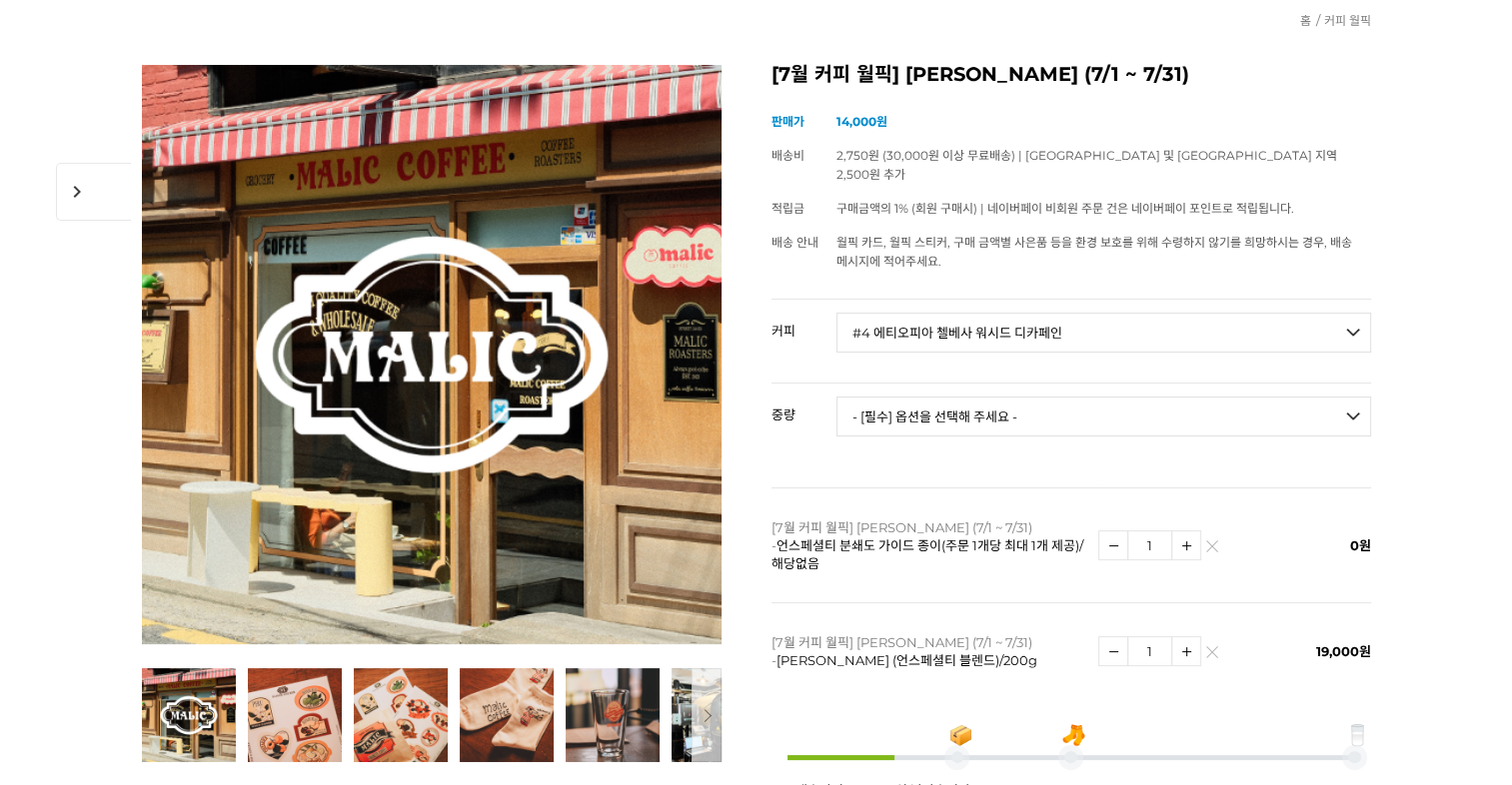 click on "- [필수] 옵션을 선택해 주세요 - ------------------- 언스페셜티 분쇄도 가이드 종이(주문 1개당 최대 1개 제공) 그레이프 쥬스 (언스페셜티 블렌드) 애플 쥬스 (언스페셜티 블렌드) 허니 자몽 쥬스 (언스페셜티 블렌드) [기획상품] 2024 Best of Panama 3종 10g 레시피팩 프루티 블렌드 마일드 블렌드 모닝 블렌드 #1 탄자니아 아카시아 힐스 게이샤 AA 풀리 워시드 [품절] #2 콜롬비아 포파얀 슈가케인 디카페인 #3 에티오피아 알로 타미루 미리가 74158 워시드 #4 에티오피아 첼베사 워시드 디카페인 #5 케냐 뚱구리 AB 풀리 워시드 [품절] #6 에티오피아 버그 우 셀렉션 에얼룸 내추럴 (Lot2) #7 에티오피아 알로 타미루 무라고 74158 클래식 워시드 #8 케냐 은가라투아 AB 워시드 (Lot 159) [품절] [7.4 오픈] #9 온두라스 마리사벨 카바예로 파카마라 워시드 #24 페루 알토 미라도르 게이샤 워시드" at bounding box center [1103, 333] 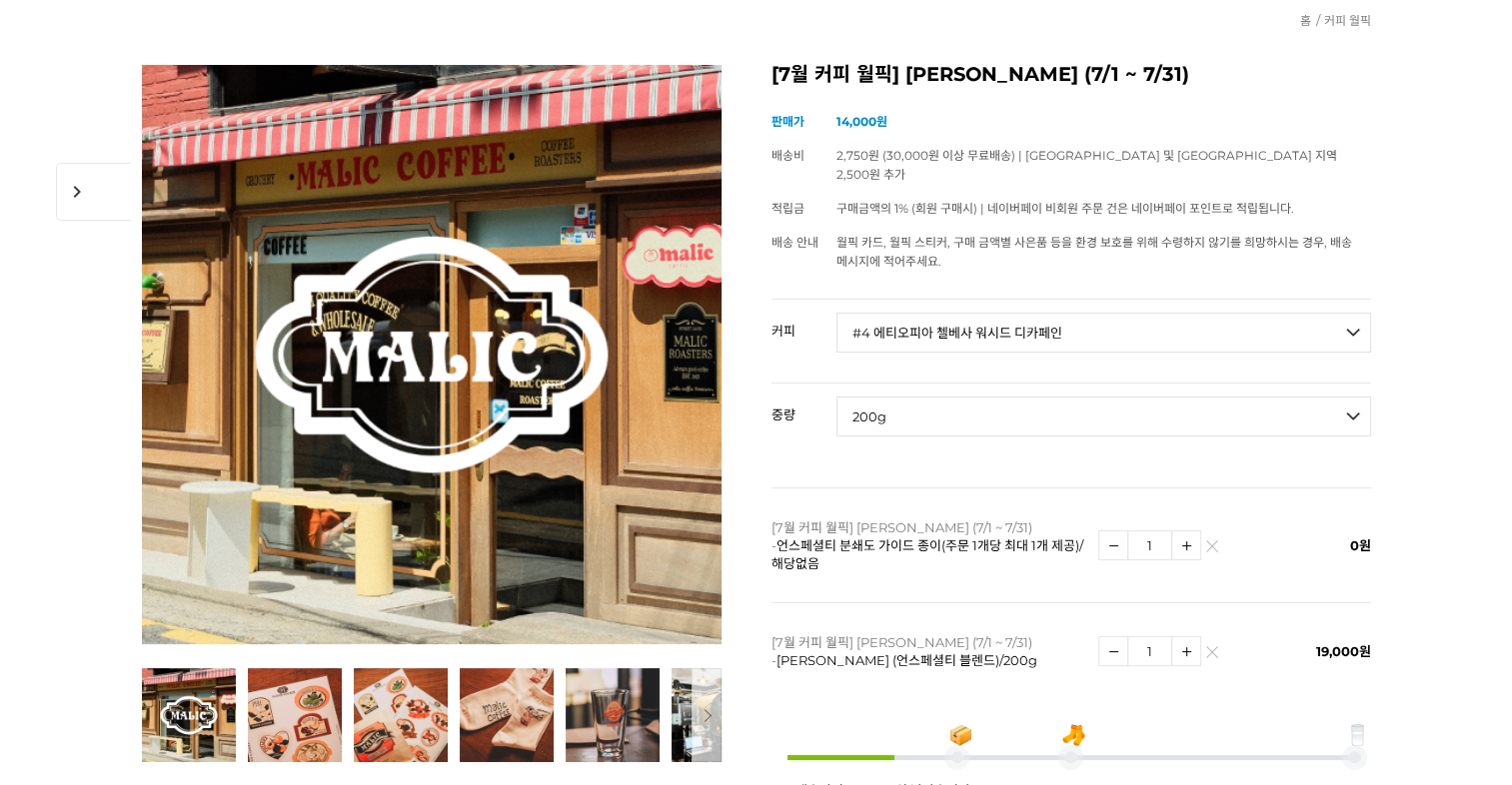 click on "- [필수] 옵션을 선택해 주세요 - ------------------- 200g" at bounding box center (1103, 416) 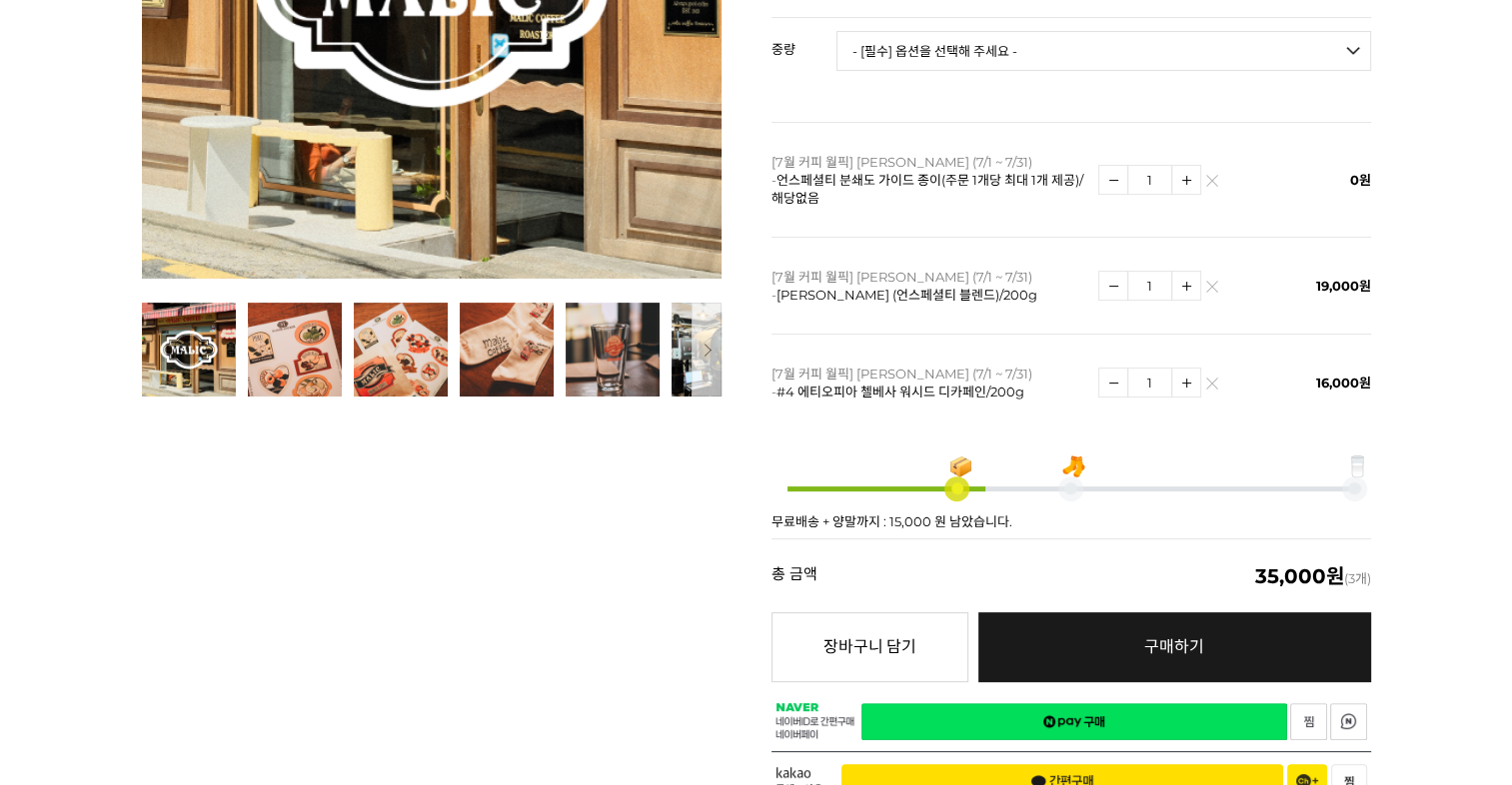 scroll, scrollTop: 928, scrollLeft: 0, axis: vertical 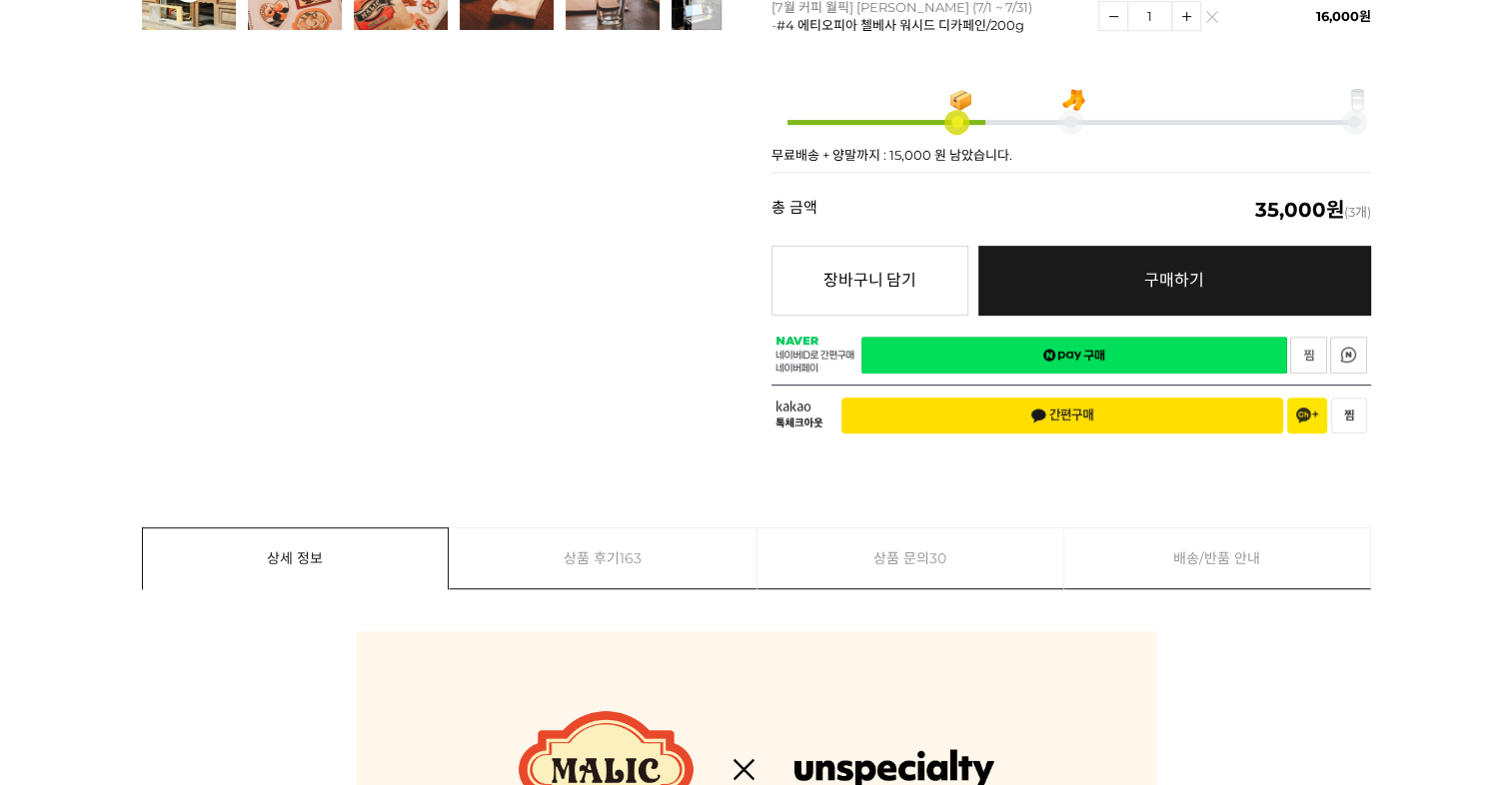 click on "네이버페이 구매하기" at bounding box center (1074, 355) 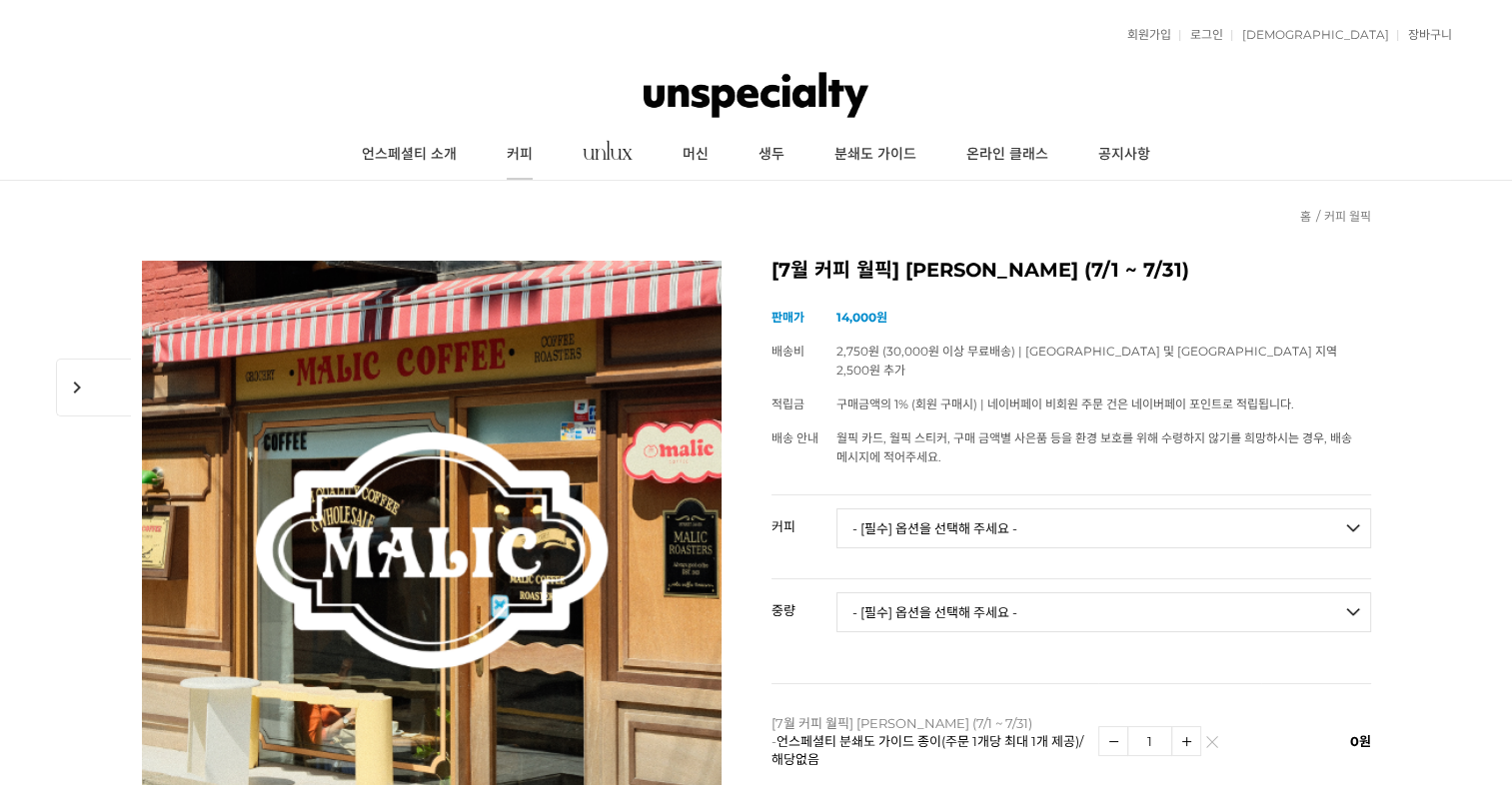 click on "커피" at bounding box center (520, 155) 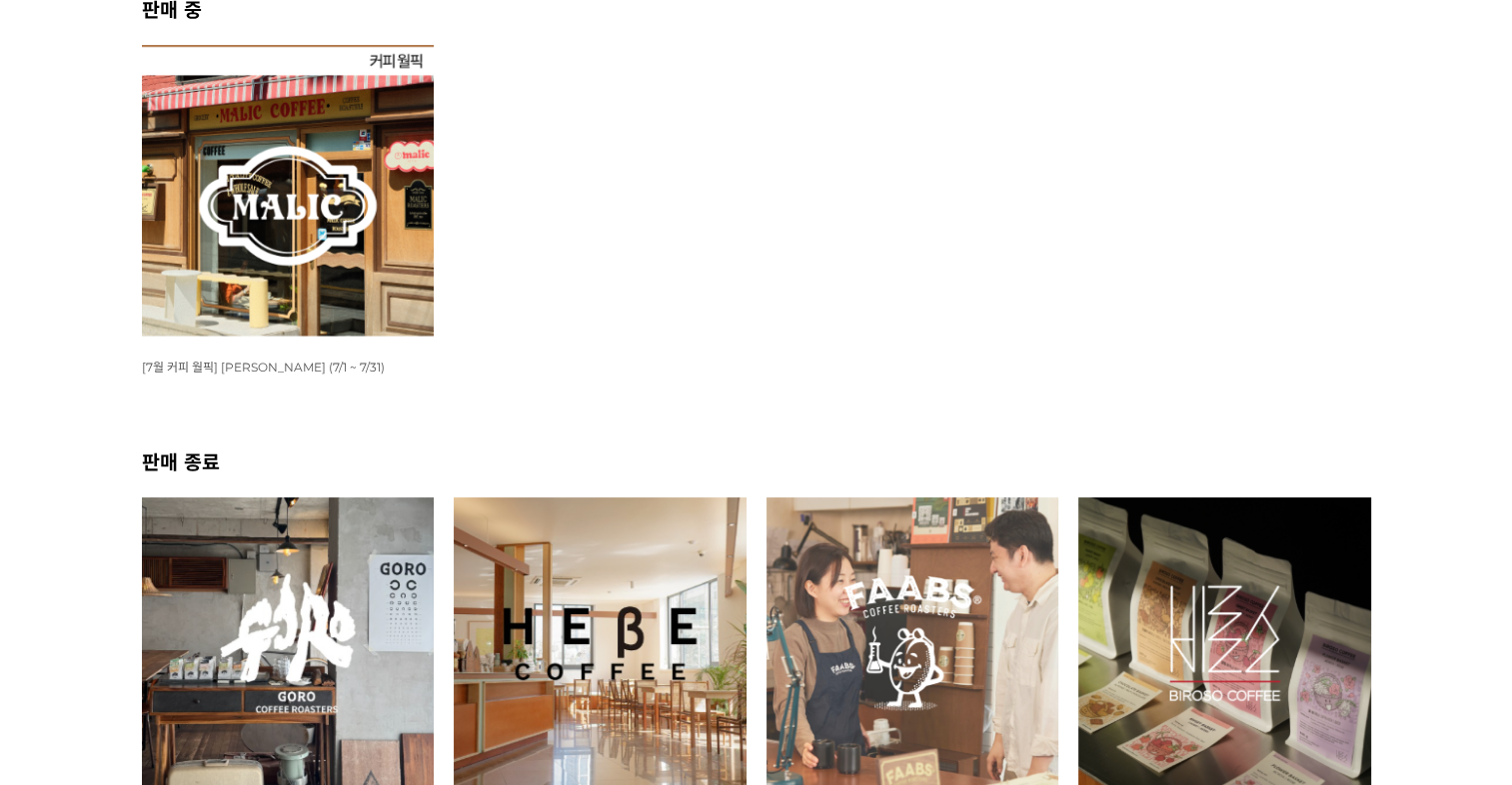 scroll, scrollTop: 366, scrollLeft: 0, axis: vertical 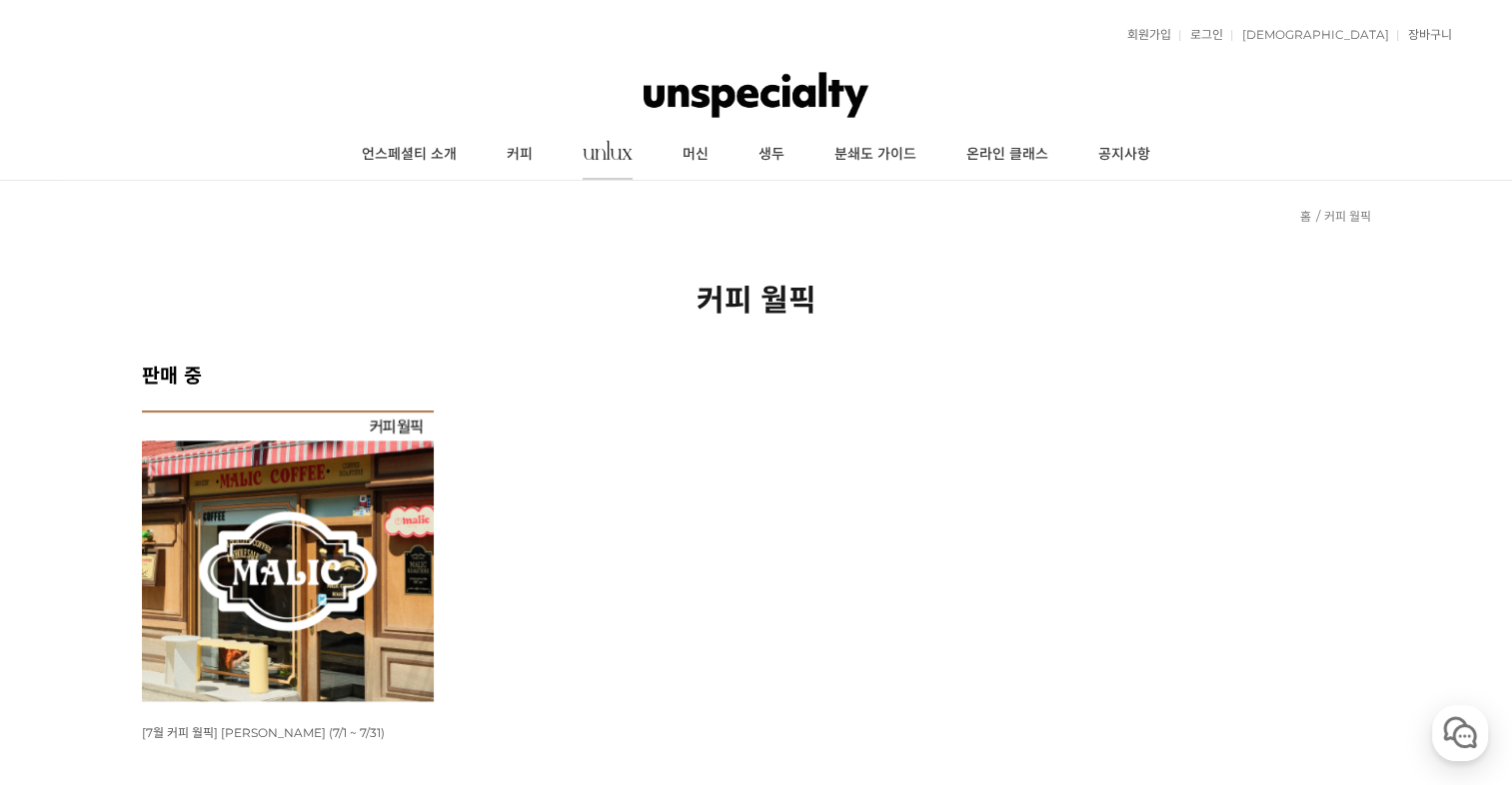 click at bounding box center [608, 150] 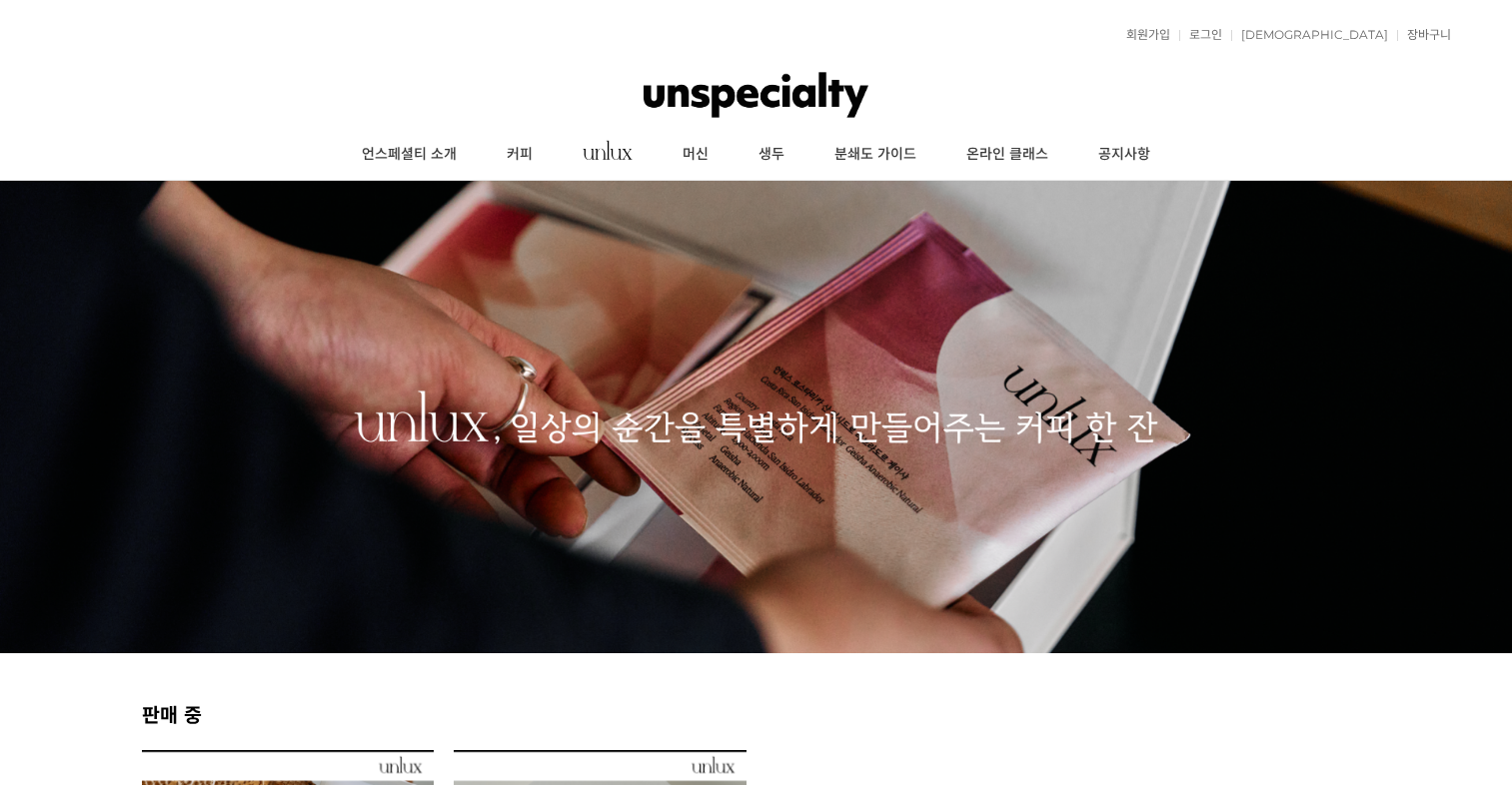 scroll, scrollTop: 0, scrollLeft: 0, axis: both 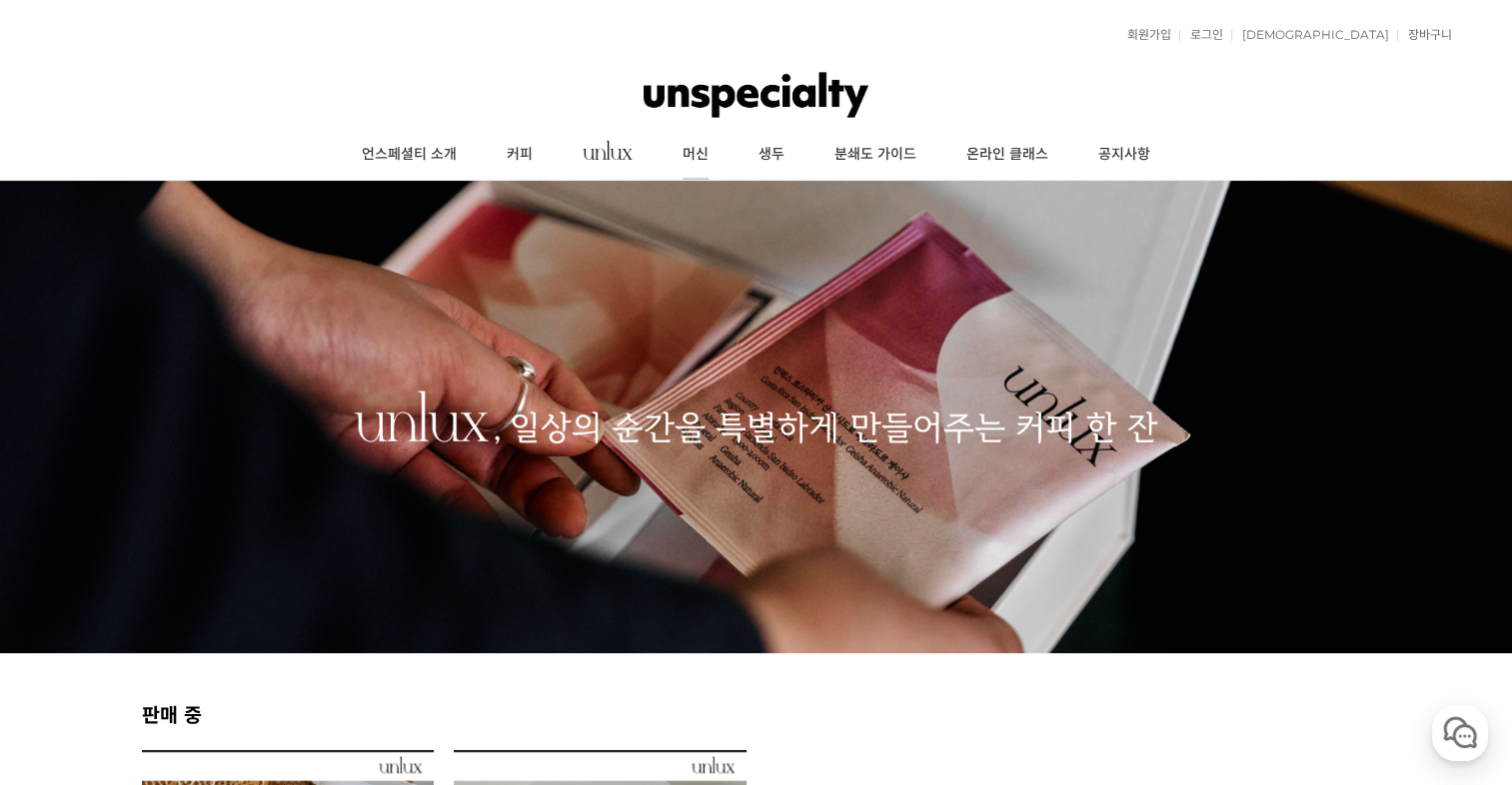 click on "머신" at bounding box center (696, 155) 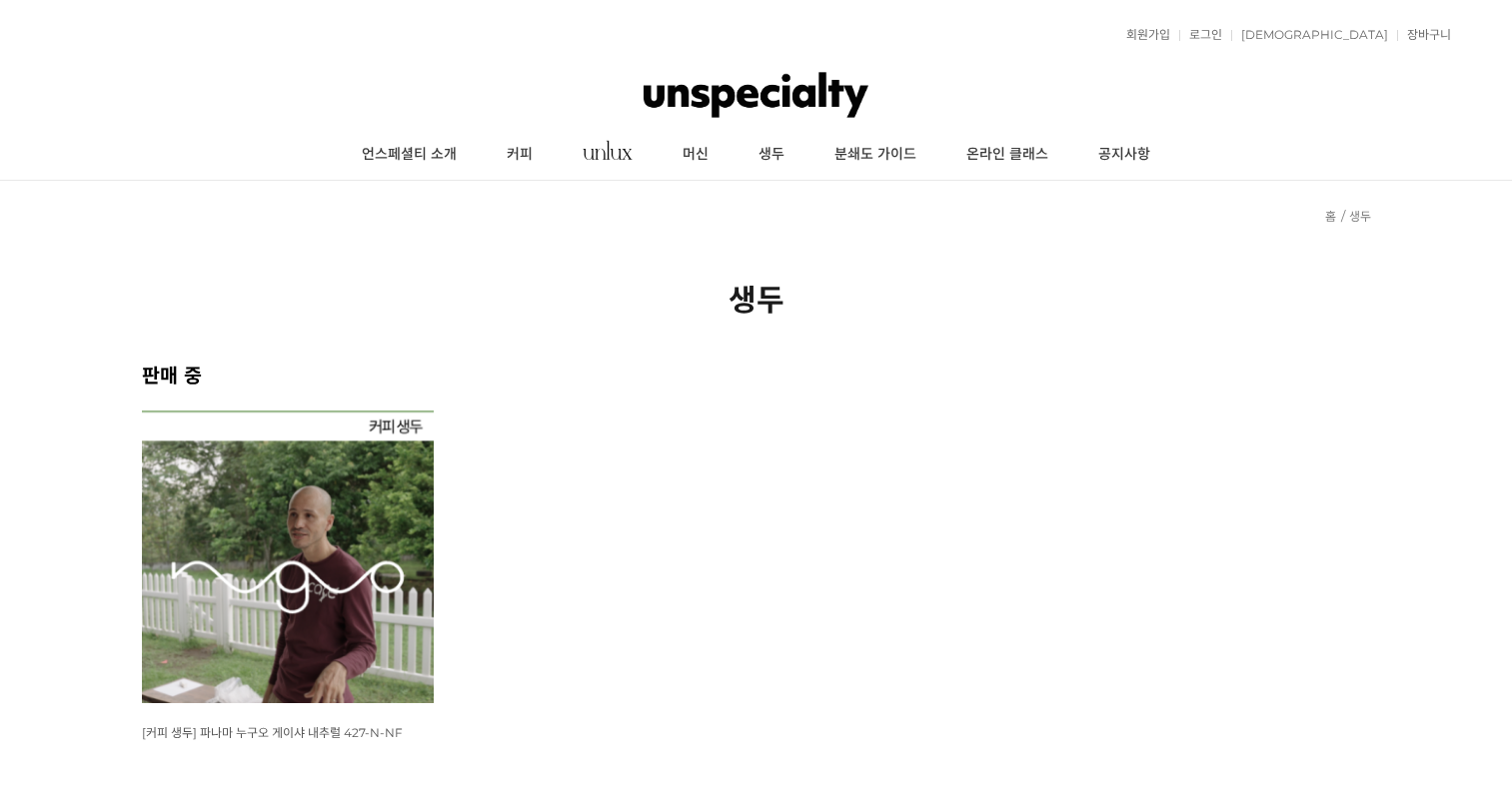 scroll, scrollTop: 0, scrollLeft: 0, axis: both 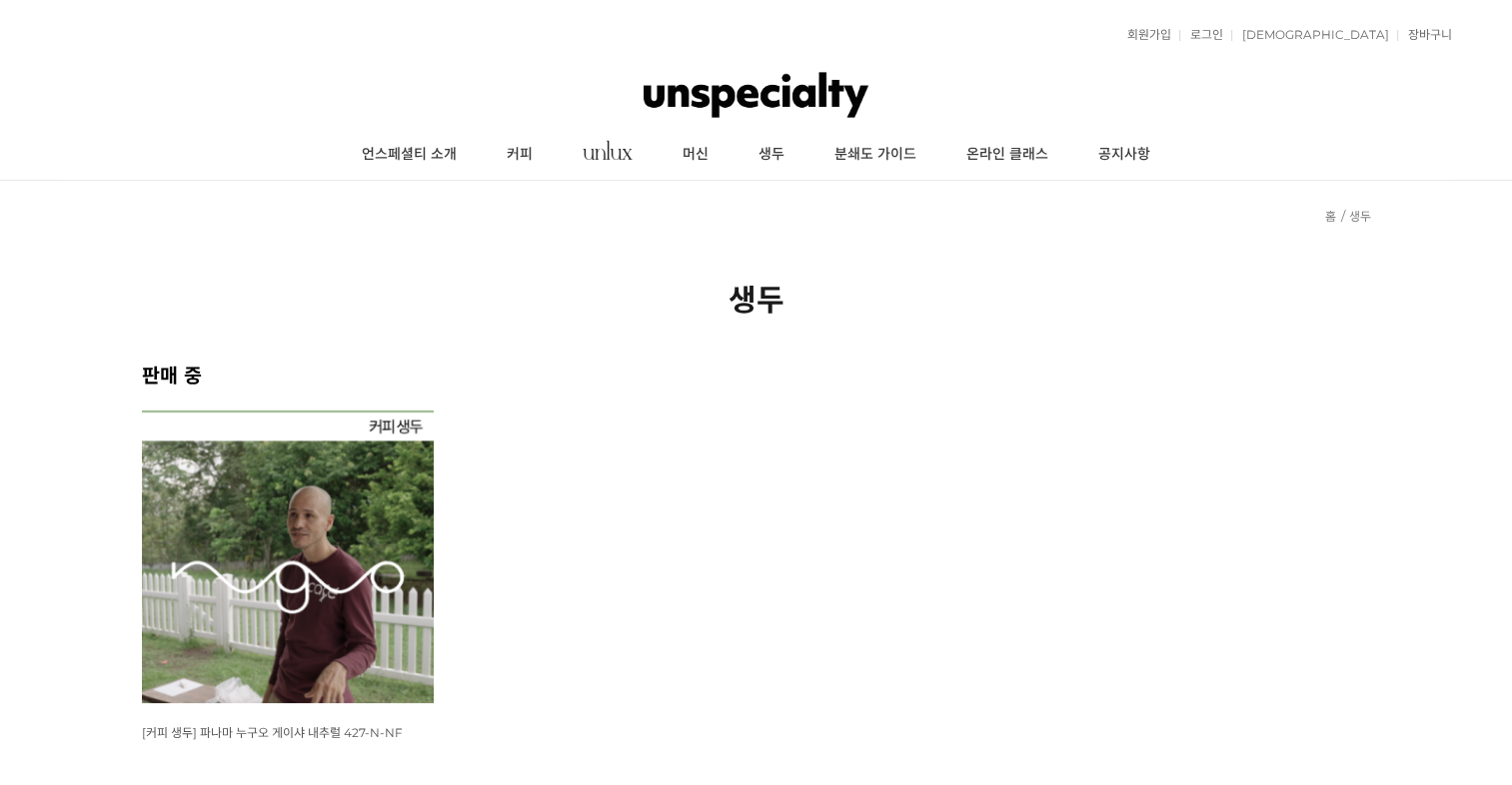 click on "분쇄도 가이드" at bounding box center [875, 155] 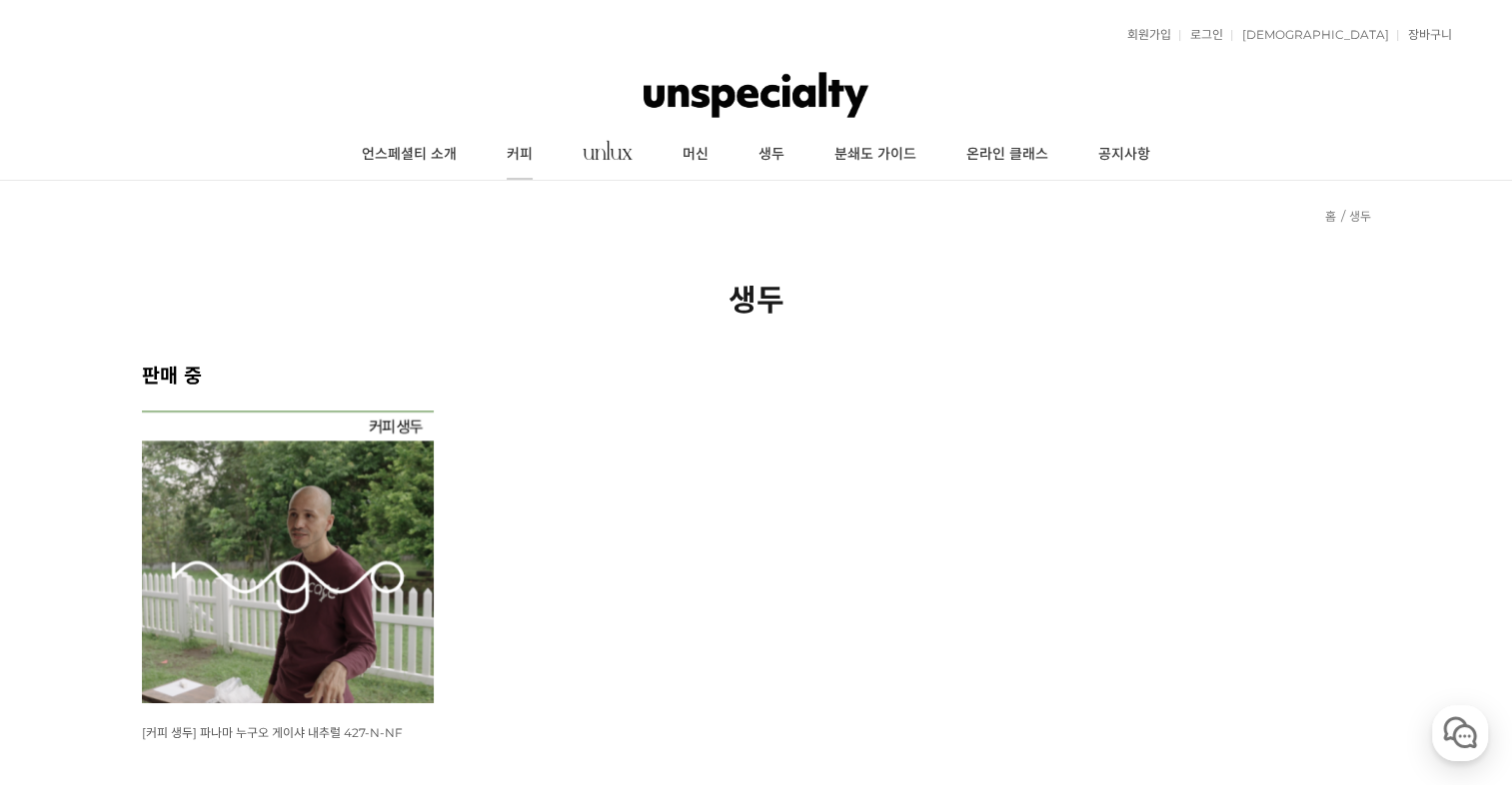 click on "커피" at bounding box center [520, 155] 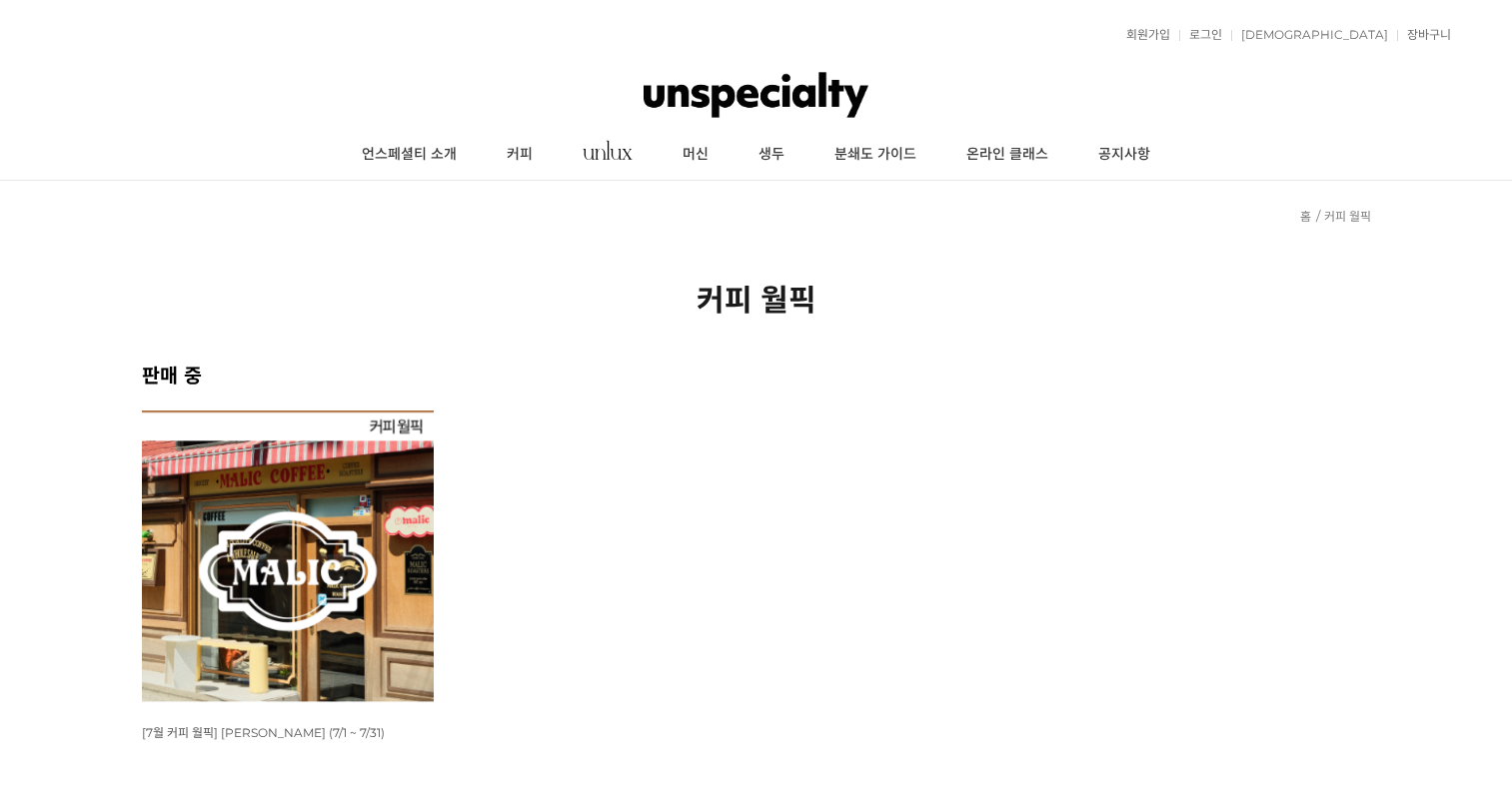 scroll, scrollTop: 0, scrollLeft: 0, axis: both 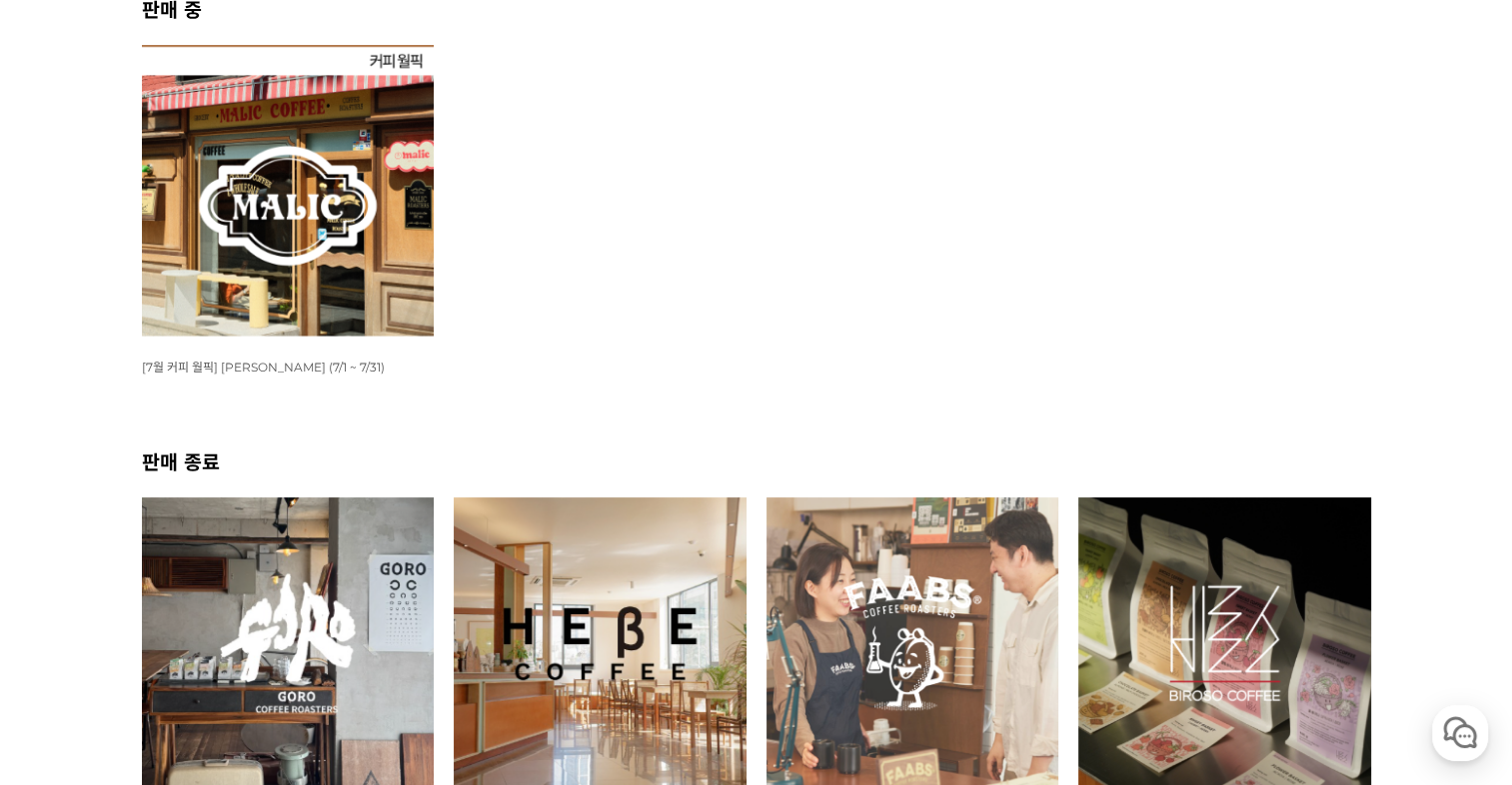 click at bounding box center (288, 191) 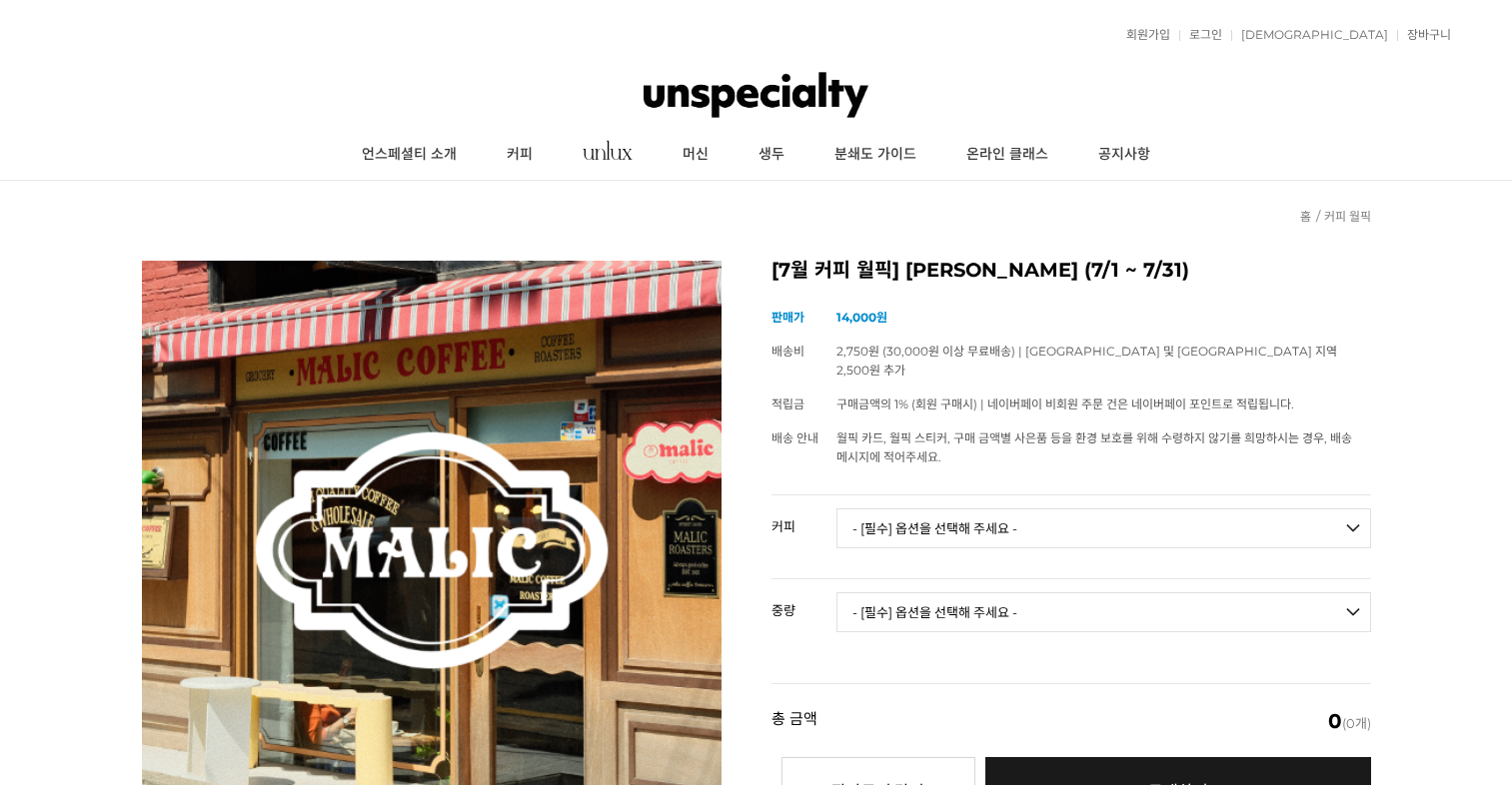 scroll, scrollTop: 0, scrollLeft: 0, axis: both 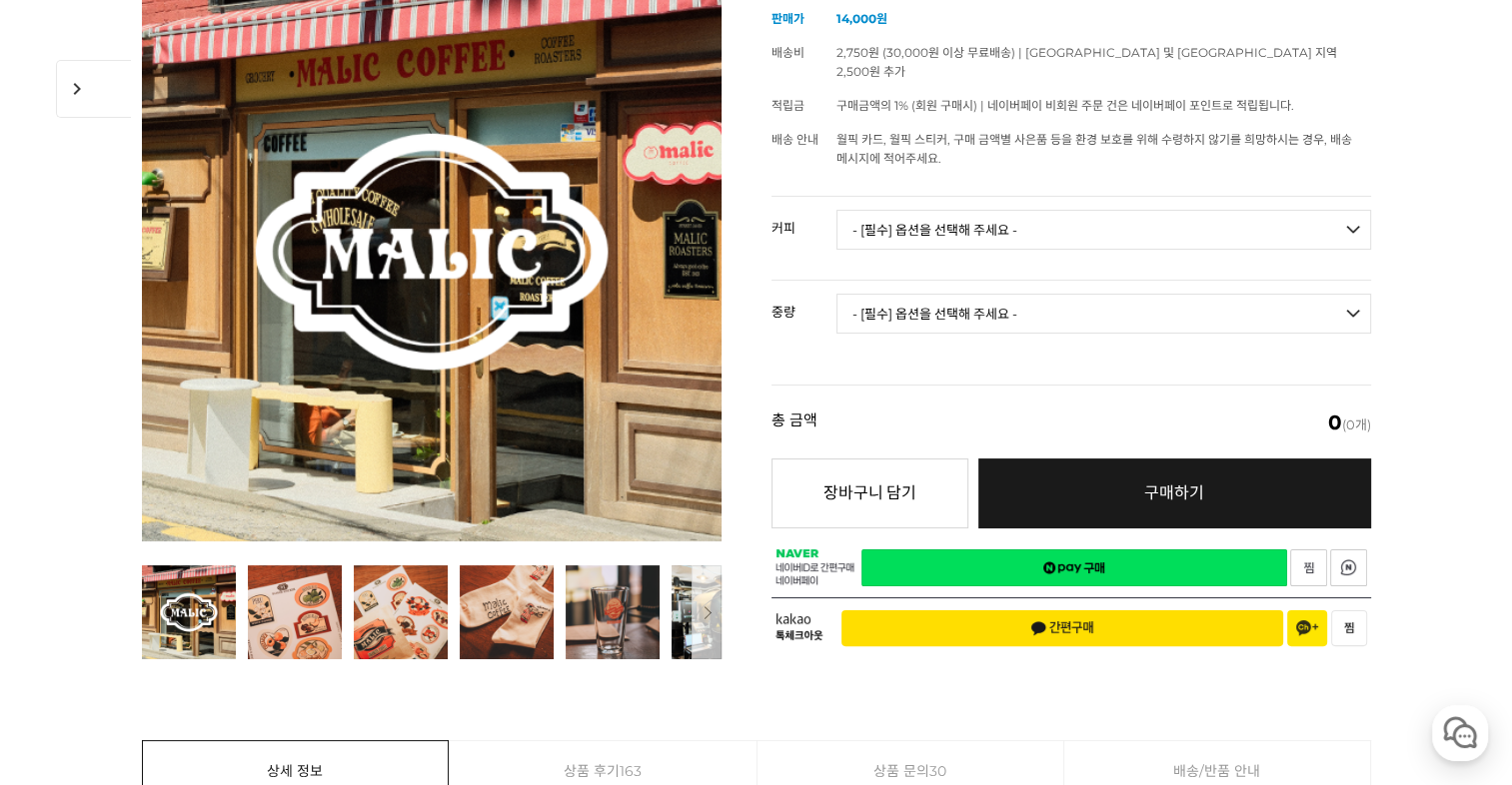 click on "- [필수] 옵션을 선택해 주세요 - ------------------- 언스페셜티 분쇄도 가이드 종이(주문 1개당 최대 1개 제공) 그레이프 쥬스 (언스페셜티 블렌드) 애플 쥬스 (언스페셜티 블렌드) 허니 자몽 쥬스 (언스페셜티 블렌드) [기획상품] 2024 Best of Panama 3종 10g 레시피팩 프루티 블렌드 마일드 블렌드 모닝 블렌드 #1 탄자니아 아카시아 힐스 게이샤 AA 풀리 워시드 [품절] #2 콜롬비아 포파얀 슈가케인 디카페인 #3 에티오피아 알로 타미루 미리가 74158 워시드 #4 에티오피아 첼베사 워시드 디카페인 #5 케냐 뚱구리 AB 풀리 워시드 [품절] #6 에티오피아 버그 우 셀렉션 에얼룸 내추럴 (Lot2) #7 에티오피아 알로 타미루 무라고 74158 클래식 워시드 #8 케냐 은가라투아 AB 워시드 (Lot 159) [품절] [7.4 오픈] #9 온두라스 마리사벨 카바예로 파카마라 워시드 #24 페루 알토 미라도르 게이샤 워시드" at bounding box center (1103, 230) 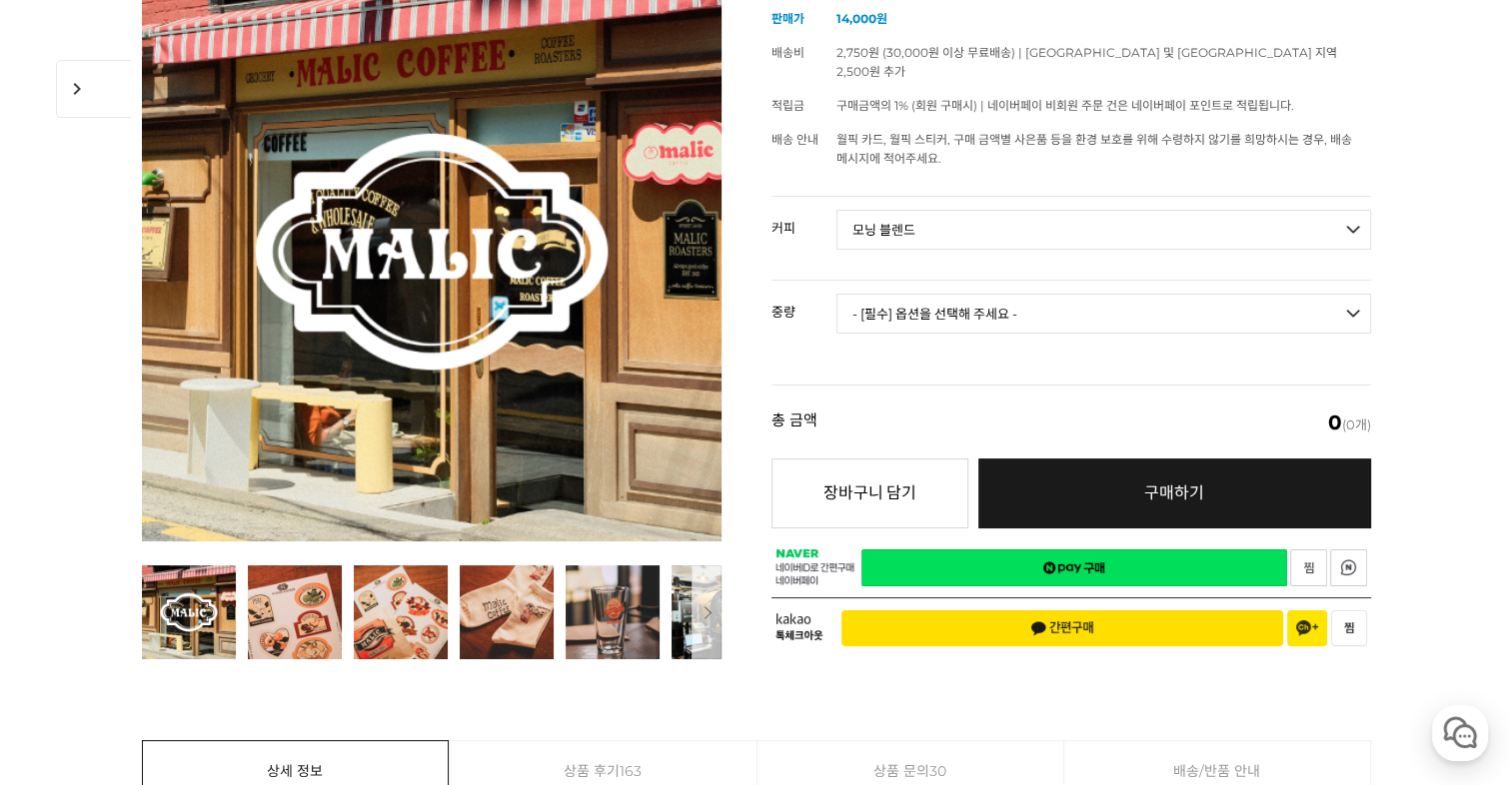 click on "- [필수] 옵션을 선택해 주세요 - ------------------- 언스페셜티 분쇄도 가이드 종이(주문 1개당 최대 1개 제공) 그레이프 쥬스 (언스페셜티 블렌드) 애플 쥬스 (언스페셜티 블렌드) 허니 자몽 쥬스 (언스페셜티 블렌드) [기획상품] 2024 Best of Panama 3종 10g 레시피팩 프루티 블렌드 마일드 블렌드 모닝 블렌드 #1 탄자니아 아카시아 힐스 게이샤 AA 풀리 워시드 [품절] #2 콜롬비아 포파얀 슈가케인 디카페인 #3 에티오피아 알로 타미루 미리가 74158 워시드 #4 에티오피아 첼베사 워시드 디카페인 #5 케냐 뚱구리 AB 풀리 워시드 [품절] #6 에티오피아 버그 우 셀렉션 에얼룸 내추럴 (Lot2) #7 에티오피아 알로 타미루 무라고 74158 클래식 워시드 #8 케냐 은가라투아 AB 워시드 (Lot 159) [품절] [7.4 오픈] #9 온두라스 마리사벨 카바예로 파카마라 워시드 #24 페루 알토 미라도르 게이샤 워시드" at bounding box center (1103, 230) 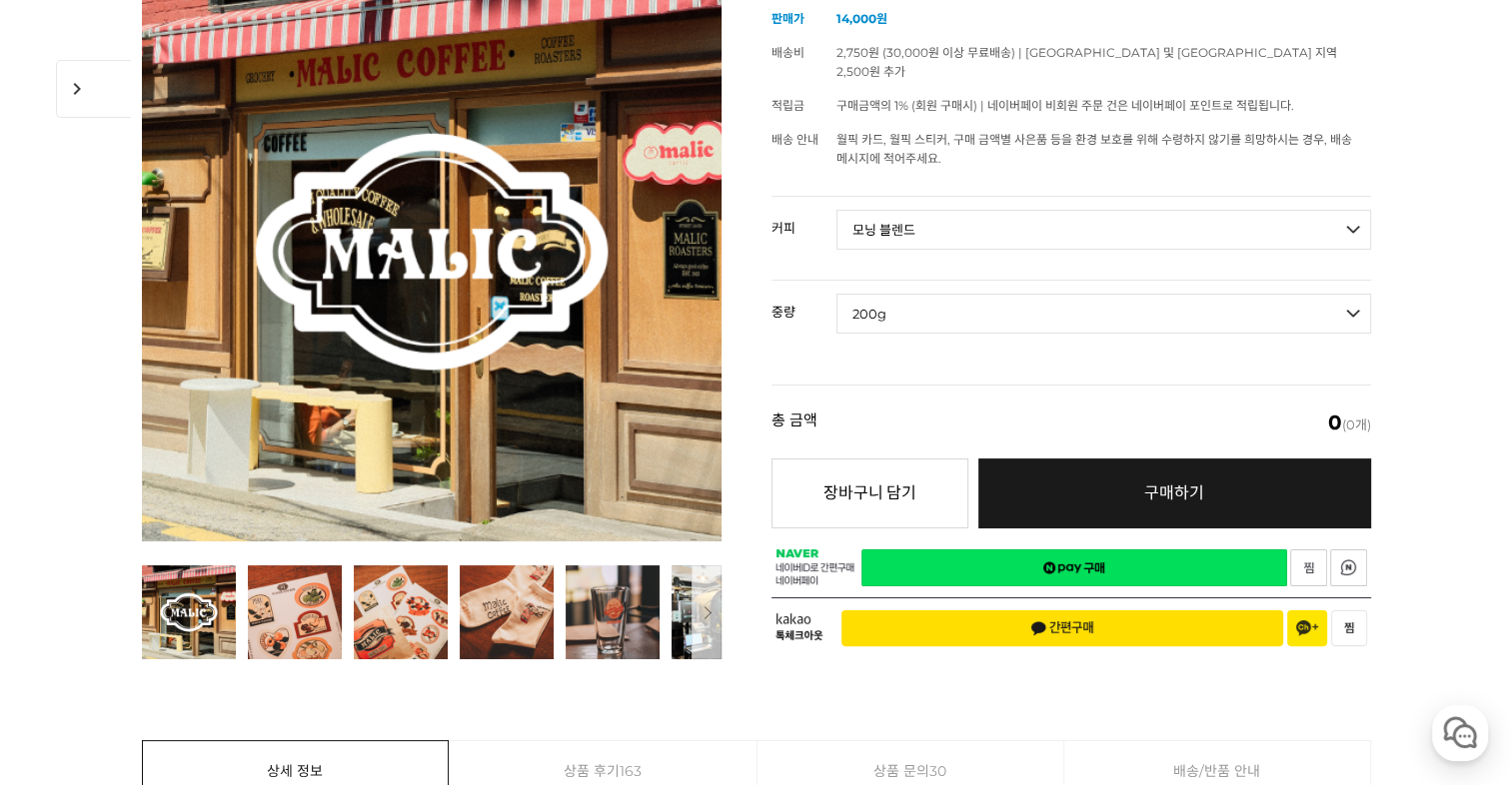 click on "- [필수] 옵션을 선택해 주세요 - ------------------- 200g 500g 1kg" at bounding box center [1103, 314] 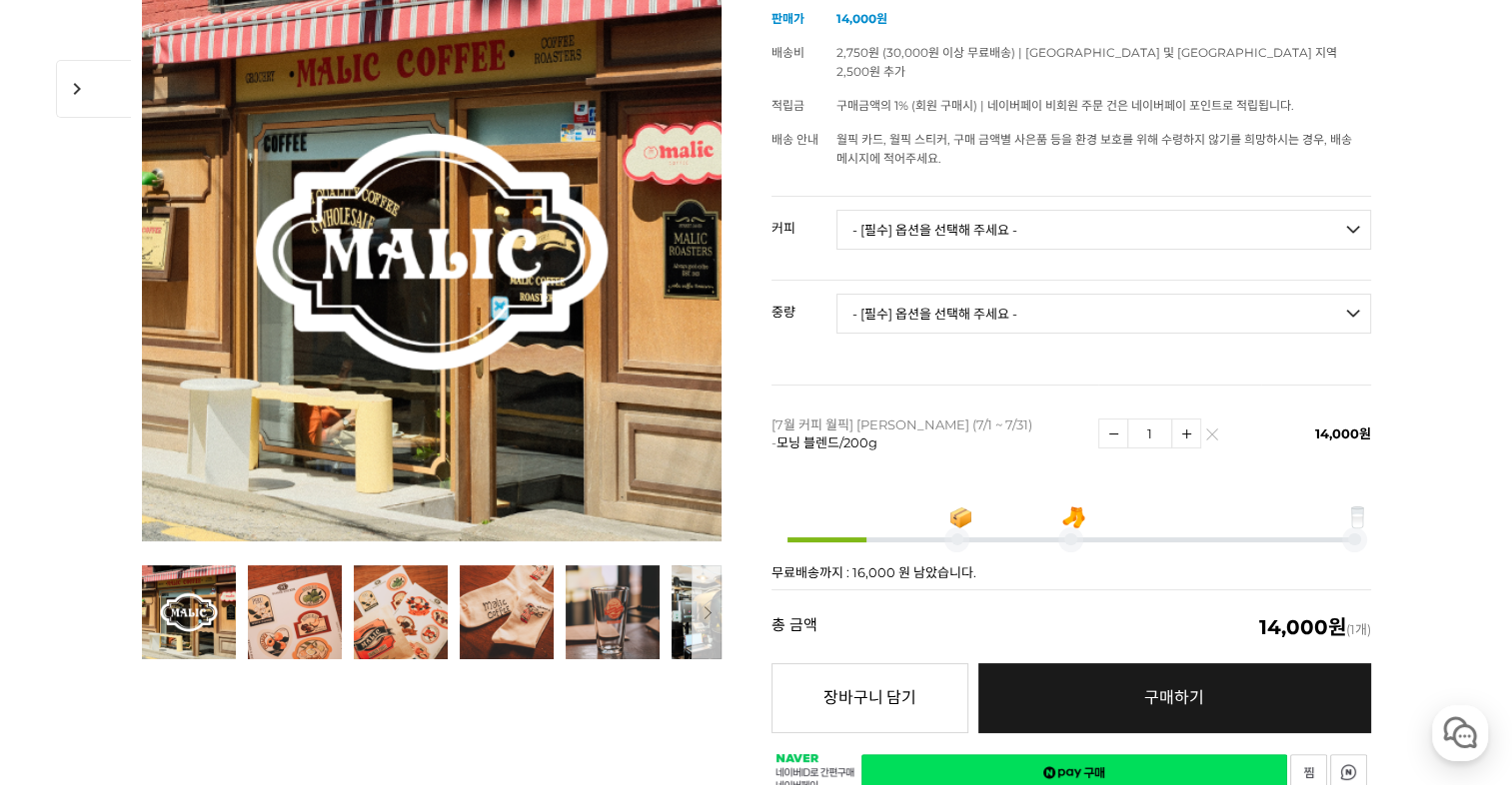click on "- [필수] 옵션을 선택해 주세요 - ------------------- 언스페셜티 분쇄도 가이드 종이(주문 1개당 최대 1개 제공) [PERSON_NAME] (언스페셜티 블렌드) 애플 쥬스 (언스페셜티 블렌드) 허니 자몽 쥬스 (언스페셜티 블렌드) [기획상품] 2024 Best of Panama 3종 10g 레시피팩 프루티 블렌드 마일드 블렌드 모닝 블렌드 #1 탄자니아 아카시아 힐스 게이샤 AA 풀리 워시드 [품절] #2 콜롬비아 포파얀 슈가케인 디카페인 #3 에티오피아 알로 타미루 미리가 74158 워시드 #4 에티오피아 첼베사 워시드 디카페인 #5 케냐 뚱구리 AB 풀리 워시드 [품절] #6 에티오피아 버그 우 셀렉션 에얼룸 내추럴 (Lot2) #7 에티오피아 알로 타미루 무라고 74158 클래식 워시드 #8 케냐 은가라투아 AB 워시드 (Lot 159) [품절] [7.4 오픈] #9 온두라스 마리사벨 카바예로 파카마라 워시드 #24 [PERSON_NAME]" at bounding box center (1103, 238) 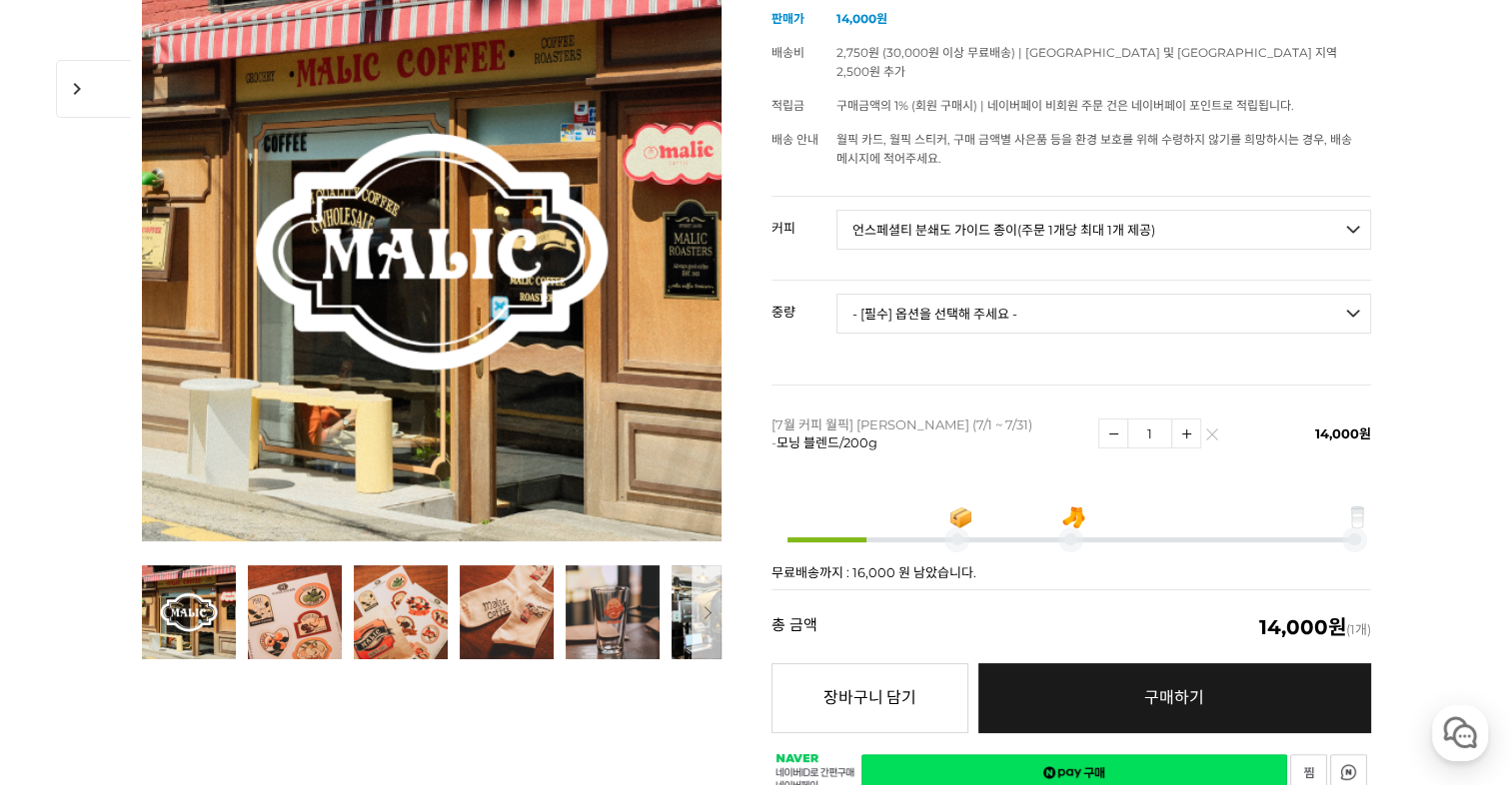 click on "- [필수] 옵션을 선택해 주세요 - ------------------- 언스페셜티 분쇄도 가이드 종이(주문 1개당 최대 1개 제공) 그레이프 쥬스 (언스페셜티 블렌드) 애플 쥬스 (언스페셜티 블렌드) 허니 자몽 쥬스 (언스페셜티 블렌드) [기획상품] 2024 Best of Panama 3종 10g 레시피팩 프루티 블렌드 마일드 블렌드 모닝 블렌드 #1 탄자니아 아카시아 힐스 게이샤 AA 풀리 워시드 [품절] #2 콜롬비아 포파얀 슈가케인 디카페인 #3 에티오피아 알로 타미루 미리가 74158 워시드 #4 에티오피아 첼베사 워시드 디카페인 #5 케냐 뚱구리 AB 풀리 워시드 [품절] #6 에티오피아 버그 우 셀렉션 에얼룸 내추럴 (Lot2) #7 에티오피아 알로 타미루 무라고 74158 클래식 워시드 #8 케냐 은가라투아 AB 워시드 (Lot 159) [품절] [7.4 오픈] #9 온두라스 마리사벨 카바예로 파카마라 워시드 #24 페루 알토 미라도르 게이샤 워시드" at bounding box center [1103, 230] 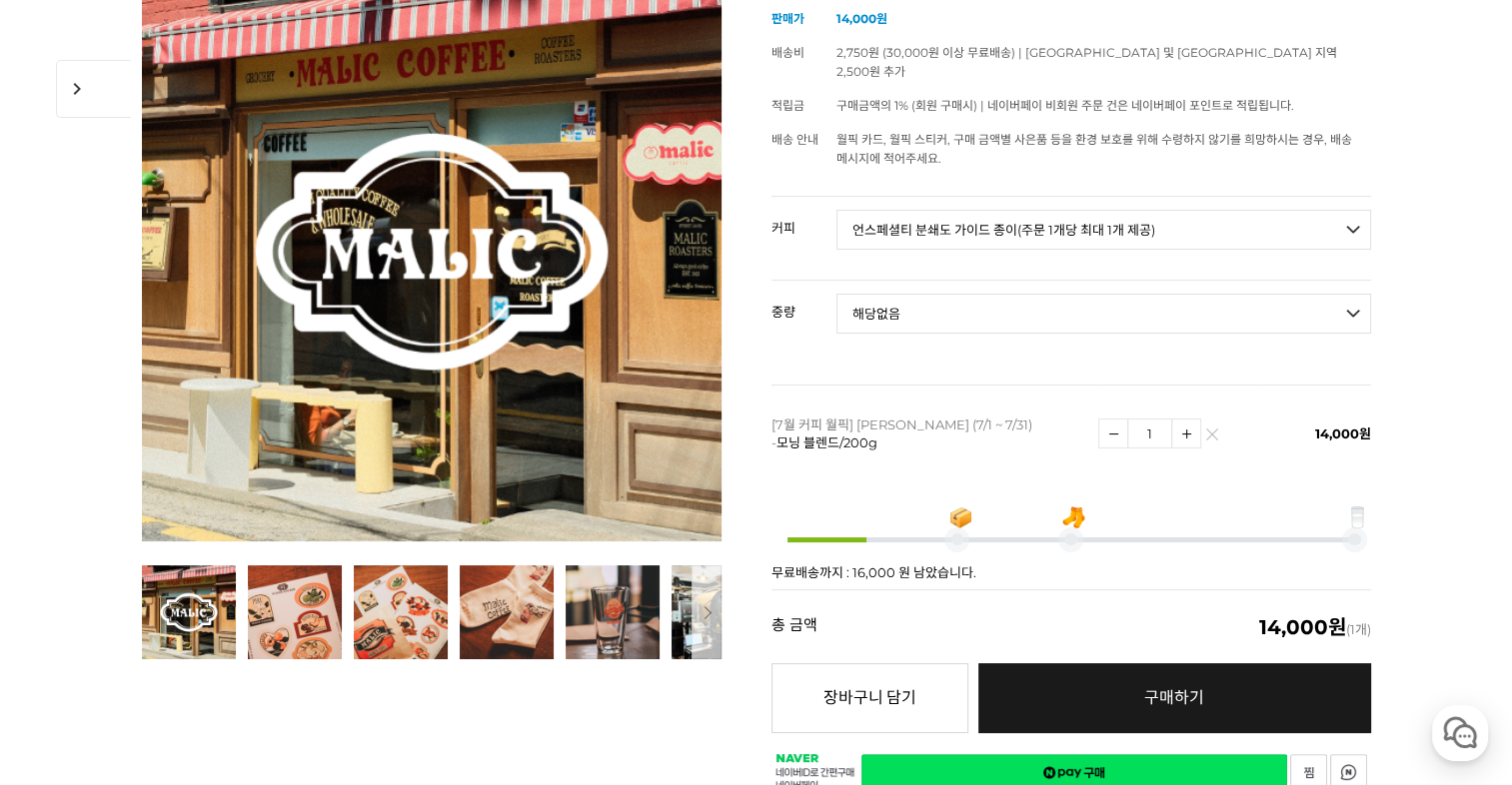 click on "- [필수] 옵션을 선택해 주세요 - ------------------- 해당없음" at bounding box center [1103, 314] 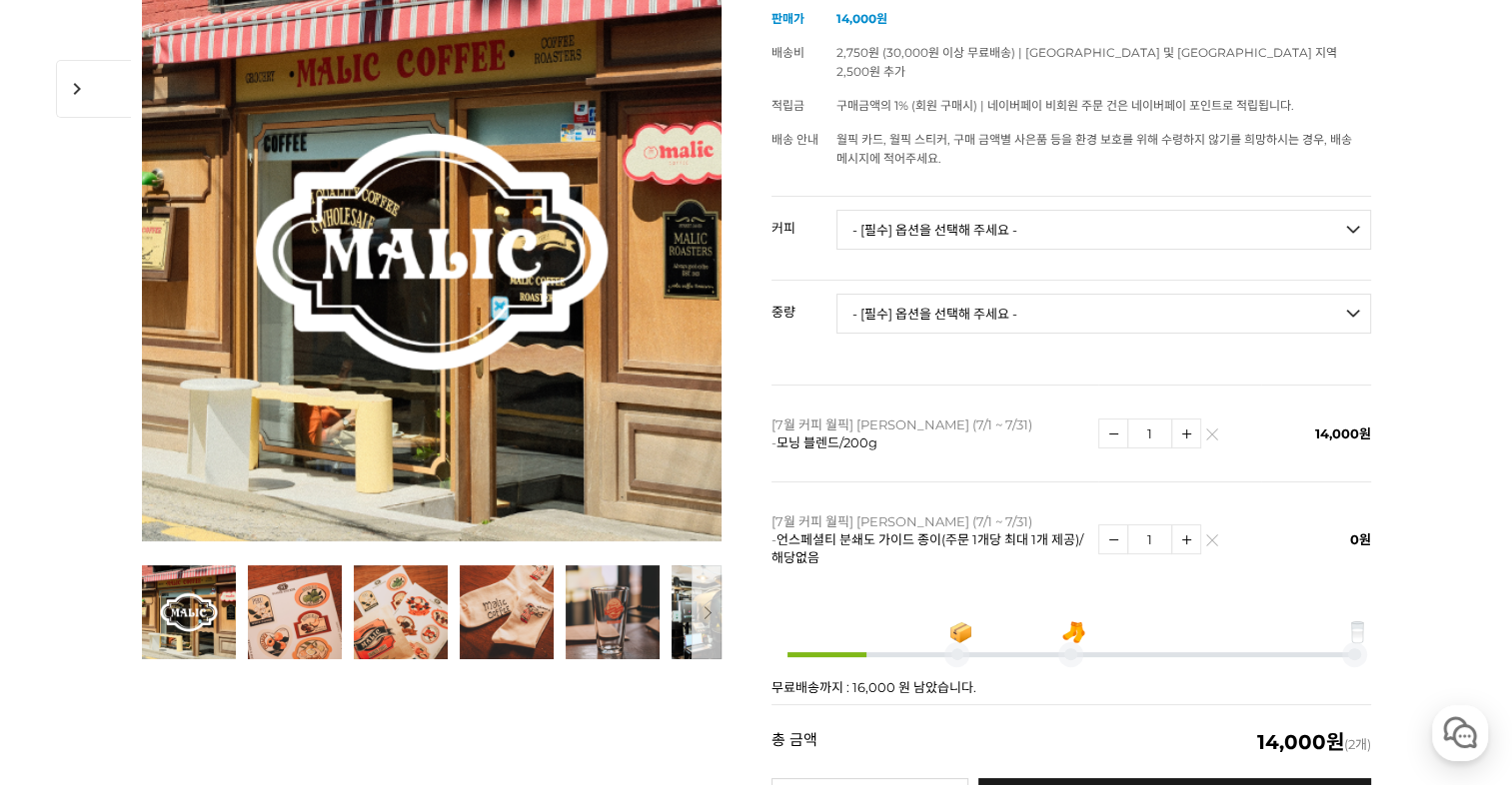 click on "- [필수] 옵션을 선택해 주세요 - ------------------- 언스페셜티 분쇄도 가이드 종이(주문 1개당 최대 1개 제공) 그레이프 쥬스 (언스페셜티 블렌드) 애플 쥬스 (언스페셜티 블렌드) 허니 자몽 쥬스 (언스페셜티 블렌드) [기획상품] 2024 Best of Panama 3종 10g 레시피팩 프루티 블렌드 마일드 블렌드 모닝 블렌드 #1 탄자니아 아카시아 힐스 게이샤 AA 풀리 워시드 [품절] #2 콜롬비아 포파얀 슈가케인 디카페인 #3 에티오피아 알로 타미루 미리가 74158 워시드 #4 에티오피아 첼베사 워시드 디카페인 #5 케냐 뚱구리 AB 풀리 워시드 [품절] #6 에티오피아 버그 우 셀렉션 에얼룸 내추럴 (Lot2) #7 에티오피아 알로 타미루 무라고 74158 클래식 워시드 #8 케냐 은가라투아 AB 워시드 (Lot 159) [품절] [7.4 오픈] #9 온두라스 마리사벨 카바예로 파카마라 워시드 #24 페루 알토 미라도르 게이샤 워시드" at bounding box center [1103, 230] 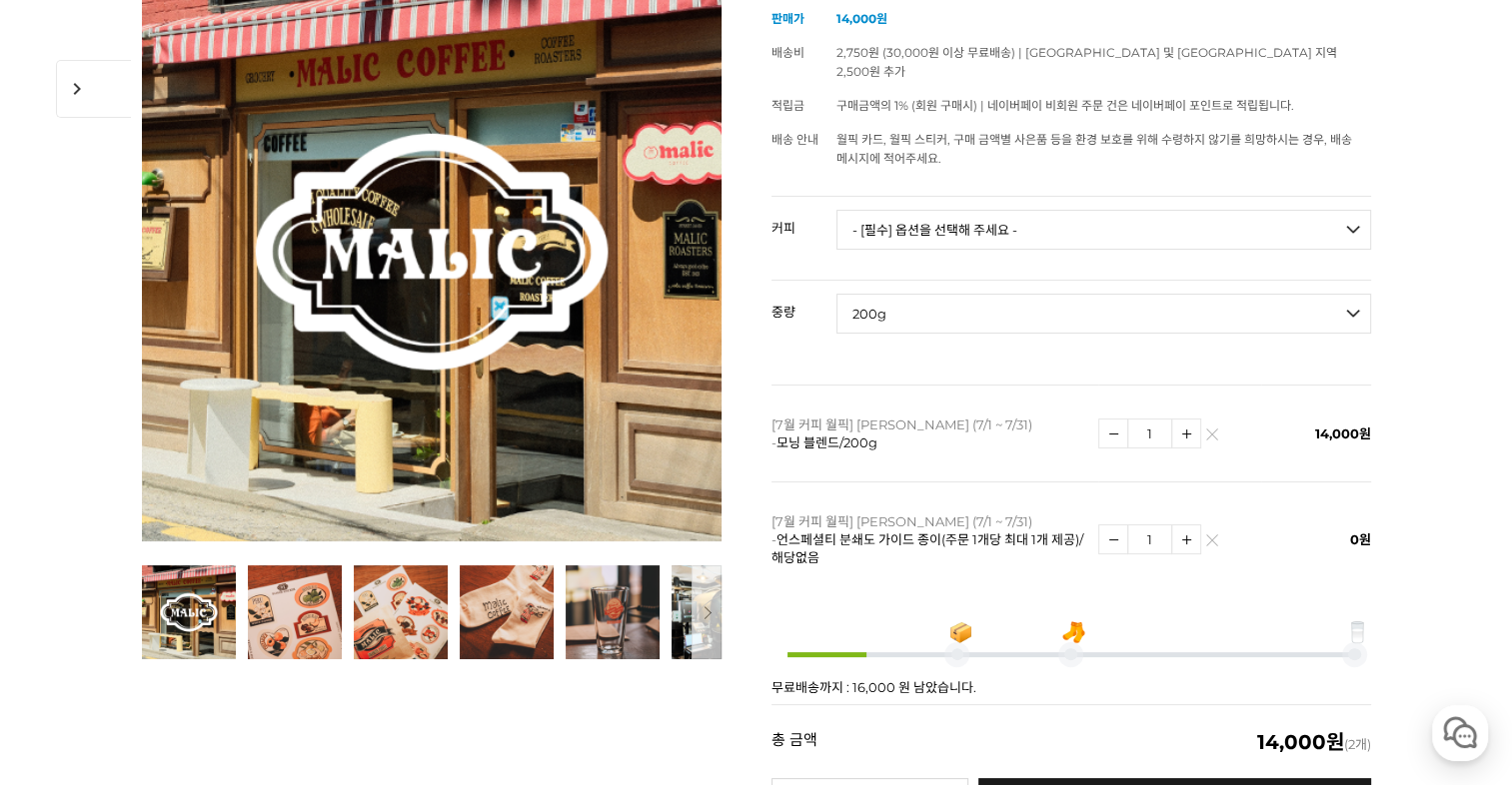 click on "- [필수] 옵션을 선택해 주세요 - ------------------- 200g" at bounding box center [1103, 314] 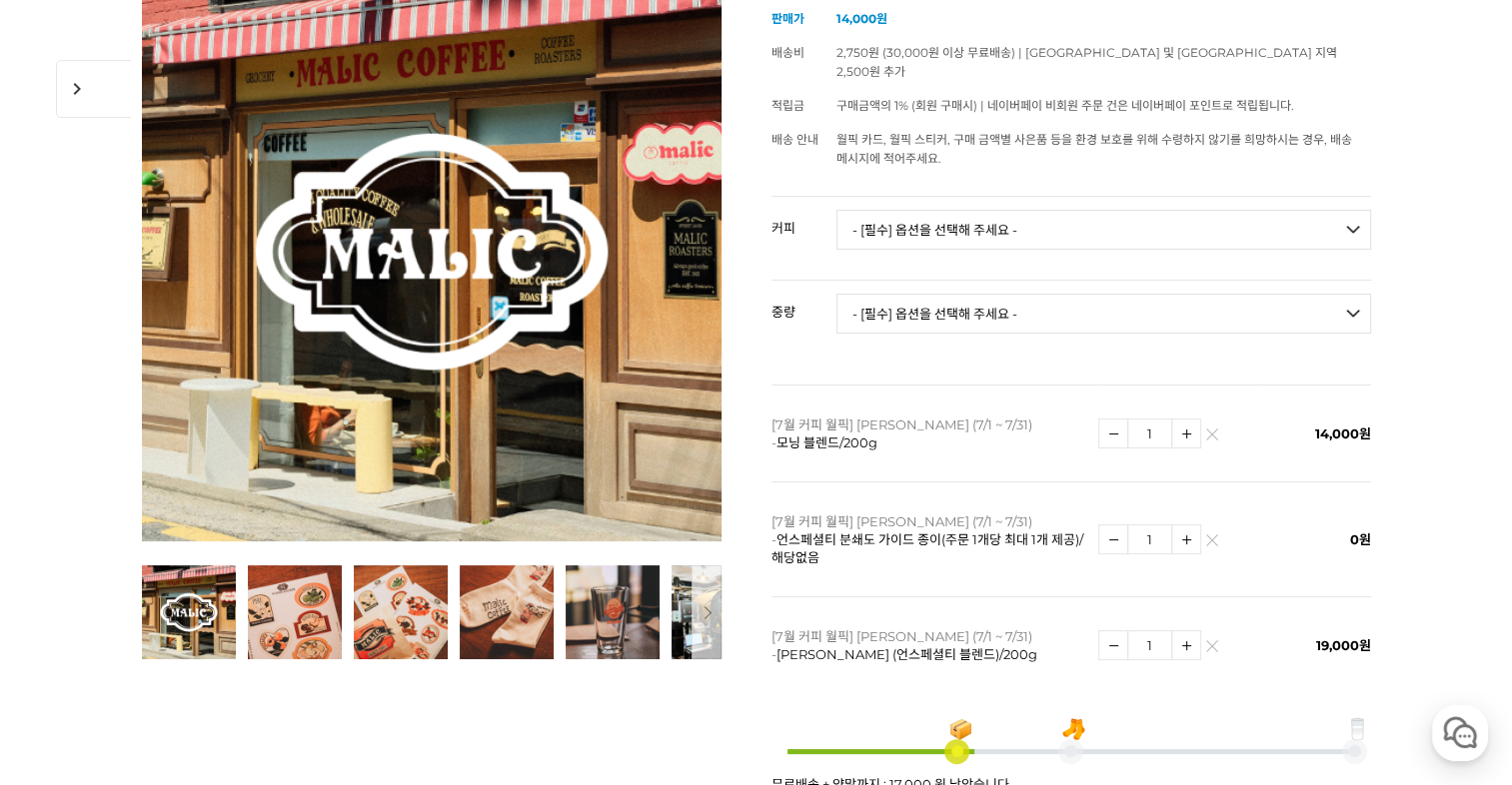 click on "- [필수] 옵션을 선택해 주세요 - ------------------- 언스페셜티 분쇄도 가이드 종이(주문 1개당 최대 1개 제공) 그레이프 쥬스 (언스페셜티 블렌드) 애플 쥬스 (언스페셜티 블렌드) 허니 자몽 쥬스 (언스페셜티 블렌드) [기획상품] 2024 Best of Panama 3종 10g 레시피팩 프루티 블렌드 마일드 블렌드 모닝 블렌드 #1 탄자니아 아카시아 힐스 게이샤 AA 풀리 워시드 [품절] #2 콜롬비아 포파얀 슈가케인 디카페인 #3 에티오피아 알로 타미루 미리가 74158 워시드 #4 에티오피아 첼베사 워시드 디카페인 #5 케냐 뚱구리 AB 풀리 워시드 [품절] #6 에티오피아 버그 우 셀렉션 에얼룸 내추럴 (Lot2) #7 에티오피아 알로 타미루 무라고 74158 클래식 워시드 #8 케냐 은가라투아 AB 워시드 (Lot 159) [품절] [7.4 오픈] #9 온두라스 마리사벨 카바예로 파카마라 워시드 #24 페루 알토 미라도르 게이샤 워시드" at bounding box center [1103, 230] 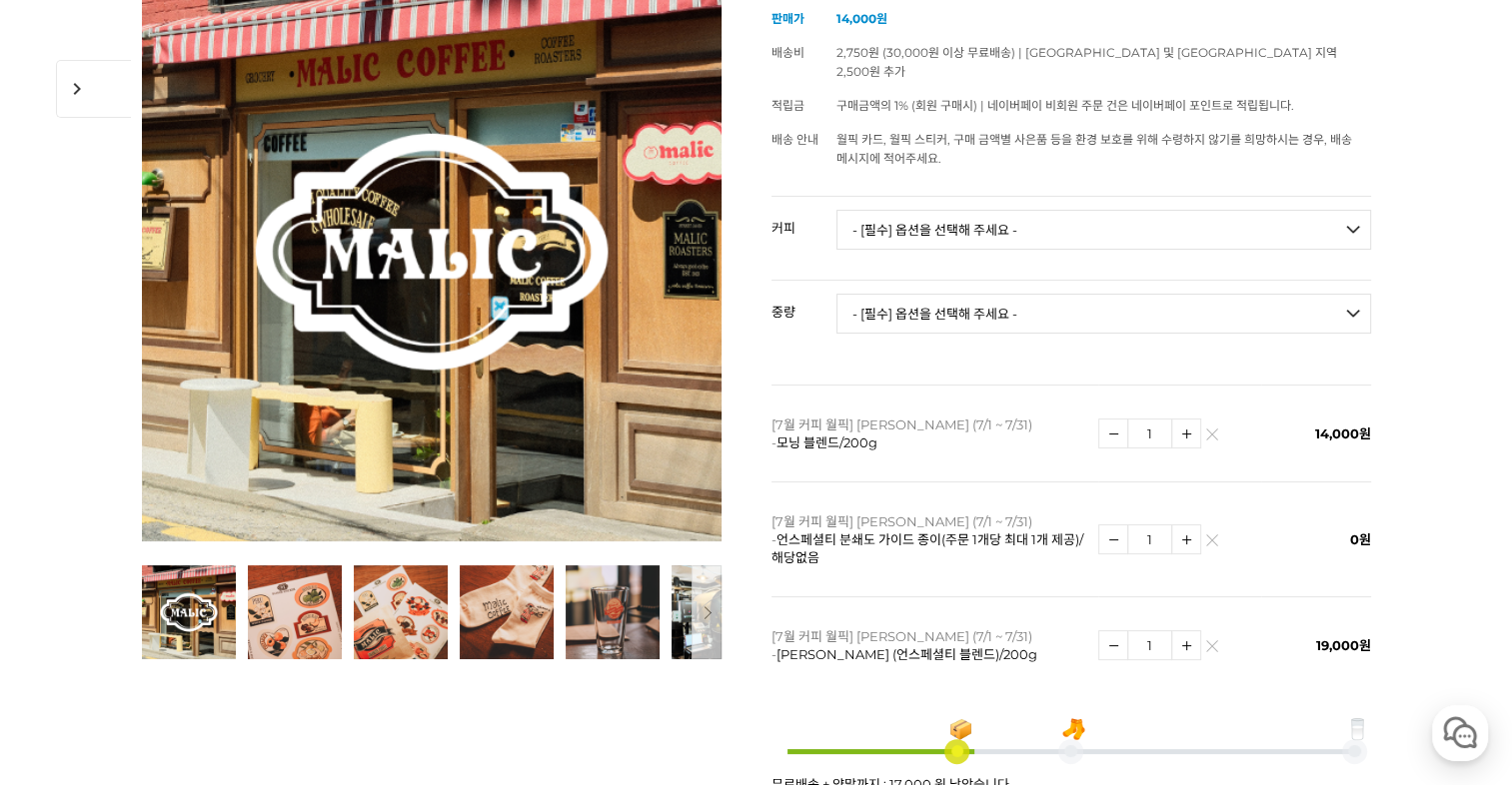 select on "#4 에티오피아 첼베사 워시드 디카페인" 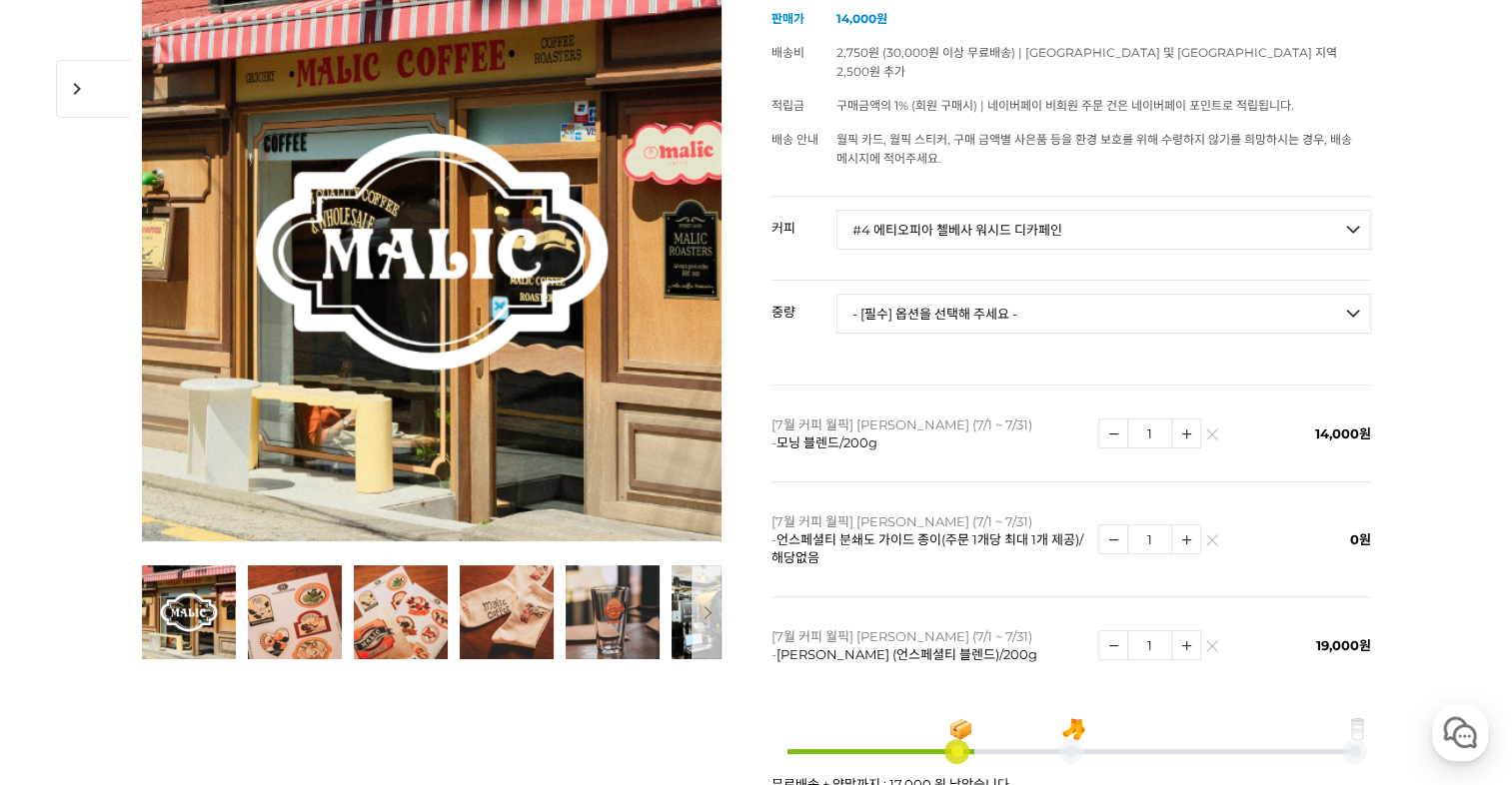 click on "- [필수] 옵션을 선택해 주세요 - ------------------- 언스페셜티 분쇄도 가이드 종이(주문 1개당 최대 1개 제공) 그레이프 쥬스 (언스페셜티 블렌드) 애플 쥬스 (언스페셜티 블렌드) 허니 자몽 쥬스 (언스페셜티 블렌드) [기획상품] 2024 Best of Panama 3종 10g 레시피팩 프루티 블렌드 마일드 블렌드 모닝 블렌드 #1 탄자니아 아카시아 힐스 게이샤 AA 풀리 워시드 [품절] #2 콜롬비아 포파얀 슈가케인 디카페인 #3 에티오피아 알로 타미루 미리가 74158 워시드 #4 에티오피아 첼베사 워시드 디카페인 #5 케냐 뚱구리 AB 풀리 워시드 [품절] #6 에티오피아 버그 우 셀렉션 에얼룸 내추럴 (Lot2) #7 에티오피아 알로 타미루 무라고 74158 클래식 워시드 #8 케냐 은가라투아 AB 워시드 (Lot 159) [품절] [7.4 오픈] #9 온두라스 마리사벨 카바예로 파카마라 워시드 #24 페루 알토 미라도르 게이샤 워시드" at bounding box center [1103, 230] 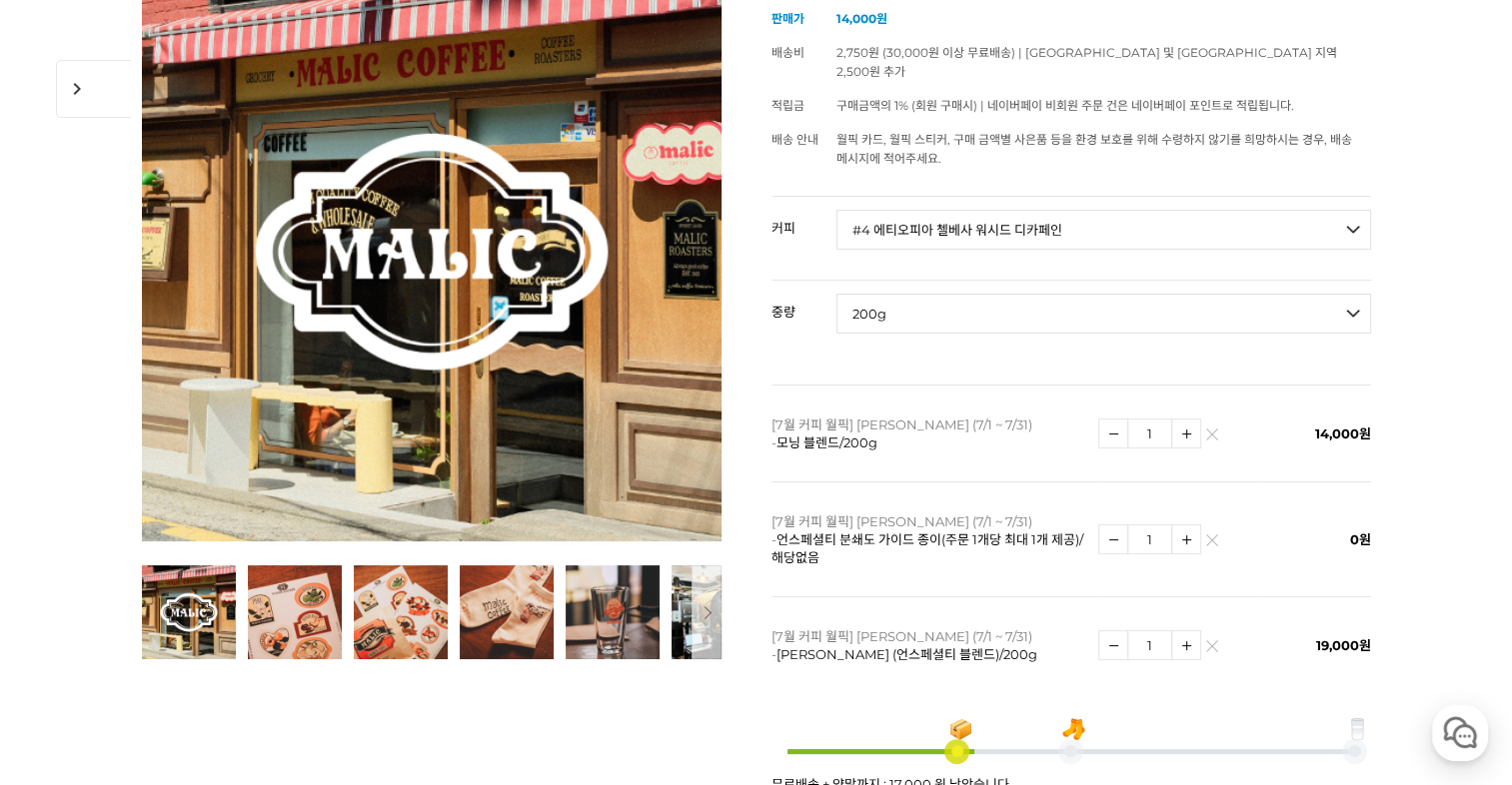click on "- [필수] 옵션을 선택해 주세요 - ------------------- 200g" at bounding box center [1103, 314] 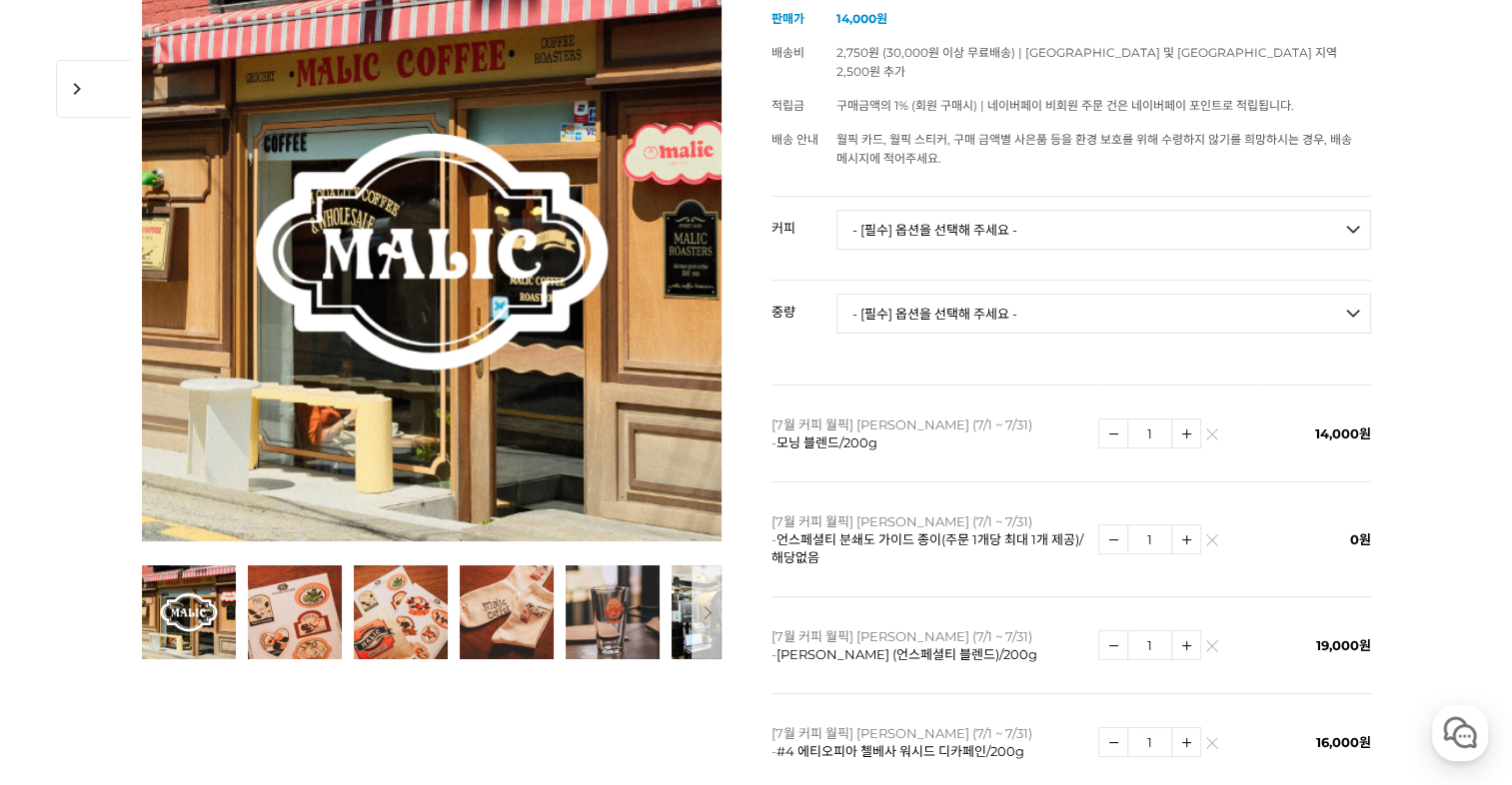 scroll, scrollTop: 665, scrollLeft: 0, axis: vertical 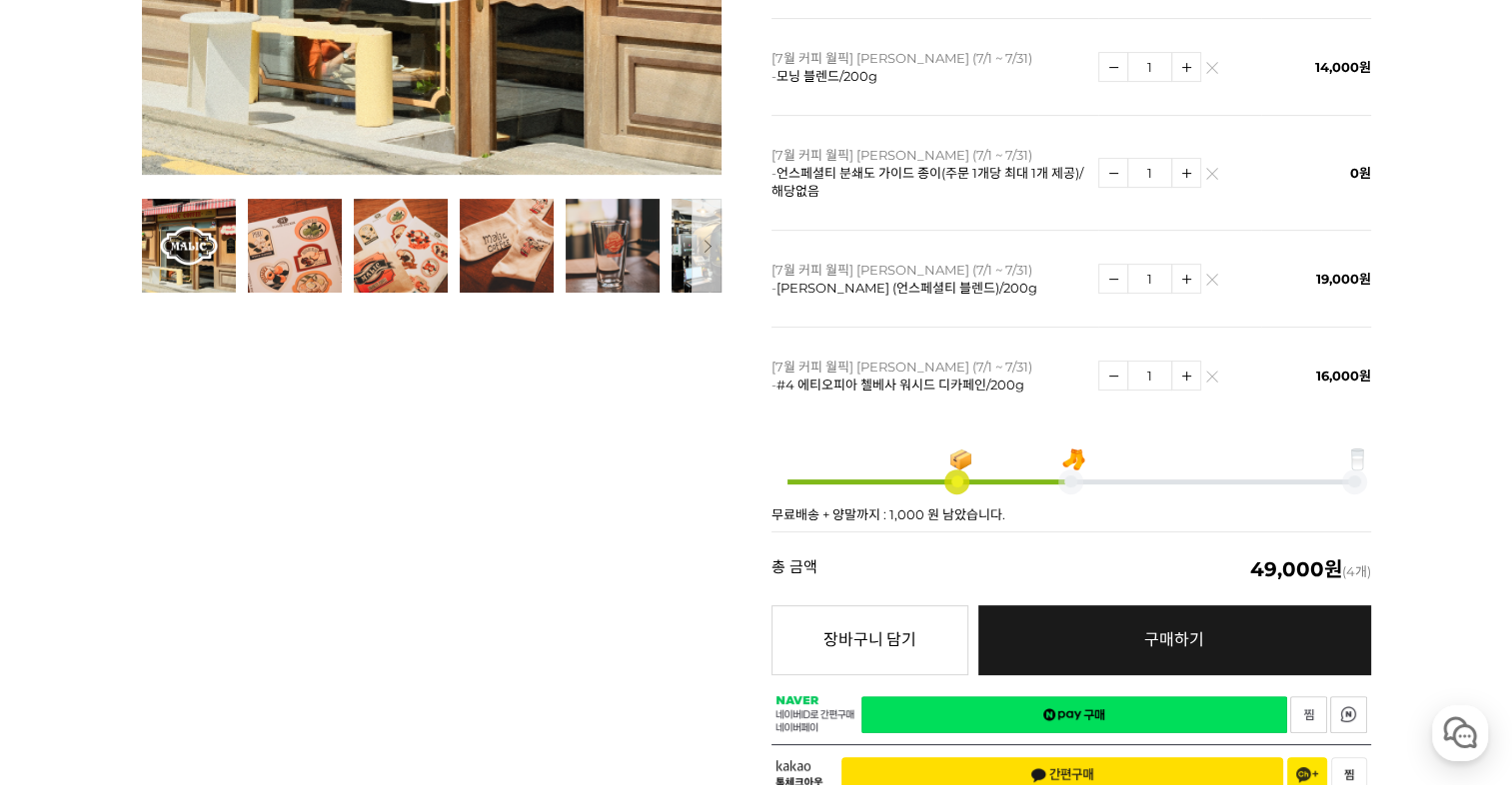 click at bounding box center [1211, 72] 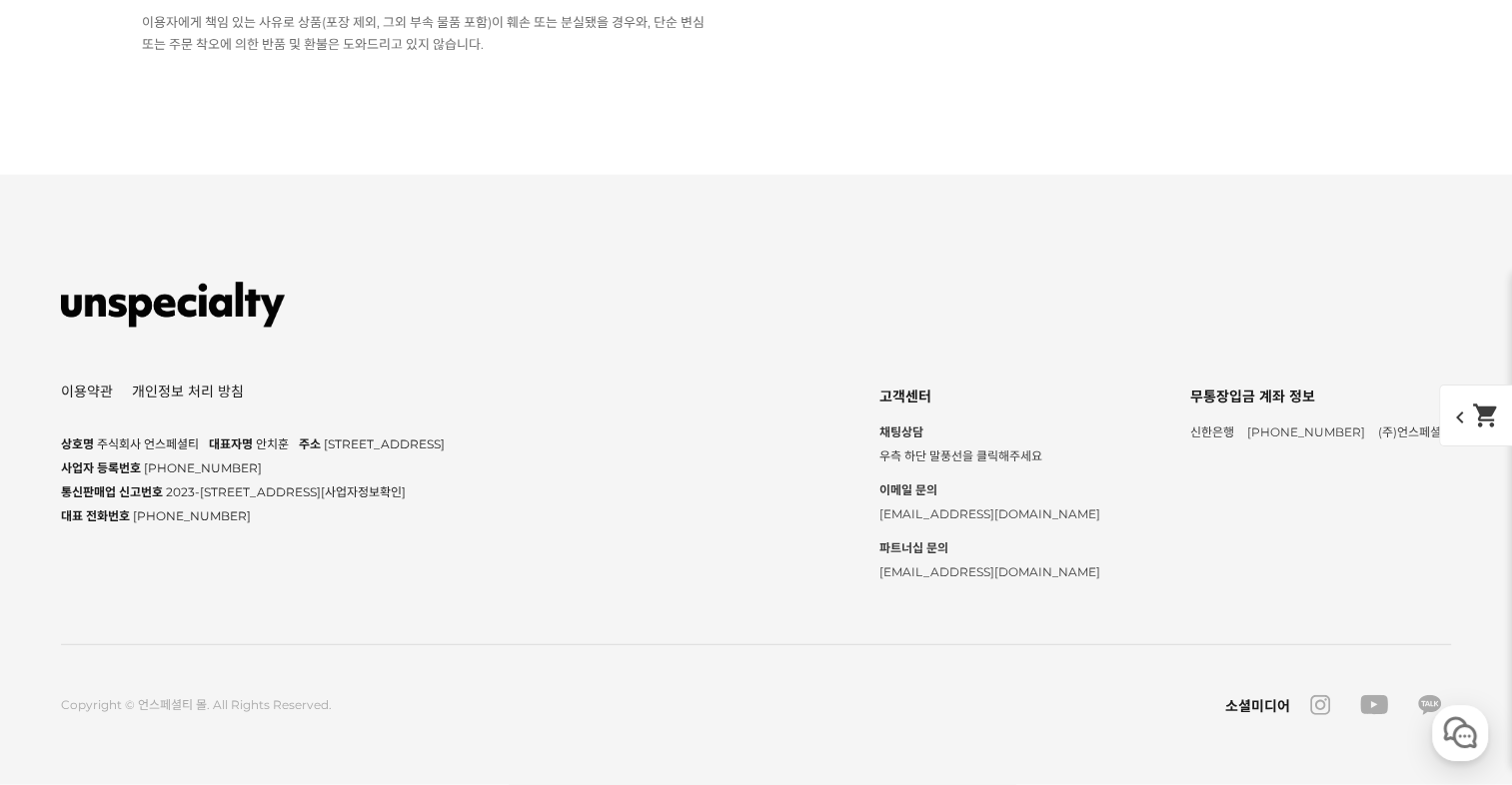 scroll, scrollTop: 14918, scrollLeft: 0, axis: vertical 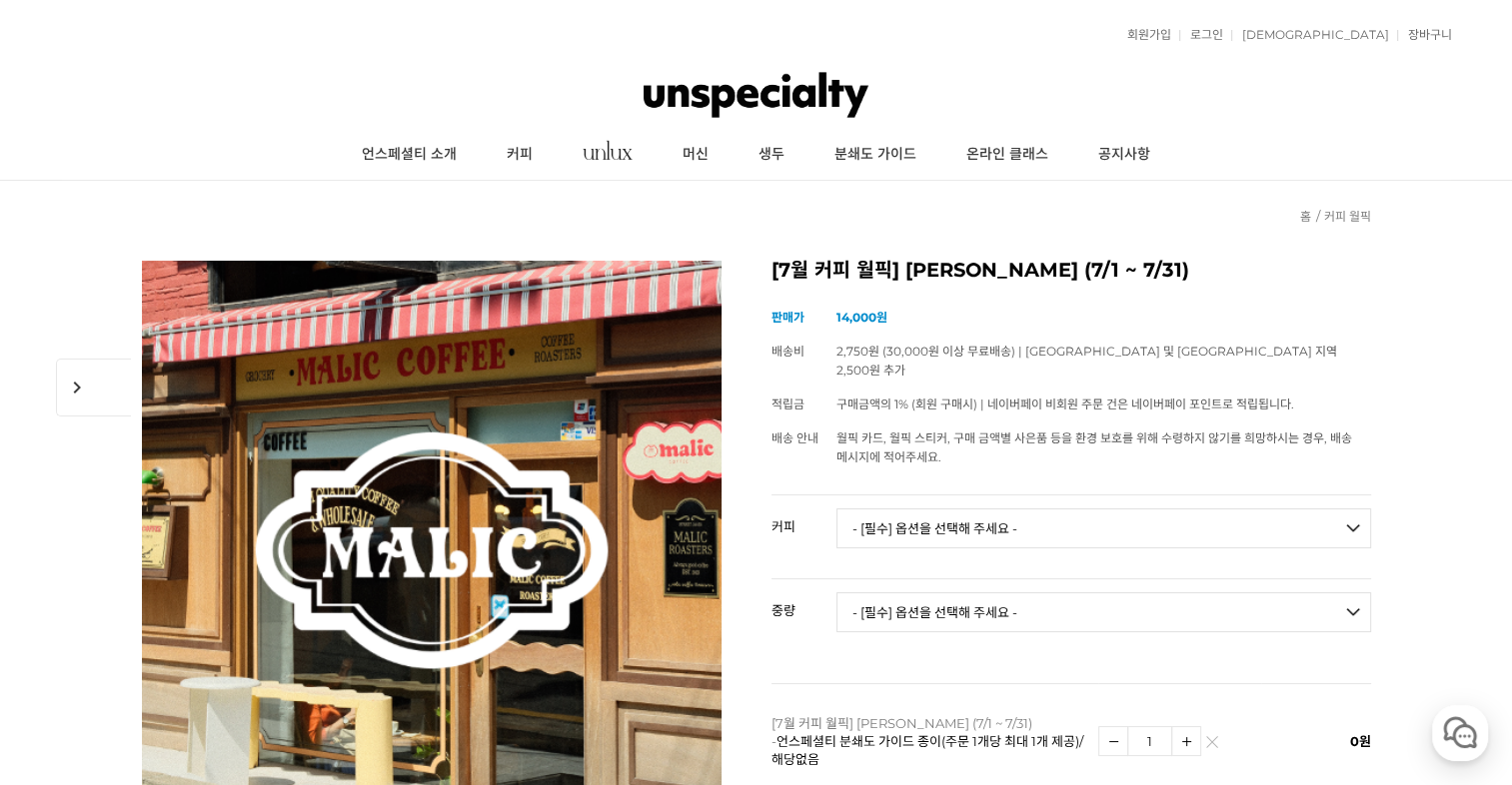 click on "- [필수] 옵션을 선택해 주세요 - ------------------- 언스페셜티 분쇄도 가이드 종이(주문 1개당 최대 1개 제공) 그레이프 쥬스 (언스페셜티 블렌드) 애플 쥬스 (언스페셜티 블렌드) 허니 자몽 쥬스 (언스페셜티 블렌드) [기획상품] 2024 Best of Panama 3종 10g 레시피팩 프루티 블렌드 마일드 블렌드 모닝 블렌드 #1 탄자니아 아카시아 힐스 게이샤 AA 풀리 워시드 [품절] #2 콜롬비아 포파얀 슈가케인 디카페인 #3 에티오피아 알로 타미루 미리가 74158 워시드 #4 에티오피아 첼베사 워시드 디카페인 #5 케냐 뚱구리 AB 풀리 워시드 [품절] #6 에티오피아 버그 우 셀렉션 에얼룸 내추럴 (Lot2) #7 에티오피아 알로 타미루 무라고 74158 클래식 워시드 #8 케냐 은가라투아 AB 워시드 (Lot 159) [품절] [7.4 오픈] #9 온두라스 마리사벨 카바예로 파카마라 워시드 #24 페루 알토 미라도르 게이샤 워시드" at bounding box center (1103, 528) 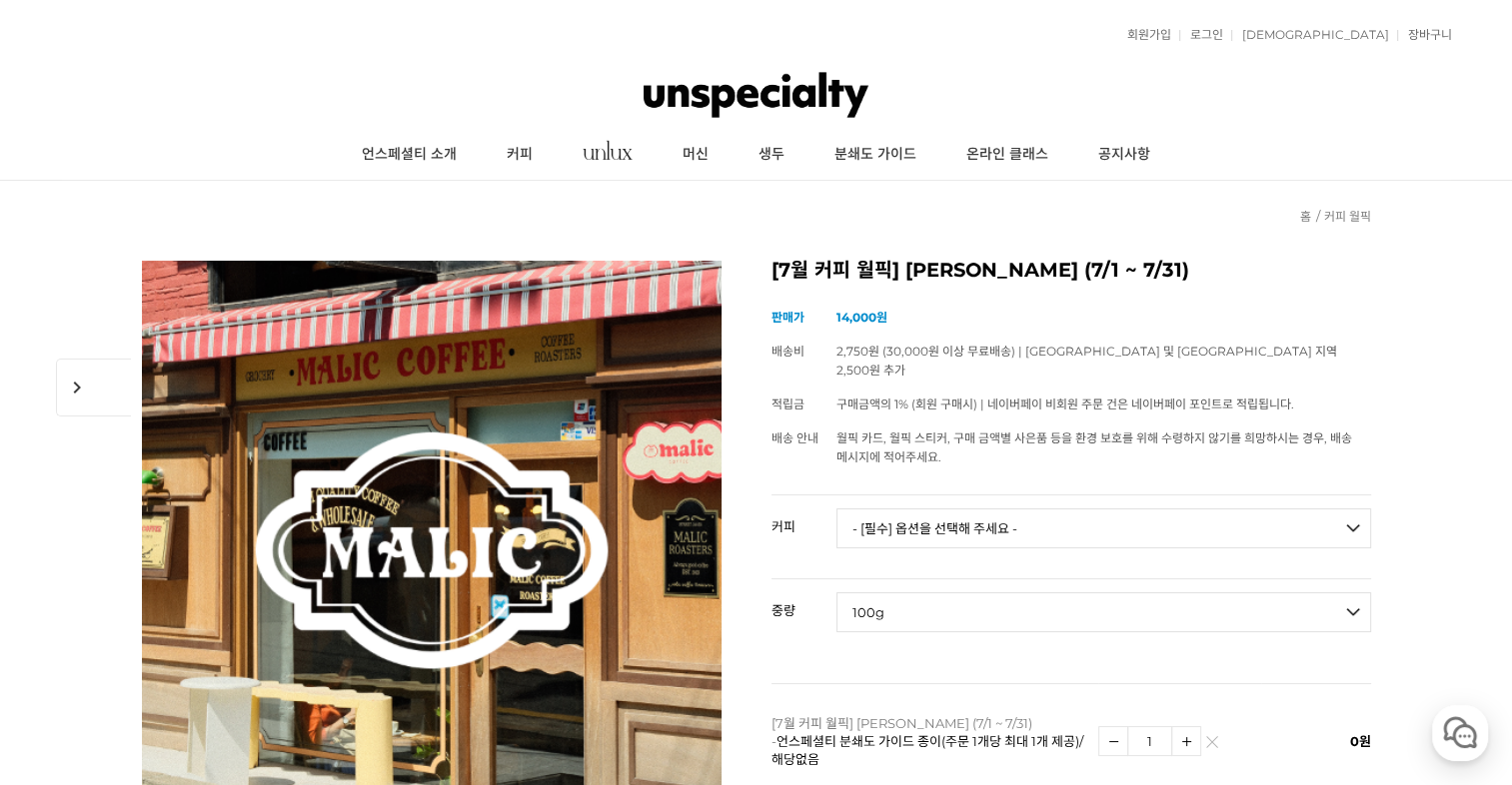 click on "- [필수] 옵션을 선택해 주세요 - ------------------- 100g" at bounding box center [1103, 612] 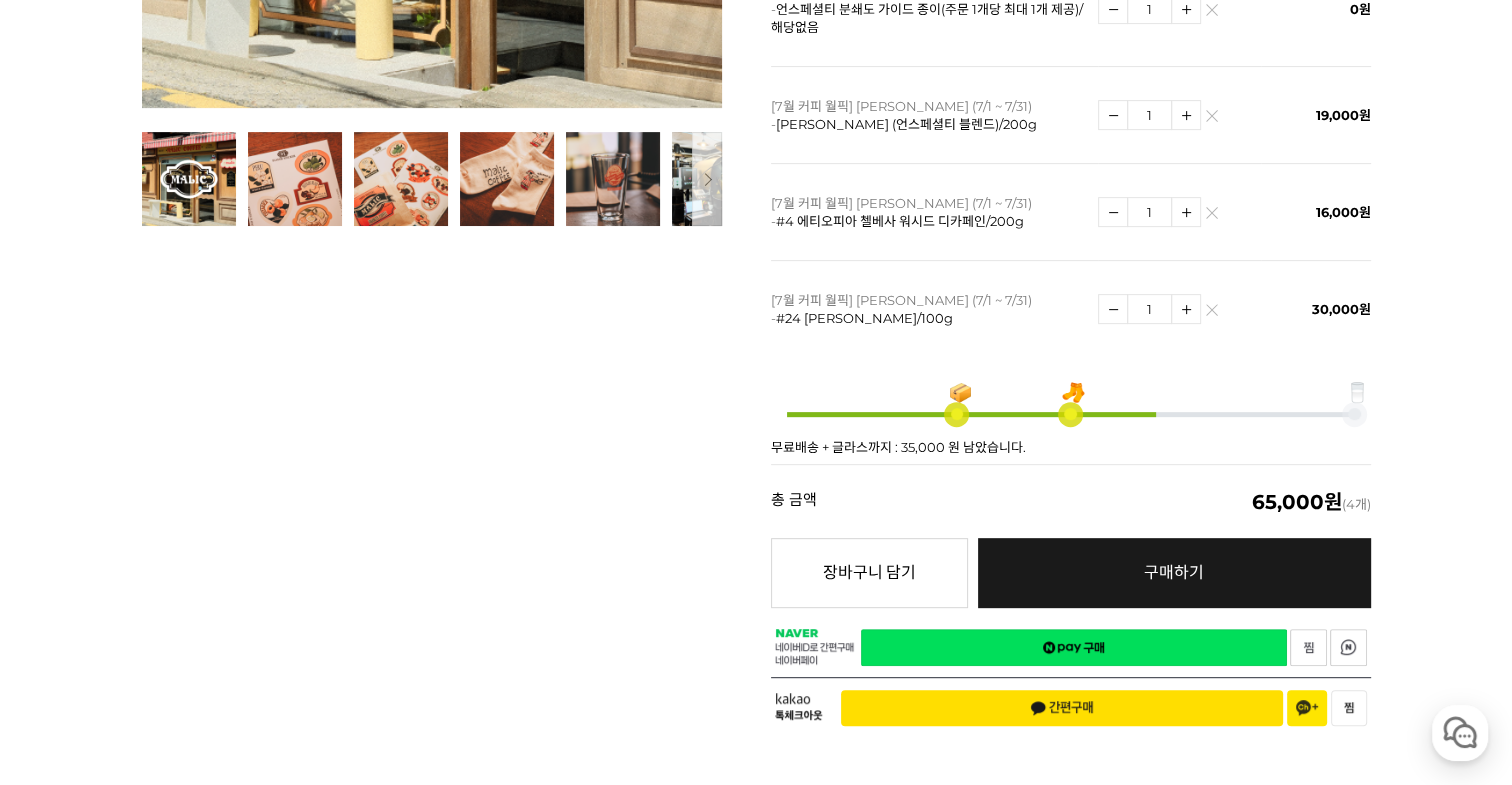 scroll, scrollTop: 366, scrollLeft: 0, axis: vertical 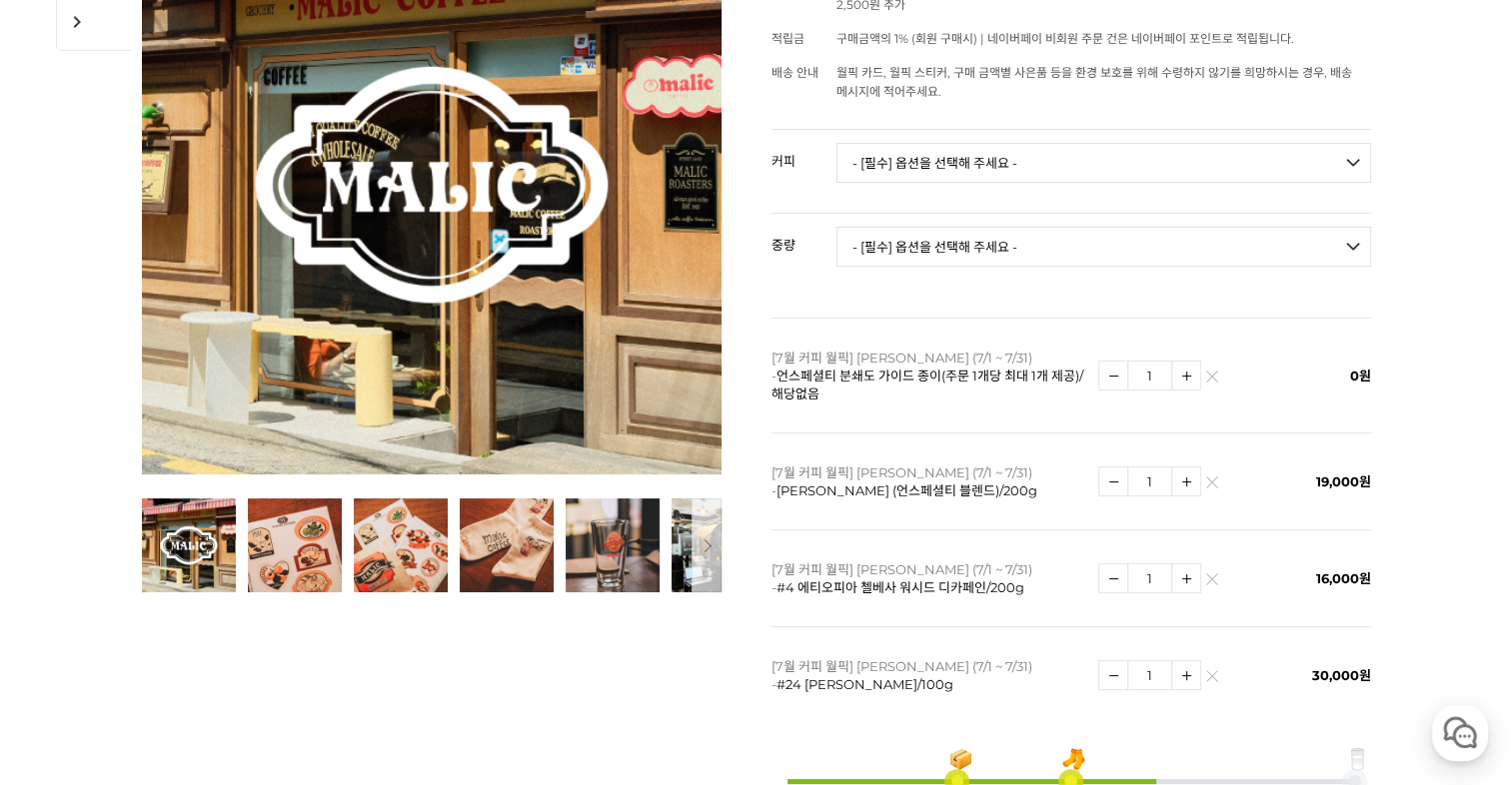 click on "1" at bounding box center [1180, 674] 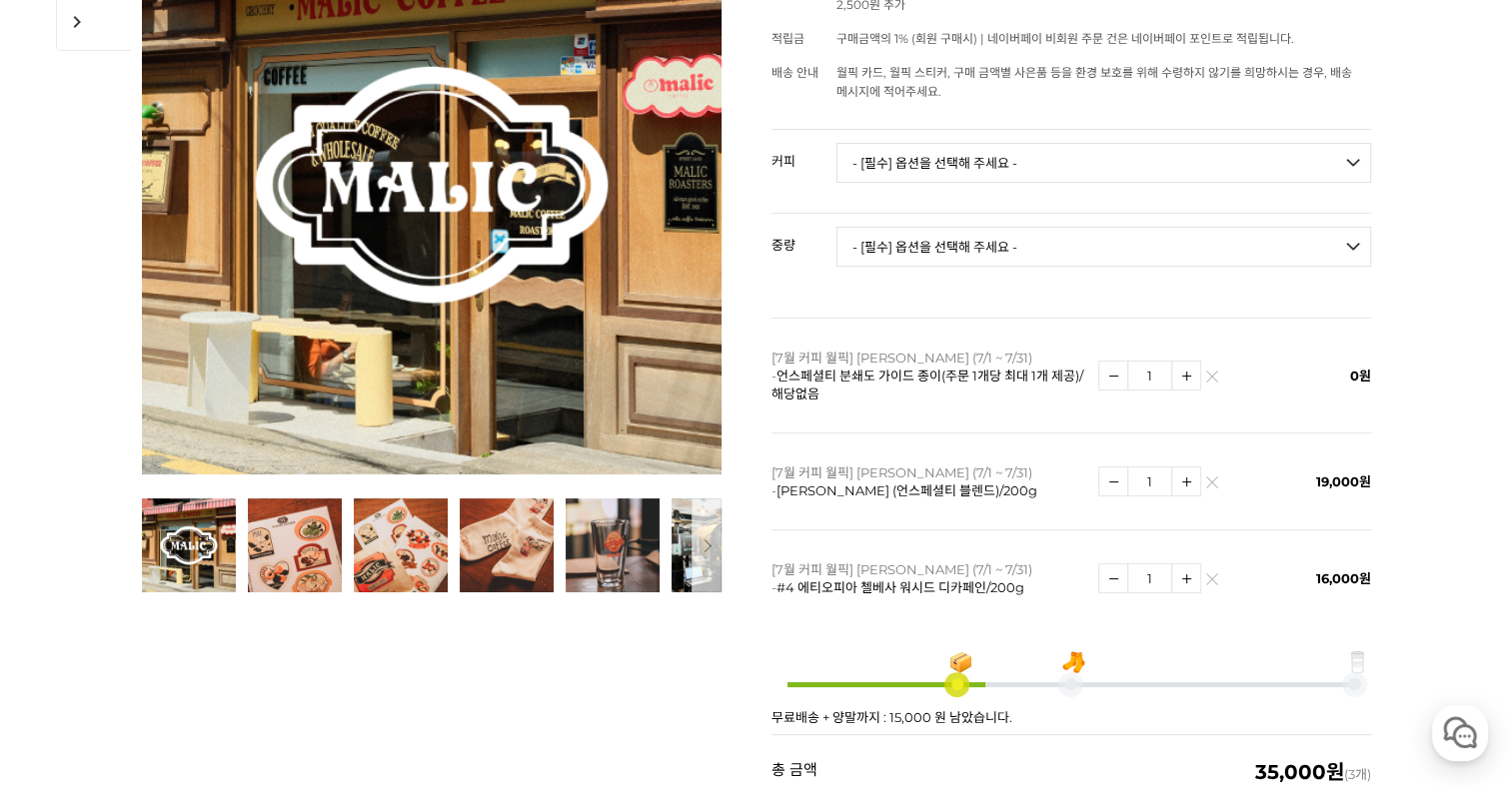 click on "- [필수] 옵션을 선택해 주세요 - ------------------- 100g" at bounding box center [1103, 247] 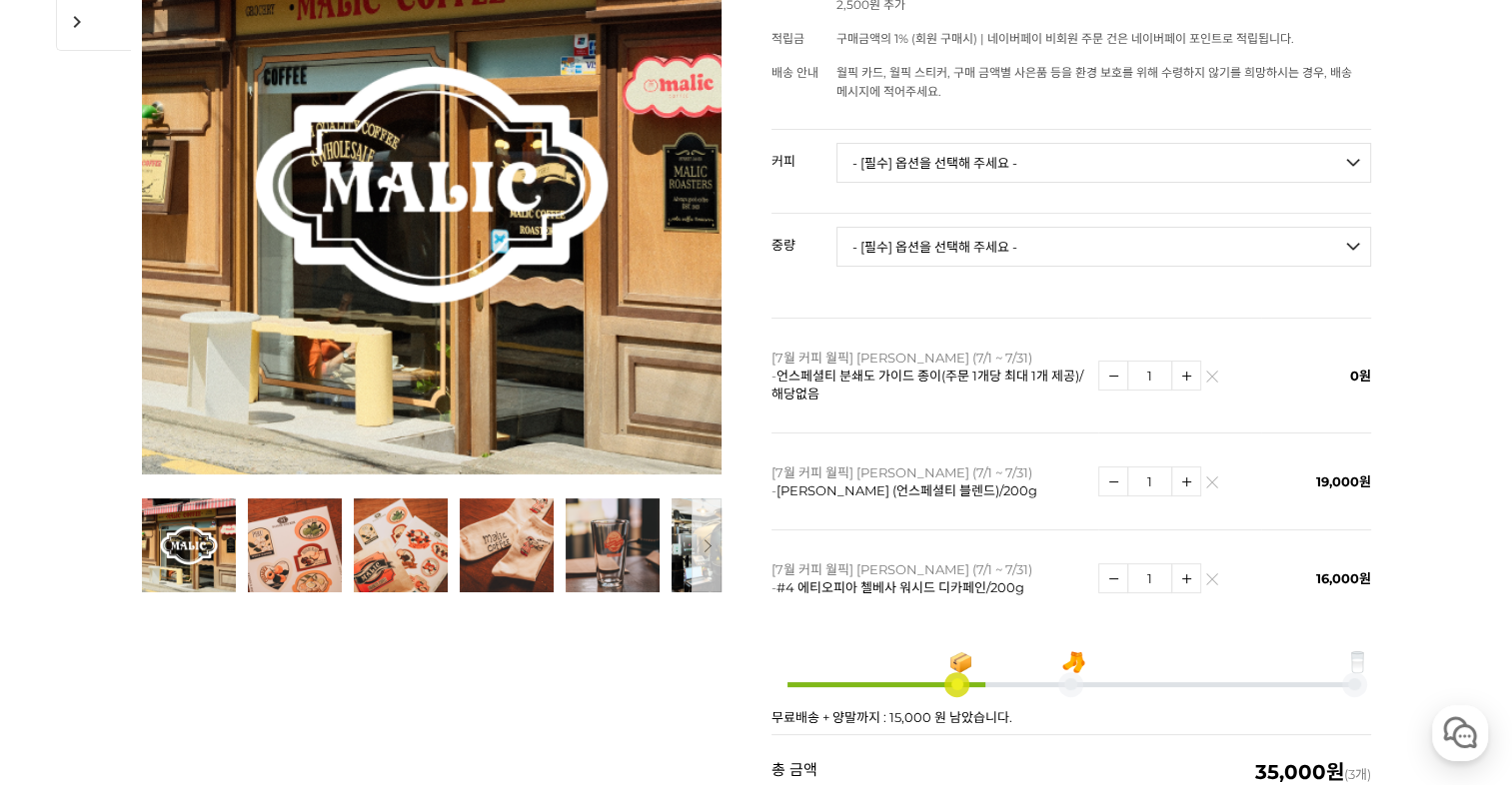 select on "#24 페루 알토 미라도르 게이샤 워시드" 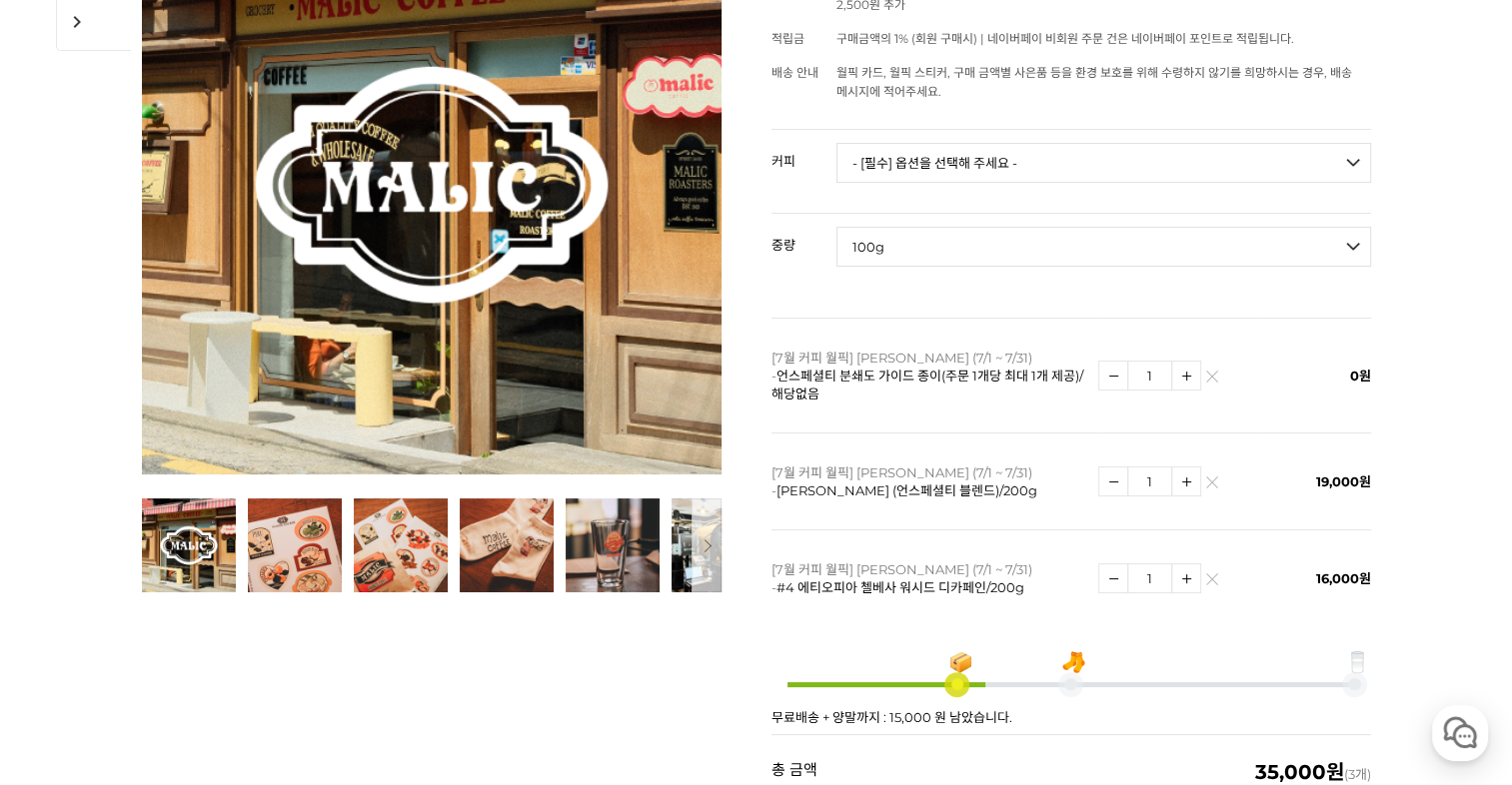 click on "- [필수] 옵션을 선택해 주세요 - ------------------- 100g" at bounding box center [1103, 247] 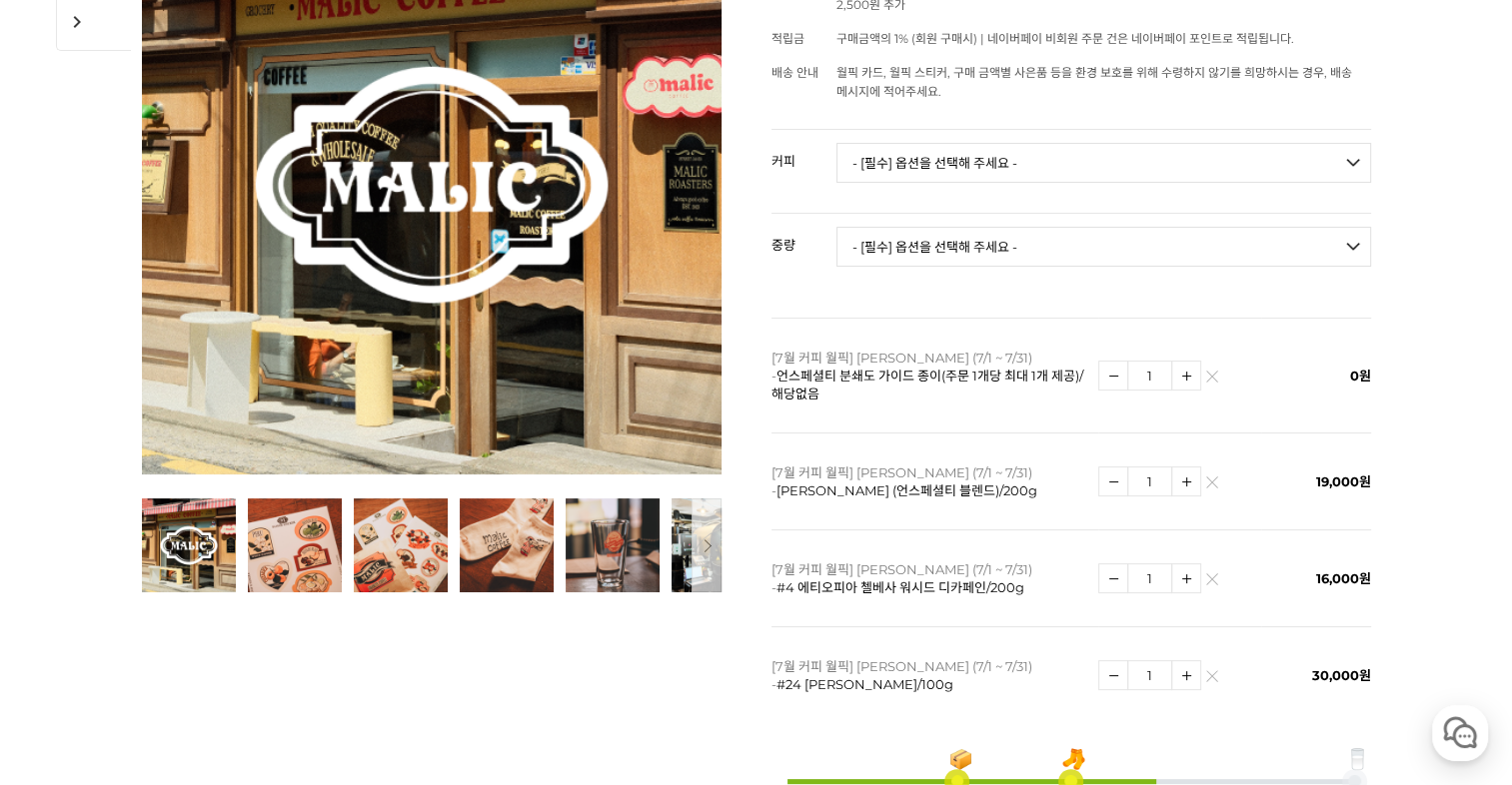 click on "- [필수] 옵션을 선택해 주세요 - ------------------- 언스페셜티 분쇄도 가이드 종이(주문 1개당 최대 1개 제공) 그레이프 쥬스 (언스페셜티 블렌드) 애플 쥬스 (언스페셜티 블렌드) 허니 자몽 쥬스 (언스페셜티 블렌드) [기획상품] 2024 Best of Panama 3종 10g 레시피팩 프루티 블렌드 마일드 블렌드 모닝 블렌드 #1 탄자니아 아카시아 힐스 게이샤 AA 풀리 워시드 [품절] #2 콜롬비아 포파얀 슈가케인 디카페인 #3 에티오피아 알로 타미루 미리가 74158 워시드 #4 에티오피아 첼베사 워시드 디카페인 #5 케냐 뚱구리 AB 풀리 워시드 [품절] #6 에티오피아 버그 우 셀렉션 에얼룸 내추럴 (Lot2) #7 에티오피아 알로 타미루 무라고 74158 클래식 워시드 #8 케냐 은가라투아 AB 워시드 (Lot 159) [품절] [7.4 오픈] #9 온두라스 마리사벨 카바예로 파카마라 워시드 #24 페루 알토 미라도르 게이샤 워시드" at bounding box center [1103, 163] 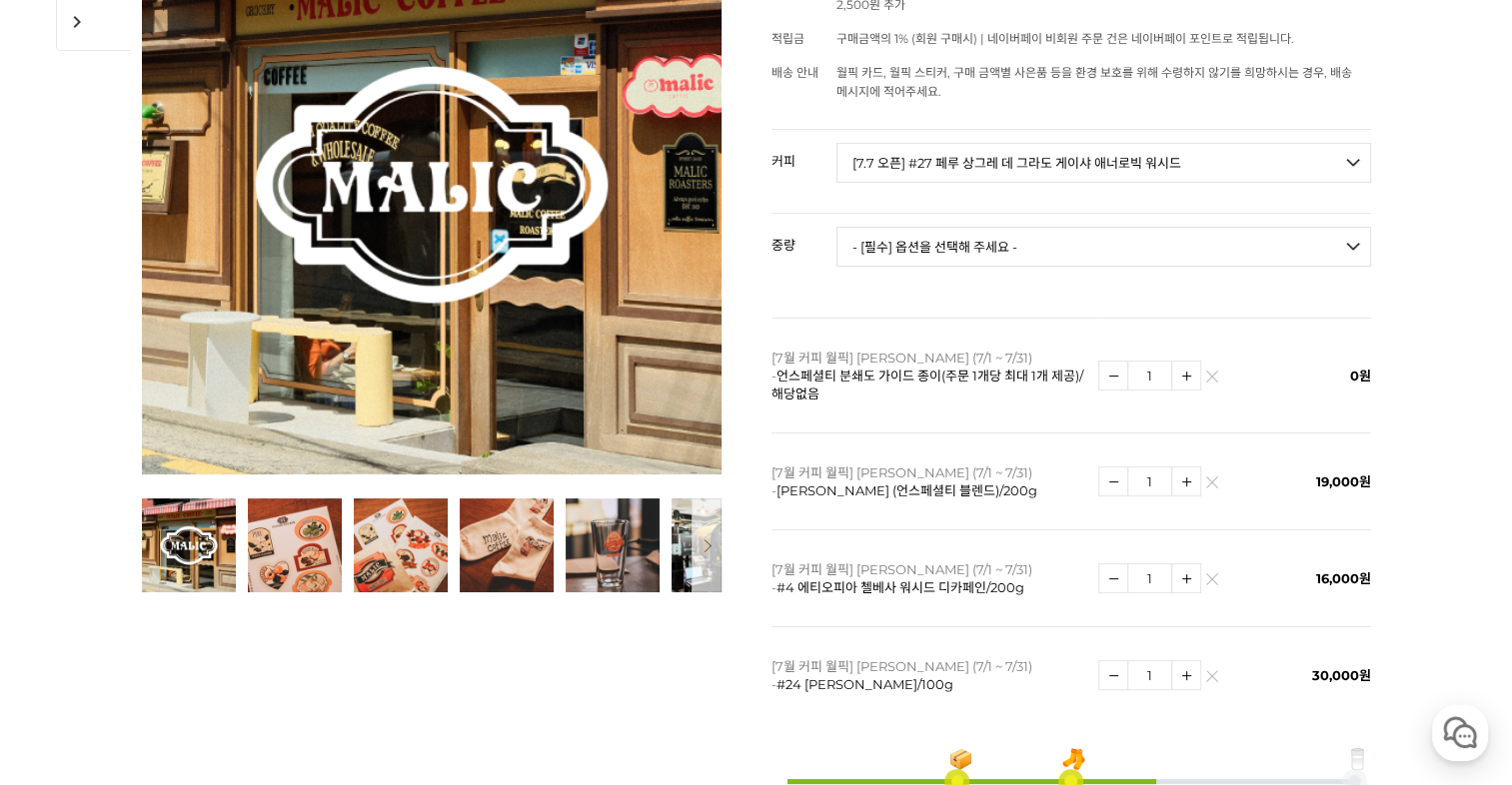 click on "- [필수] 옵션을 선택해 주세요 - ------------------- 언스페셜티 분쇄도 가이드 종이(주문 1개당 최대 1개 제공) 그레이프 쥬스 (언스페셜티 블렌드) 애플 쥬스 (언스페셜티 블렌드) 허니 자몽 쥬스 (언스페셜티 블렌드) [기획상품] 2024 Best of Panama 3종 10g 레시피팩 프루티 블렌드 마일드 블렌드 모닝 블렌드 #1 탄자니아 아카시아 힐스 게이샤 AA 풀리 워시드 [품절] #2 콜롬비아 포파얀 슈가케인 디카페인 #3 에티오피아 알로 타미루 미리가 74158 워시드 #4 에티오피아 첼베사 워시드 디카페인 #5 케냐 뚱구리 AB 풀리 워시드 [품절] #6 에티오피아 버그 우 셀렉션 에얼룸 내추럴 (Lot2) #7 에티오피아 알로 타미루 무라고 74158 클래식 워시드 #8 케냐 은가라투아 AB 워시드 (Lot 159) [품절] [7.4 오픈] #9 온두라스 마리사벨 카바예로 파카마라 워시드 #24 페루 알토 미라도르 게이샤 워시드" at bounding box center (1103, 163) 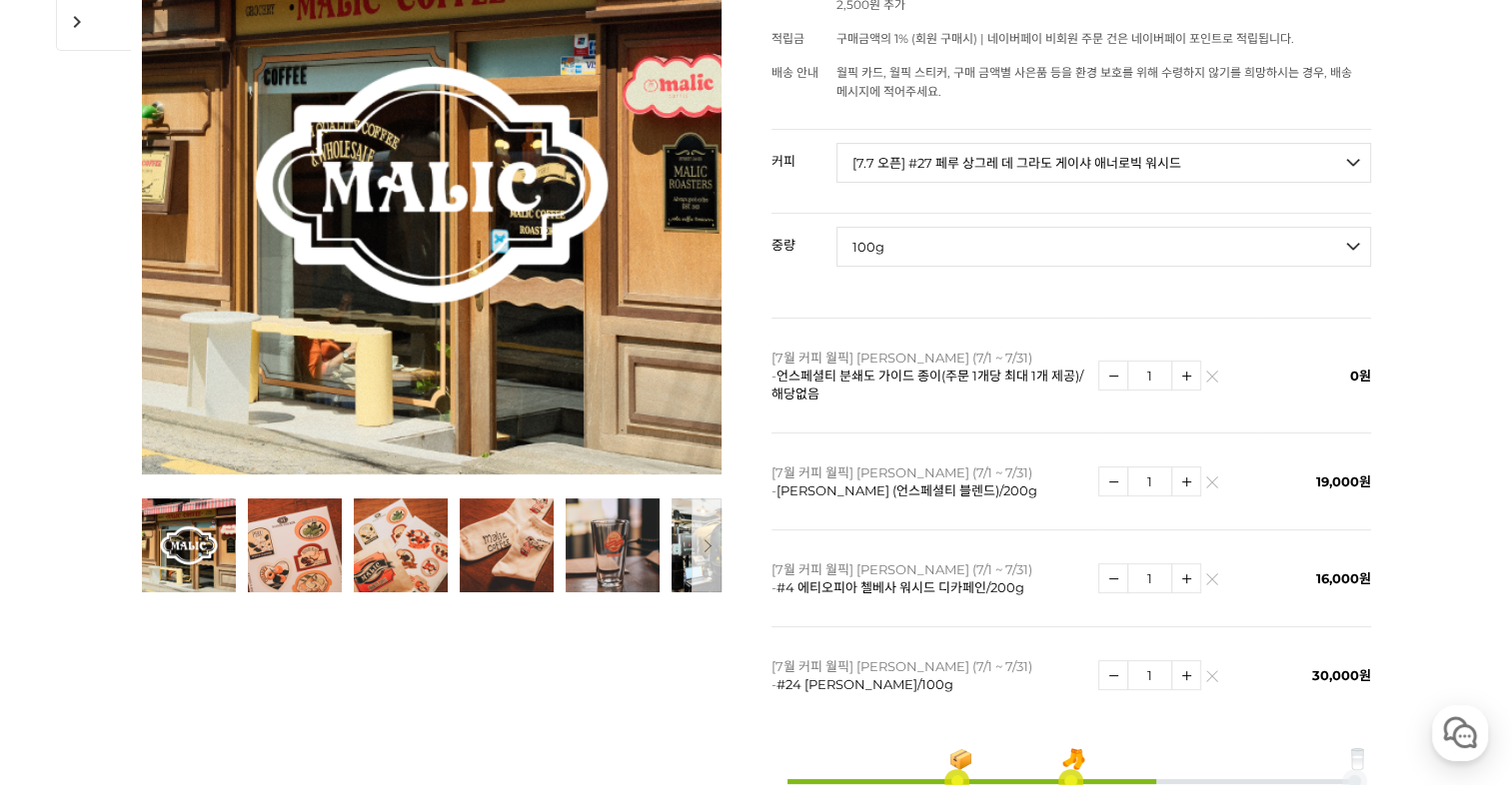 click on "- [필수] 옵션을 선택해 주세요 - ------------------- 100g" at bounding box center (1103, 247) 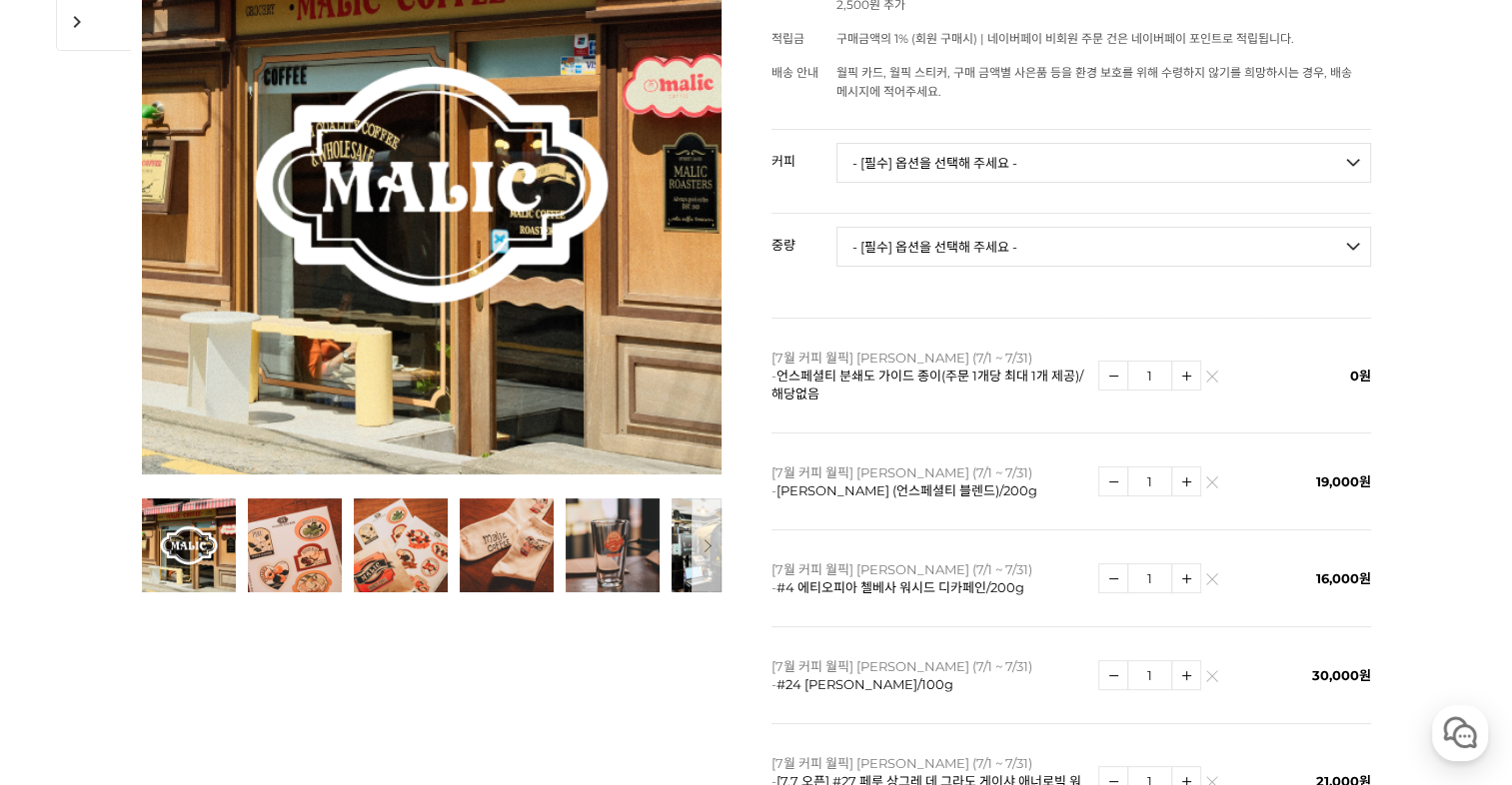 click at bounding box center [1211, 680] 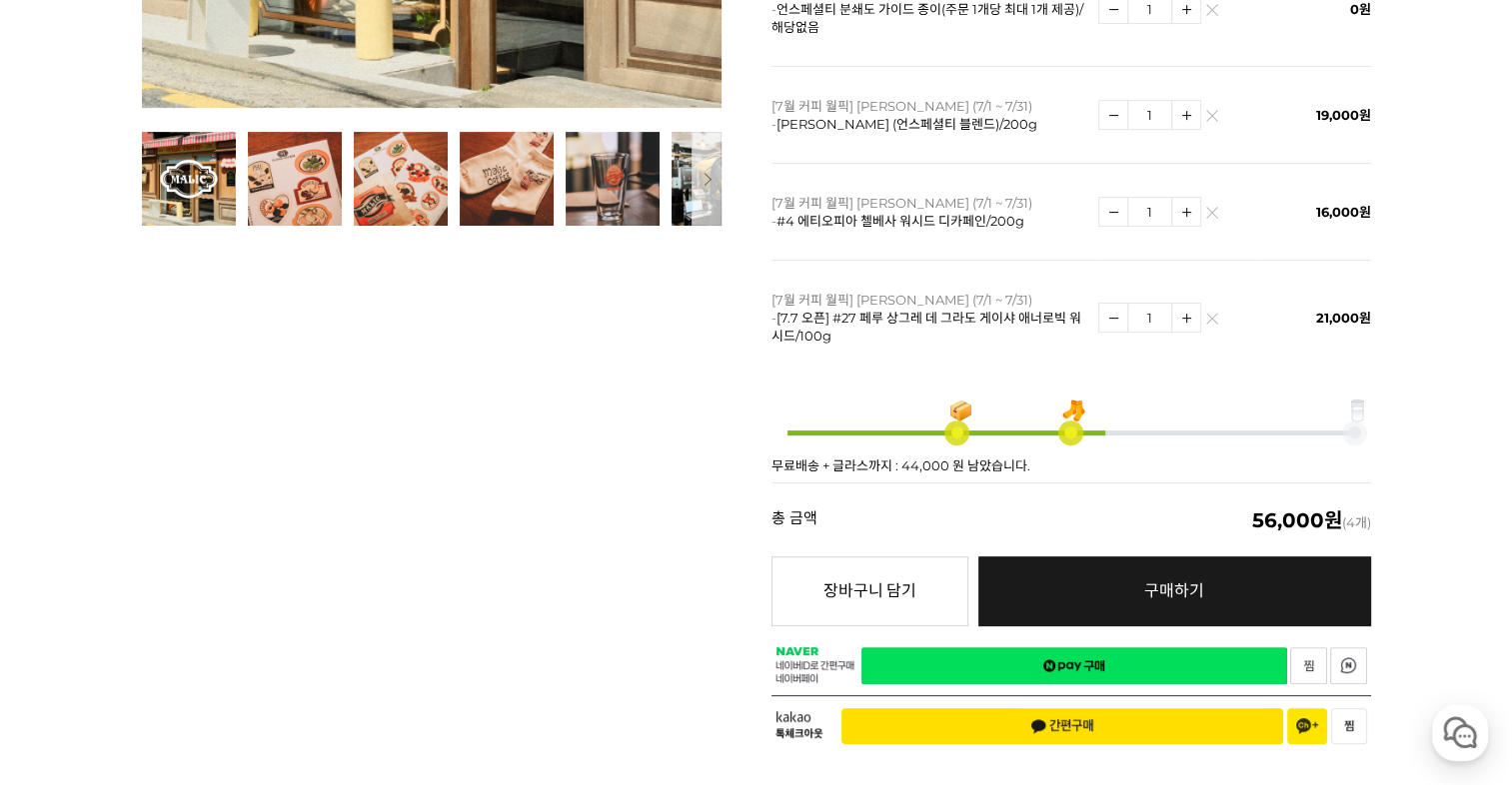 scroll, scrollTop: 366, scrollLeft: 0, axis: vertical 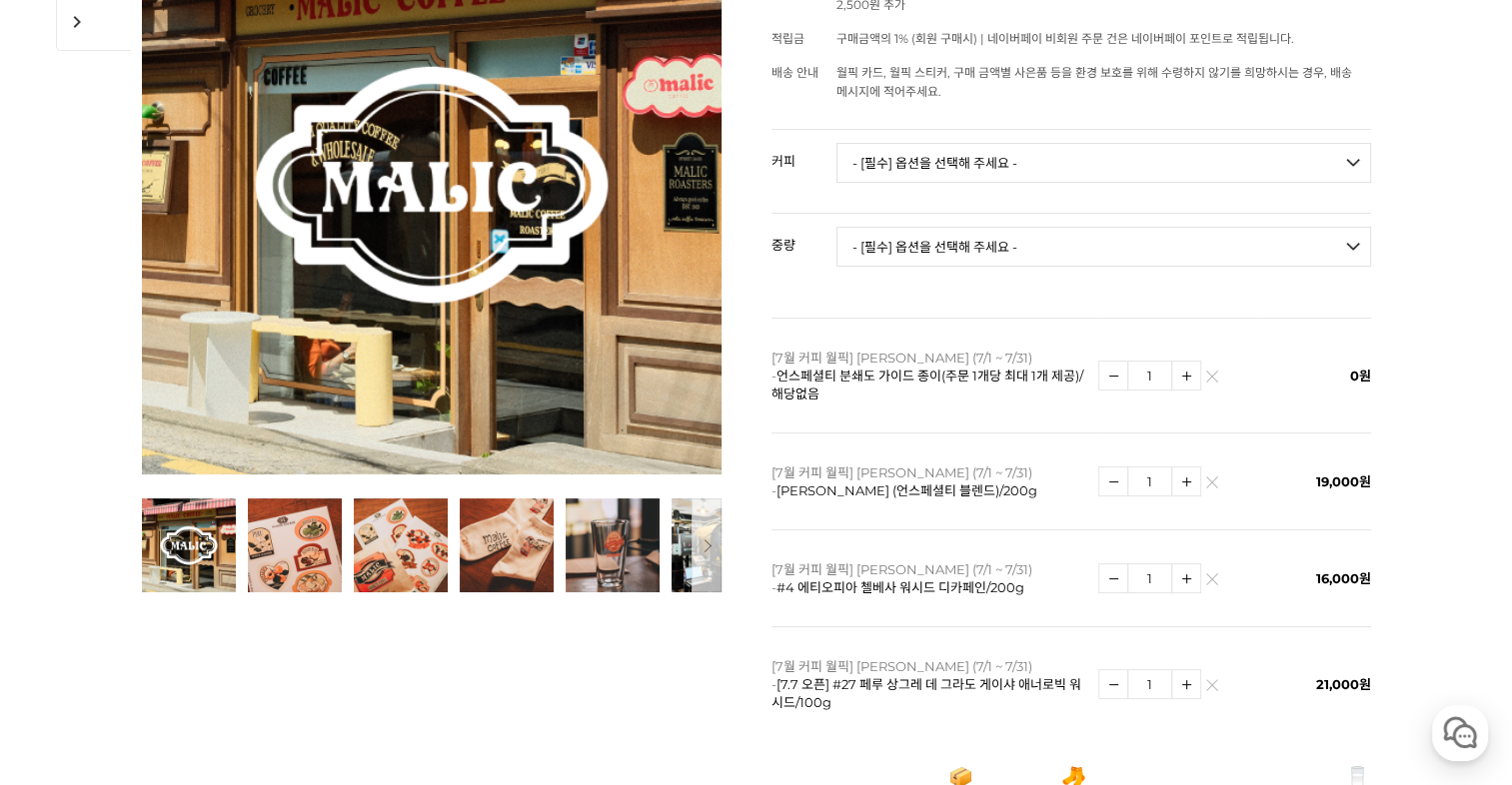 click on "- [필수] 옵션을 선택해 주세요 - ------------------- 100g" at bounding box center [1103, 247] 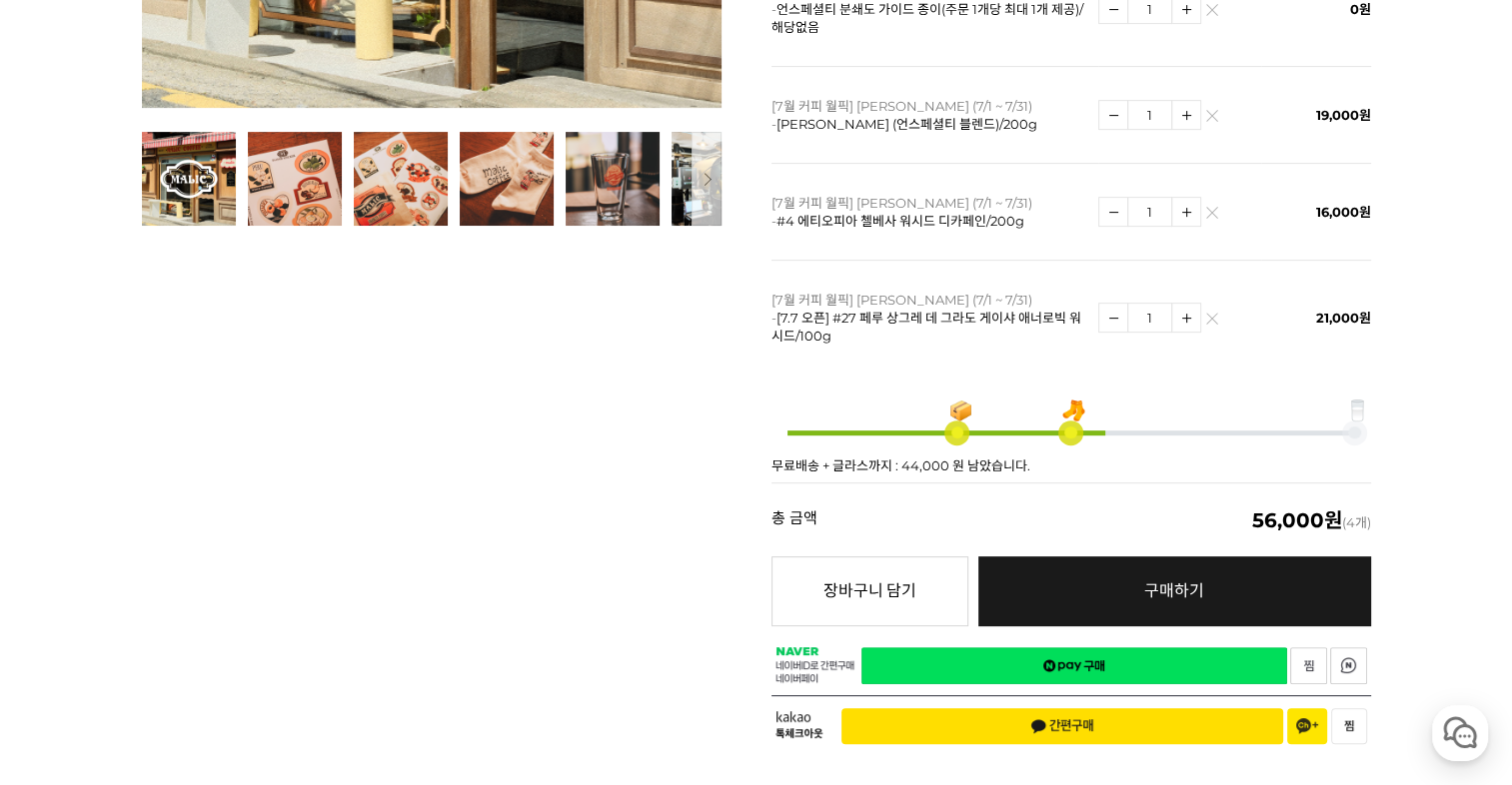 click at bounding box center (1211, 120) 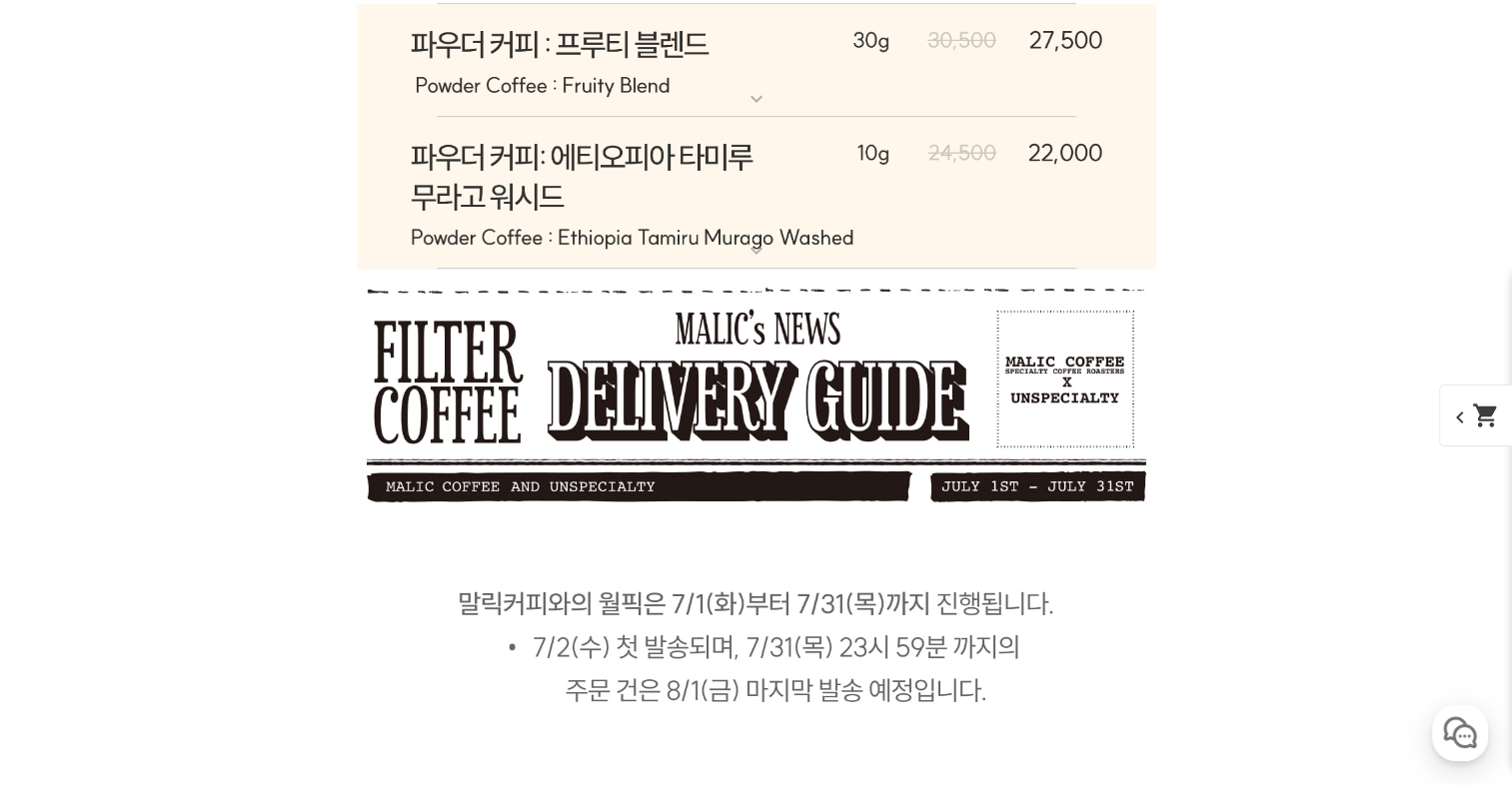 scroll, scrollTop: 9817, scrollLeft: 0, axis: vertical 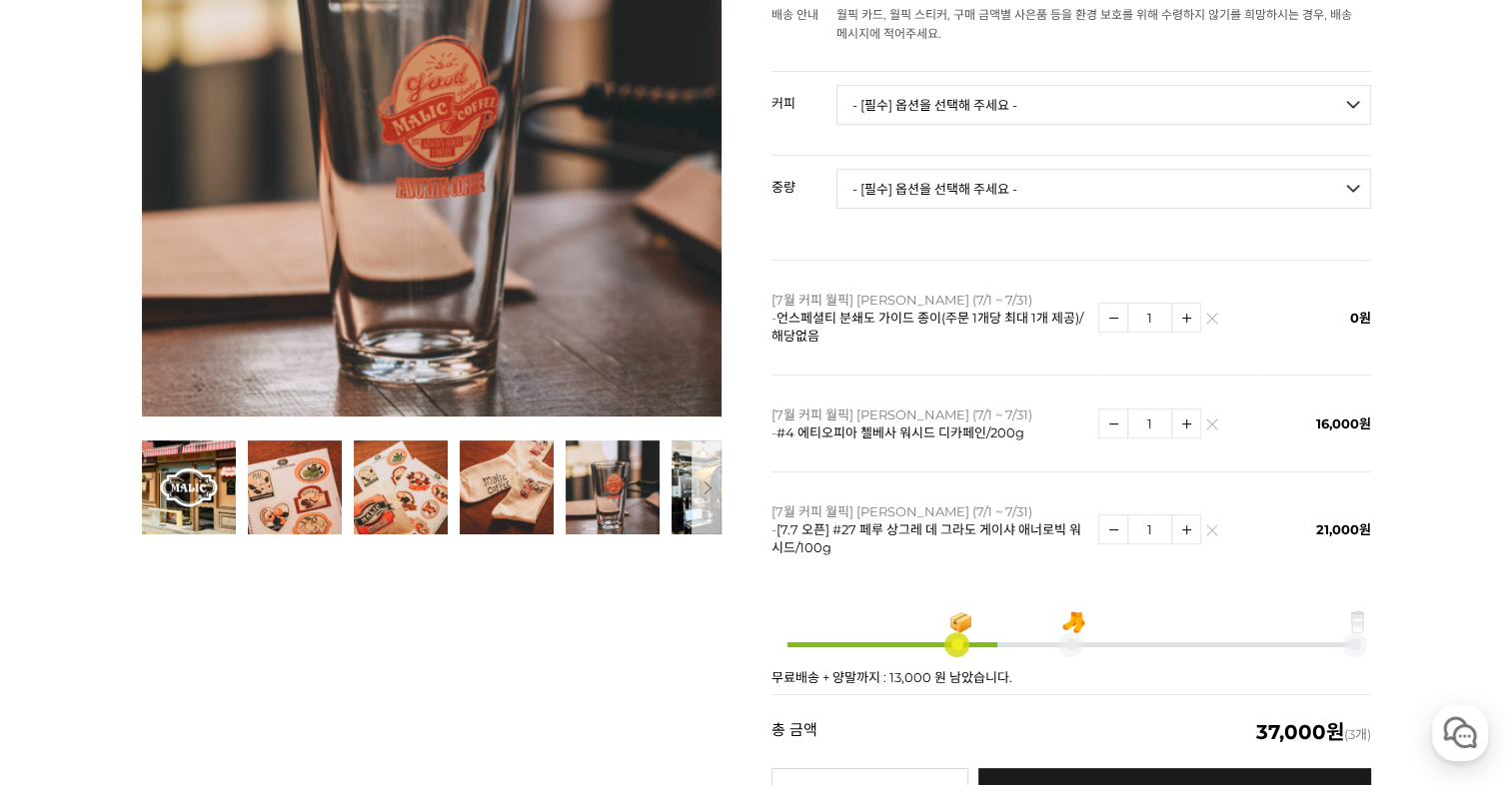 click on "- [필수] 옵션을 선택해 주세요 - ------------------- 언스페셜티 분쇄도 가이드 종이(주문 1개당 최대 1개 제공) 그레이프 쥬스 (언스페셜티 블렌드) 애플 쥬스 (언스페셜티 블렌드) 허니 자몽 쥬스 (언스페셜티 블렌드) [기획상품] 2024 Best of Panama 3종 10g 레시피팩 프루티 블렌드 마일드 블렌드 모닝 블렌드 #1 탄자니아 아카시아 힐스 게이샤 AA 풀리 워시드 [품절] #2 콜롬비아 포파얀 슈가케인 디카페인 #3 에티오피아 알로 타미루 미리가 74158 워시드 #4 에티오피아 첼베사 워시드 디카페인 #5 케냐 뚱구리 AB 풀리 워시드 [품절] #6 에티오피아 버그 우 셀렉션 에얼룸 내추럴 (Lot2) #7 에티오피아 알로 타미루 무라고 74158 클래식 워시드 #8 케냐 은가라투아 AB 워시드 (Lot 159) [품절] [7.4 오픈] #9 온두라스 마리사벨 카바예로 파카마라 워시드 #24 페루 알토 미라도르 게이샤 워시드" at bounding box center [1103, 105] 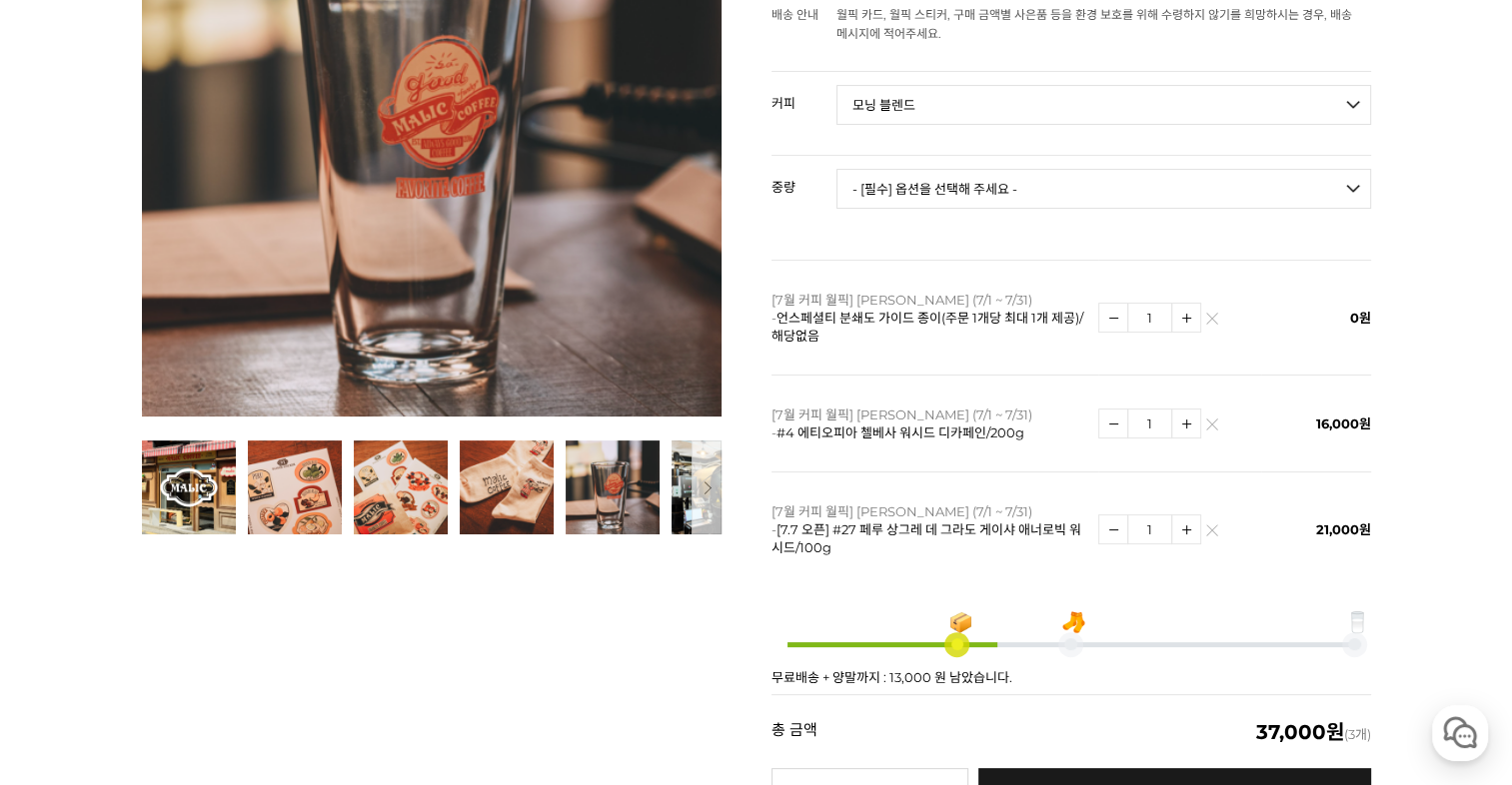 click on "- [필수] 옵션을 선택해 주세요 - ------------------- 언스페셜티 분쇄도 가이드 종이(주문 1개당 최대 1개 제공) 그레이프 쥬스 (언스페셜티 블렌드) 애플 쥬스 (언스페셜티 블렌드) 허니 자몽 쥬스 (언스페셜티 블렌드) [기획상품] 2024 Best of Panama 3종 10g 레시피팩 프루티 블렌드 마일드 블렌드 모닝 블렌드 #1 탄자니아 아카시아 힐스 게이샤 AA 풀리 워시드 [품절] #2 콜롬비아 포파얀 슈가케인 디카페인 #3 에티오피아 알로 타미루 미리가 74158 워시드 #4 에티오피아 첼베사 워시드 디카페인 #5 케냐 뚱구리 AB 풀리 워시드 [품절] #6 에티오피아 버그 우 셀렉션 에얼룸 내추럴 (Lot2) #7 에티오피아 알로 타미루 무라고 74158 클래식 워시드 #8 케냐 은가라투아 AB 워시드 (Lot 159) [품절] [7.4 오픈] #9 온두라스 마리사벨 카바예로 파카마라 워시드 #24 페루 알토 미라도르 게이샤 워시드" at bounding box center [1103, 105] 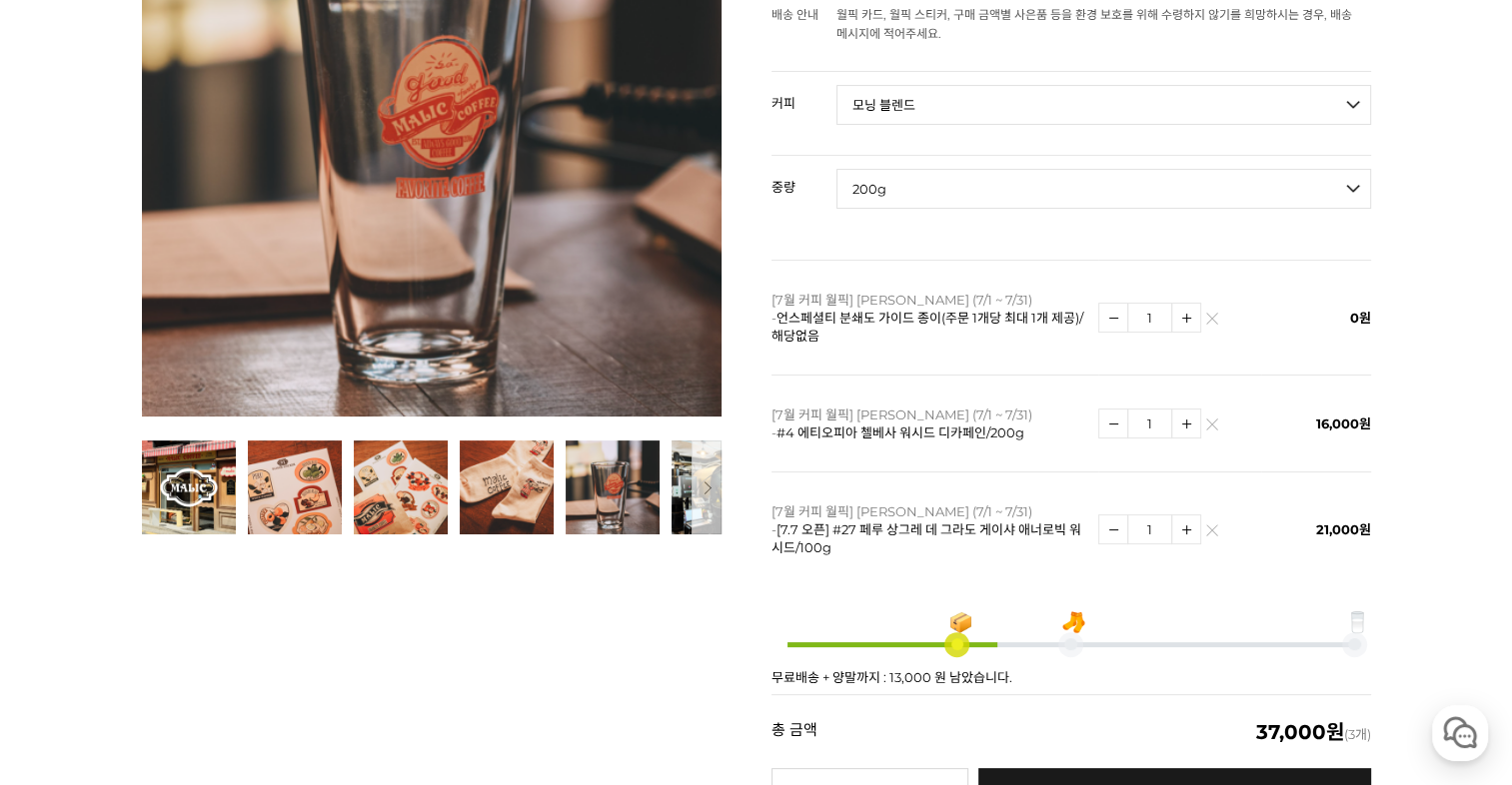 click on "- [필수] 옵션을 선택해 주세요 - ------------------- 200g 500g 1kg" at bounding box center (1103, 189) 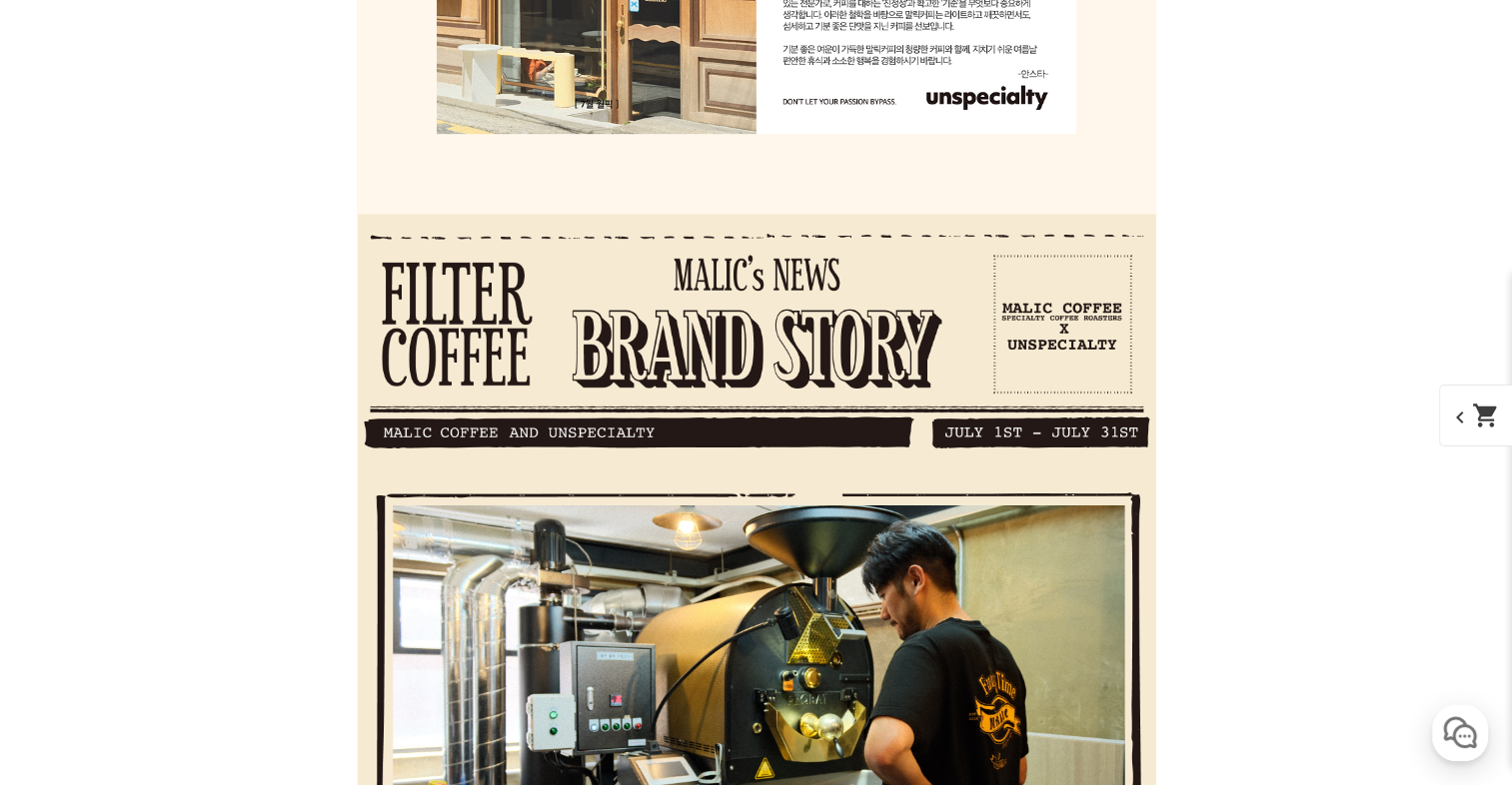 scroll, scrollTop: 4245, scrollLeft: 0, axis: vertical 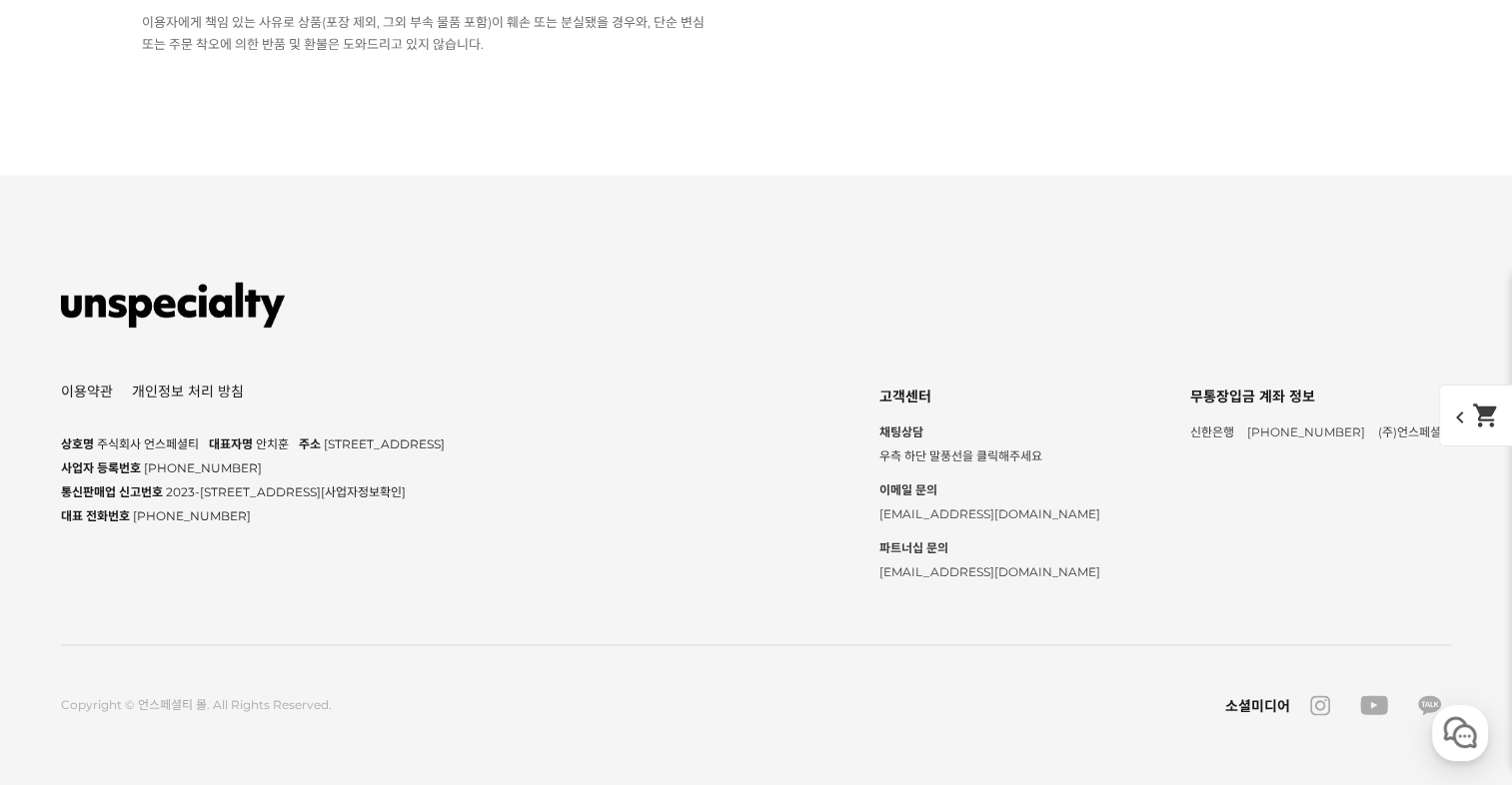 click on "사은품 문의" at bounding box center [397, -1040] 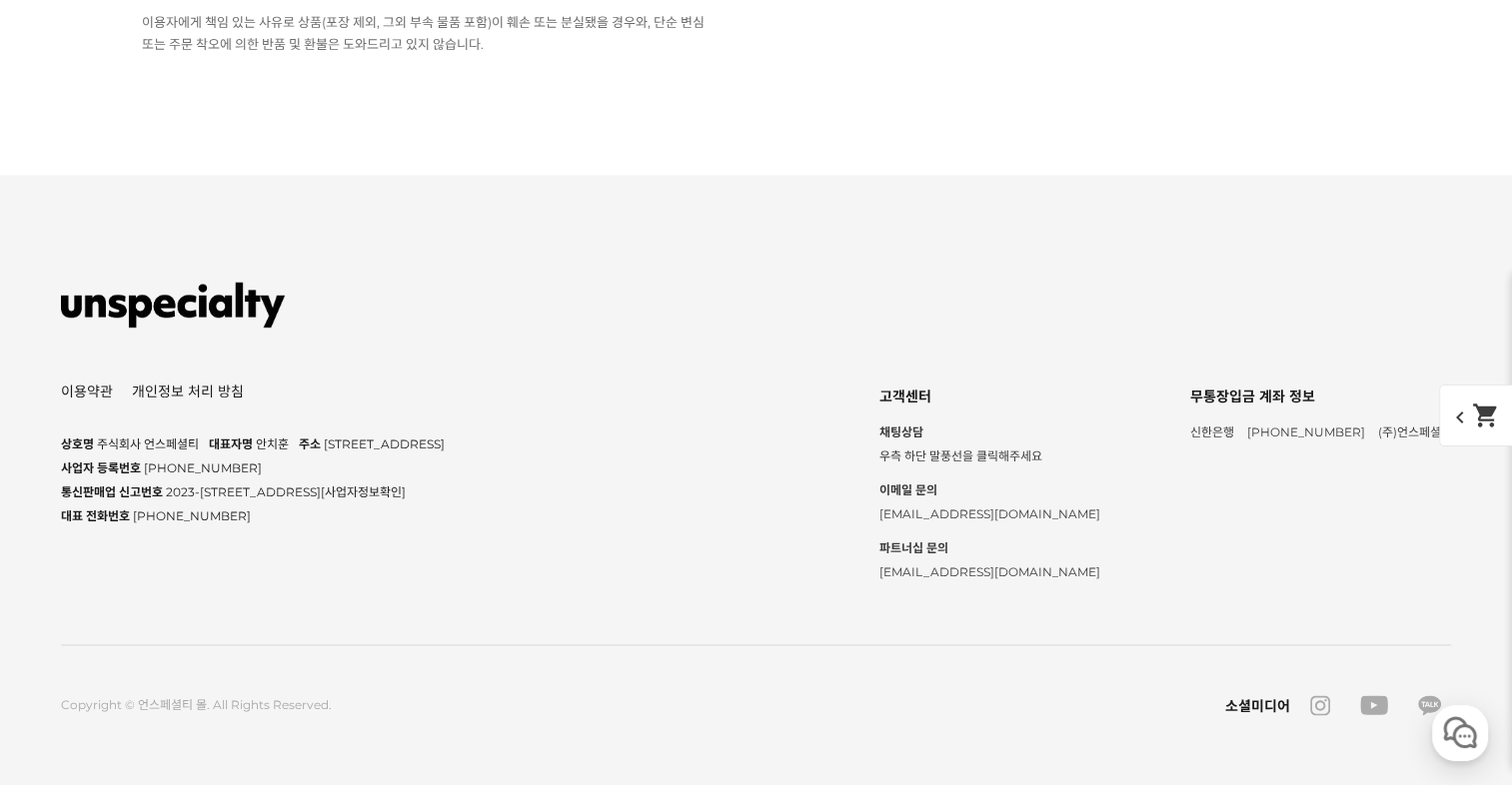 click on "디게싱" at bounding box center (384, -1350) 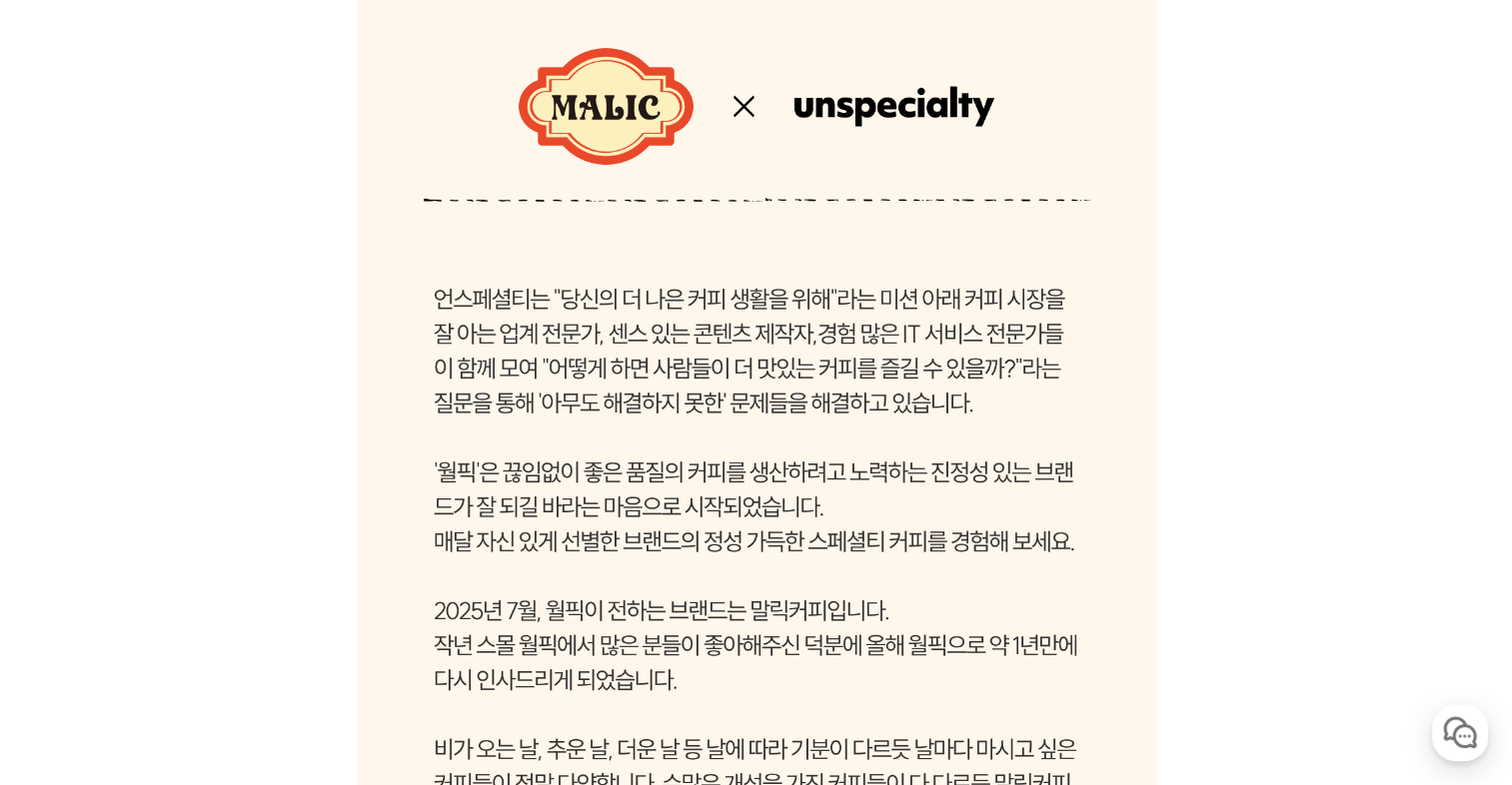 scroll, scrollTop: 308, scrollLeft: 0, axis: vertical 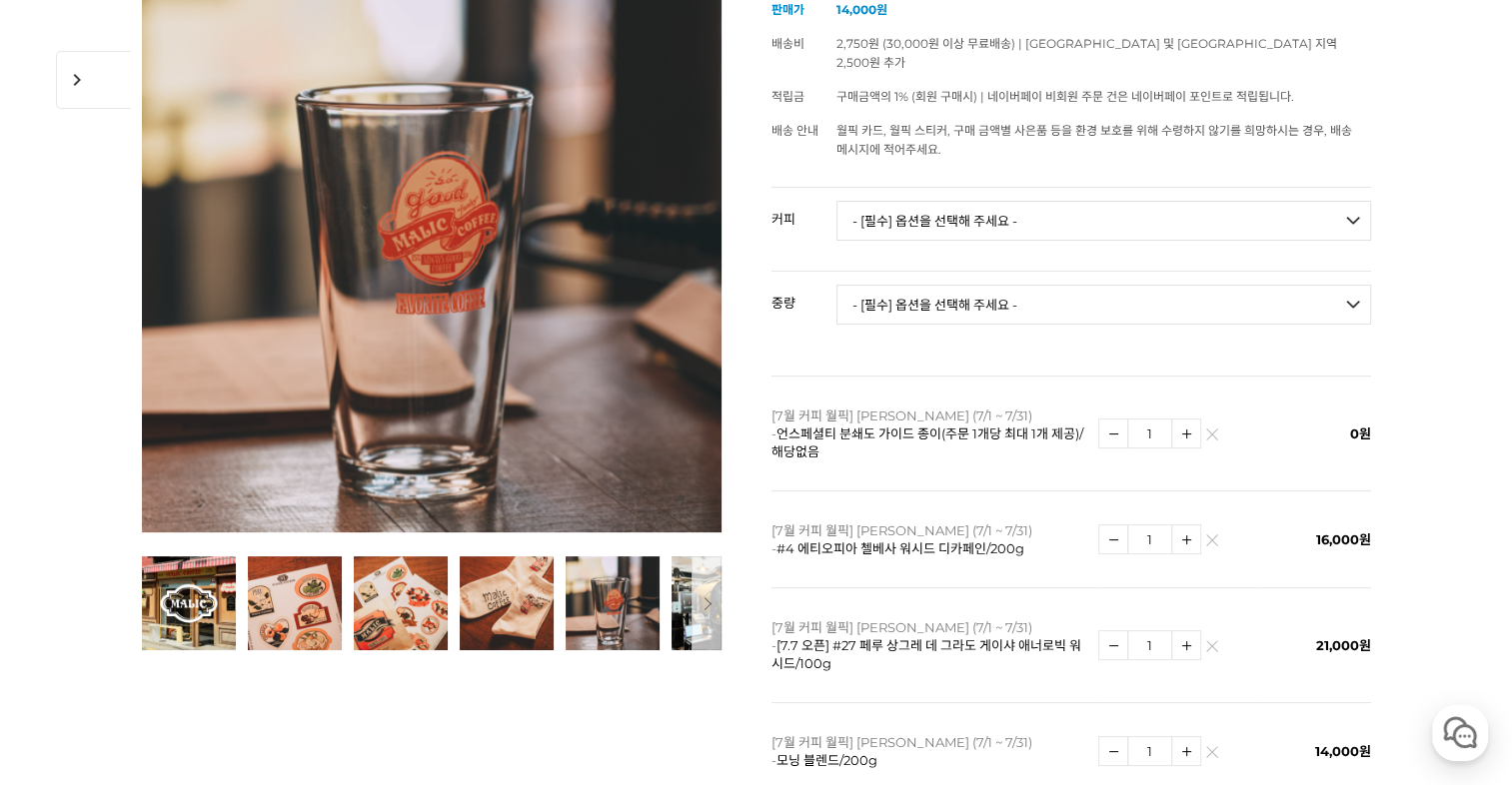 click at bounding box center [1211, 650] 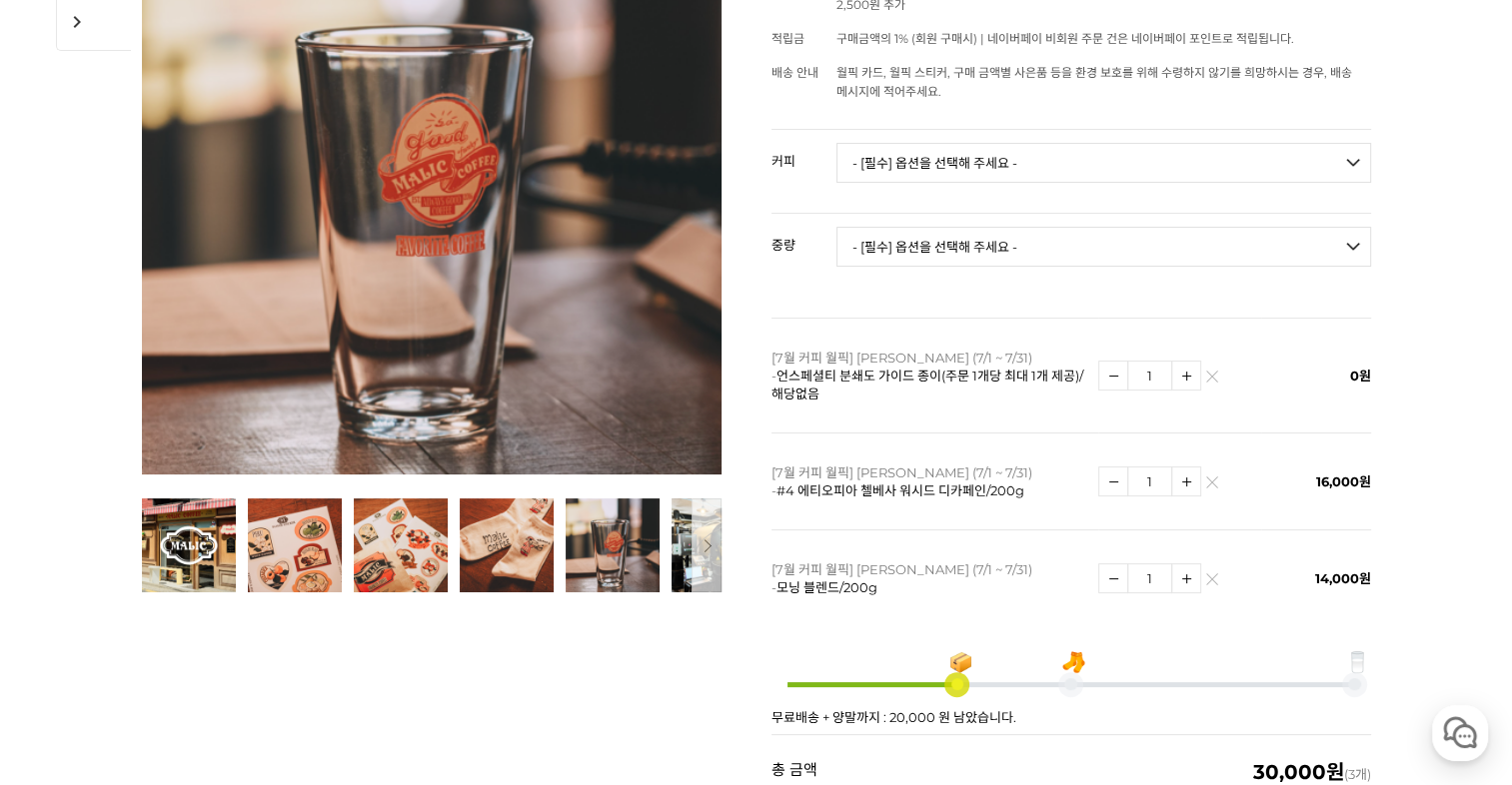 scroll, scrollTop: 732, scrollLeft: 0, axis: vertical 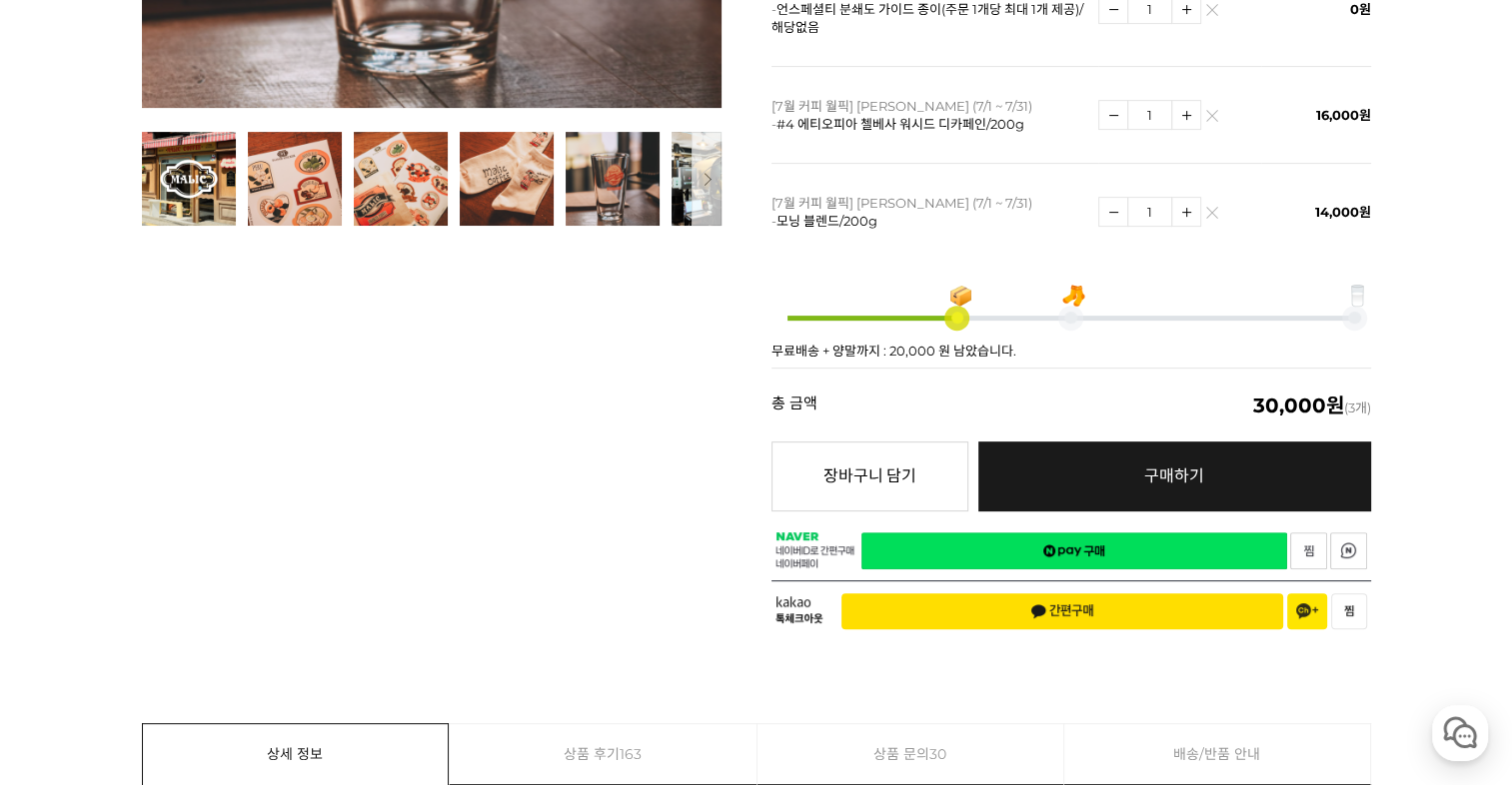 click on "구매하기 예약주문 REGULAR DELIVERY" at bounding box center (1174, 476) 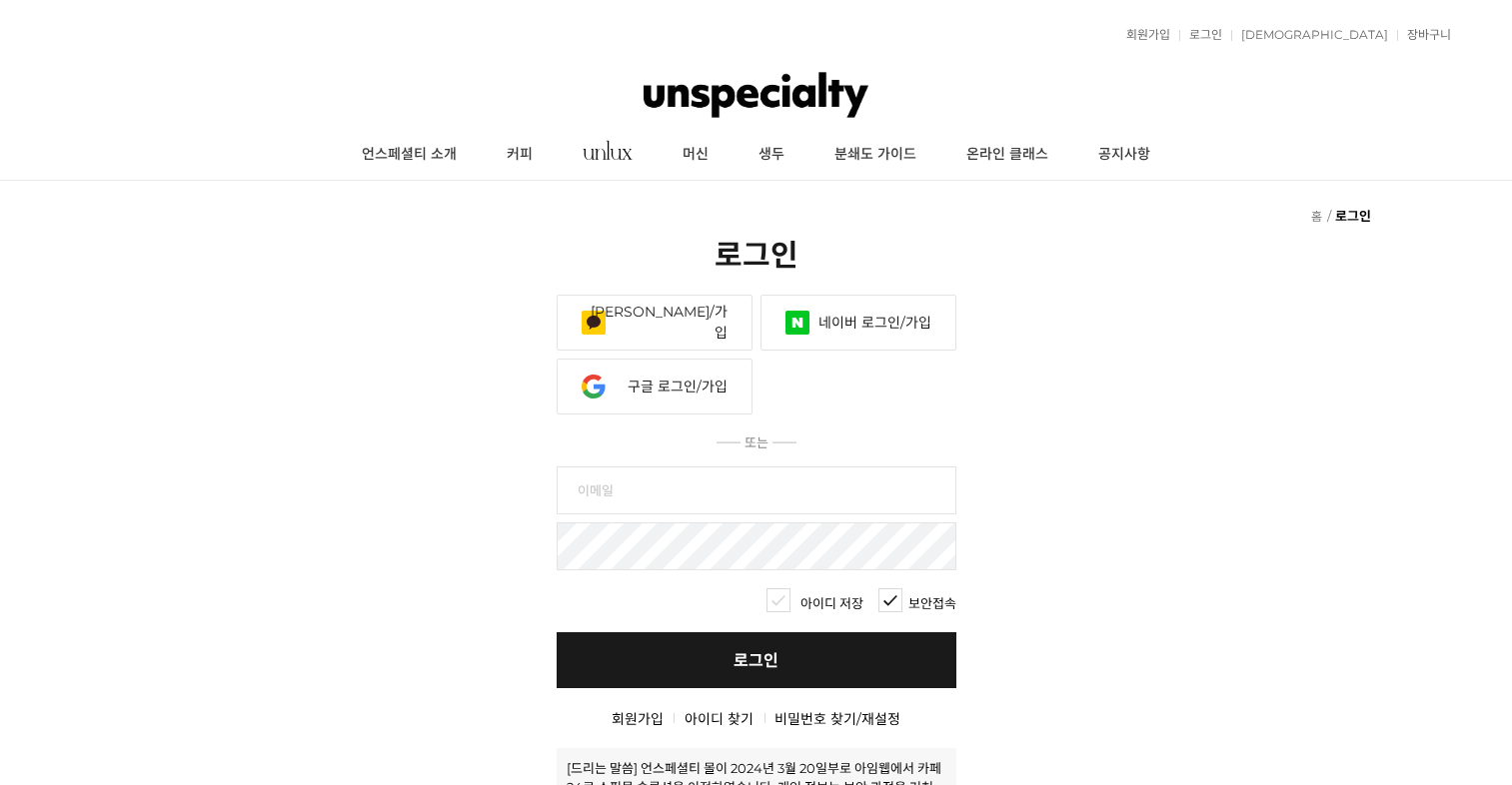 scroll, scrollTop: 0, scrollLeft: 0, axis: both 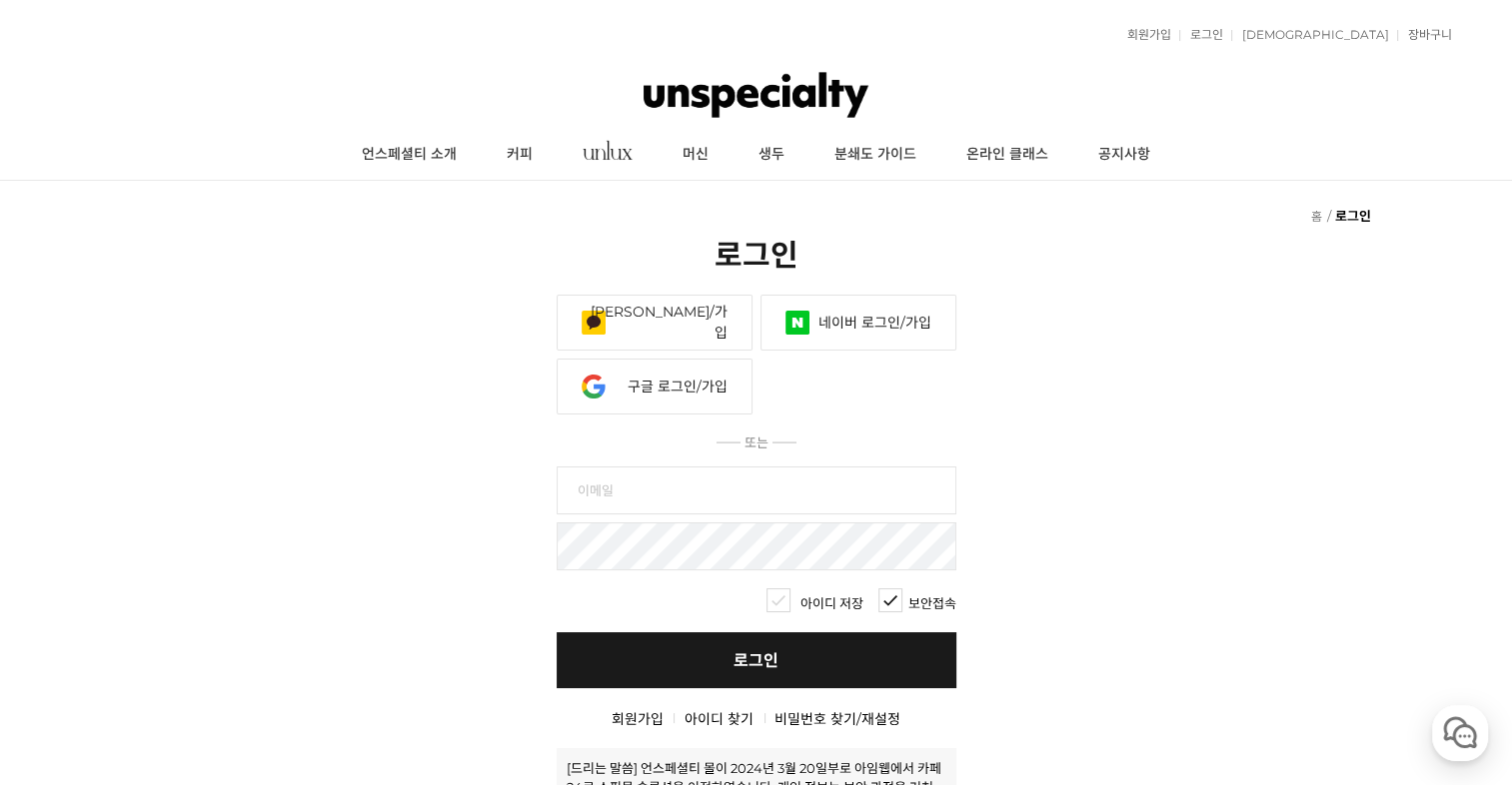 click on "네이버 로그인/가입" at bounding box center [858, 323] 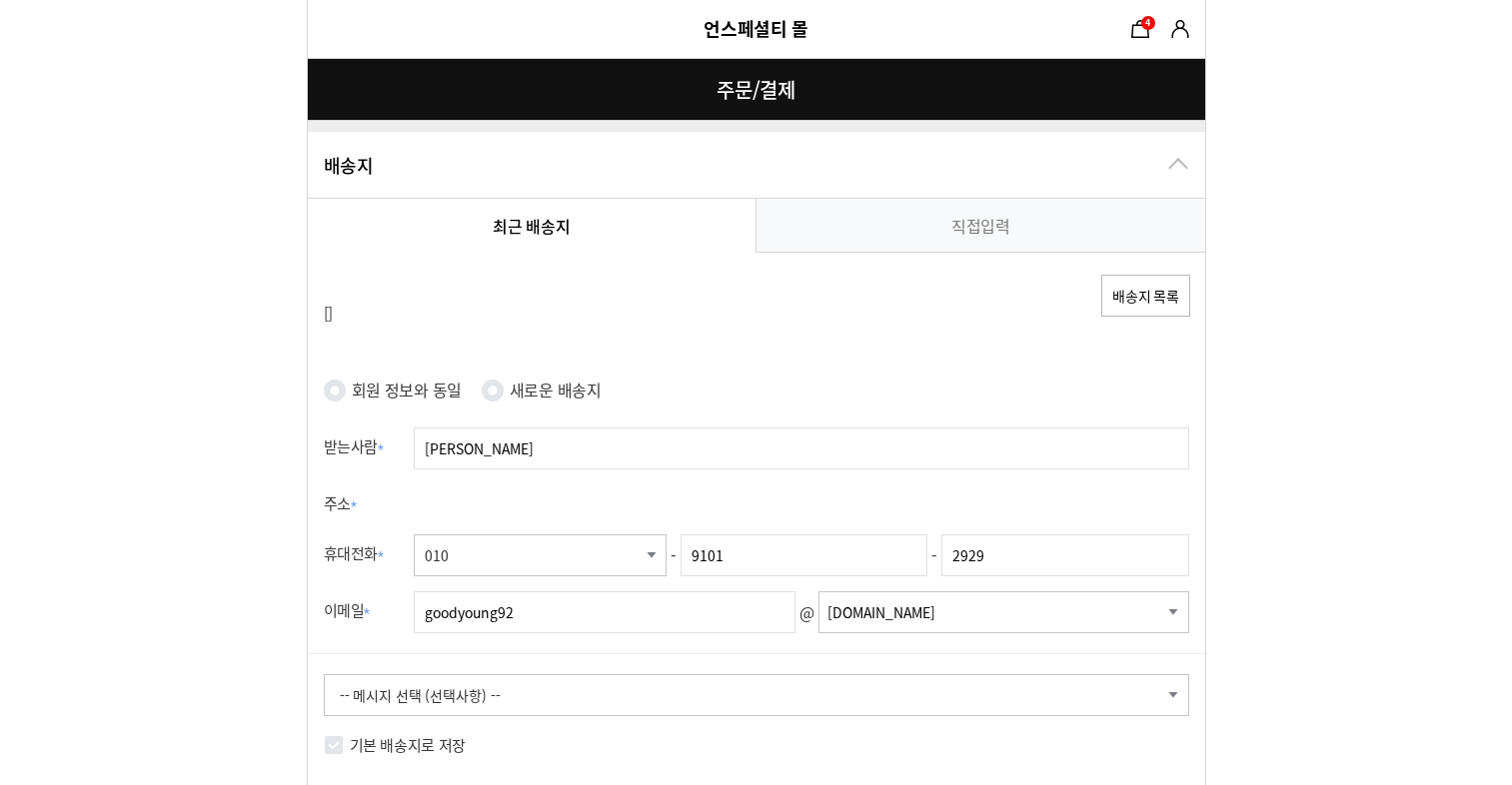 radio on "true" 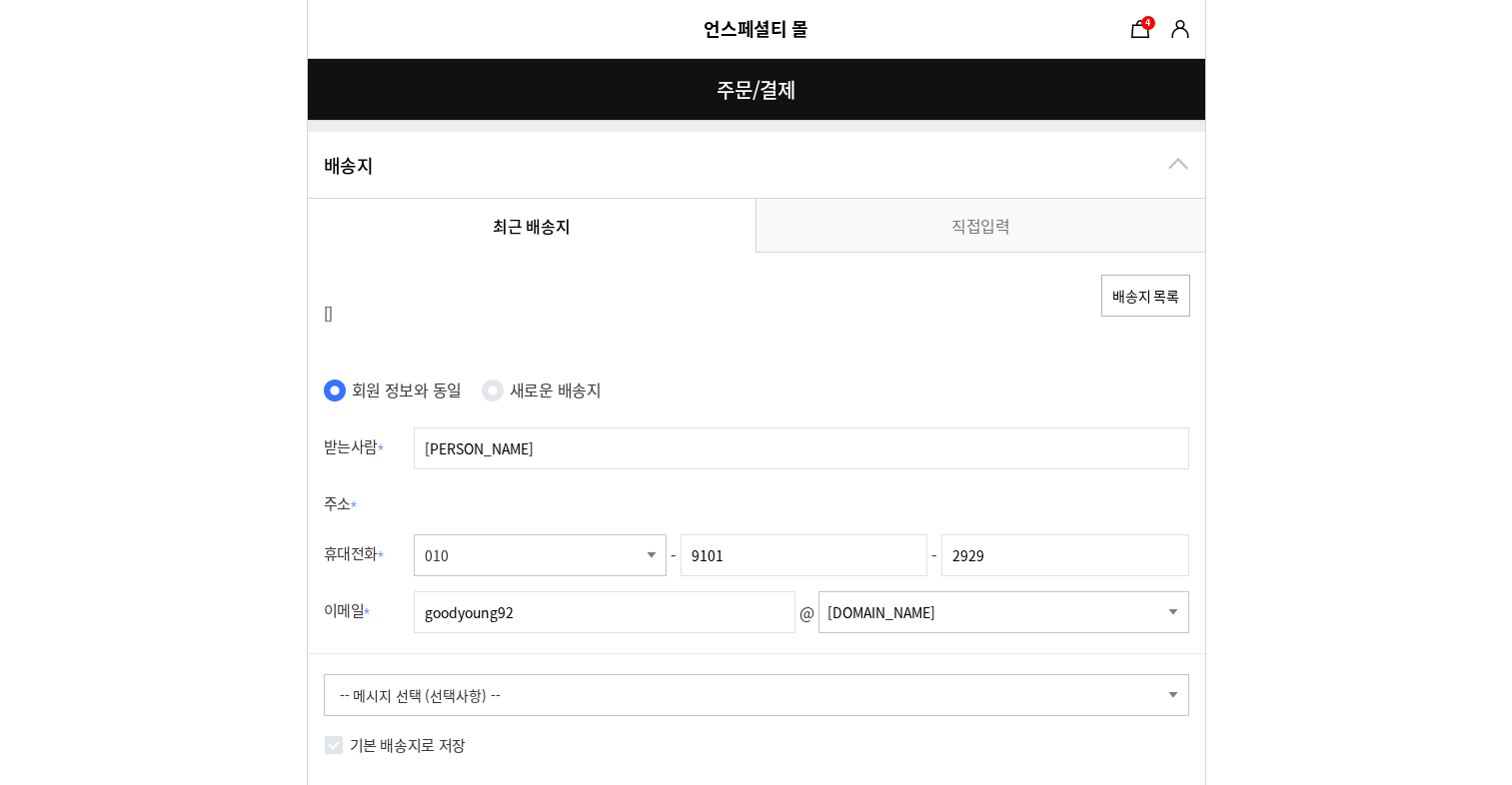 scroll, scrollTop: 0, scrollLeft: 0, axis: both 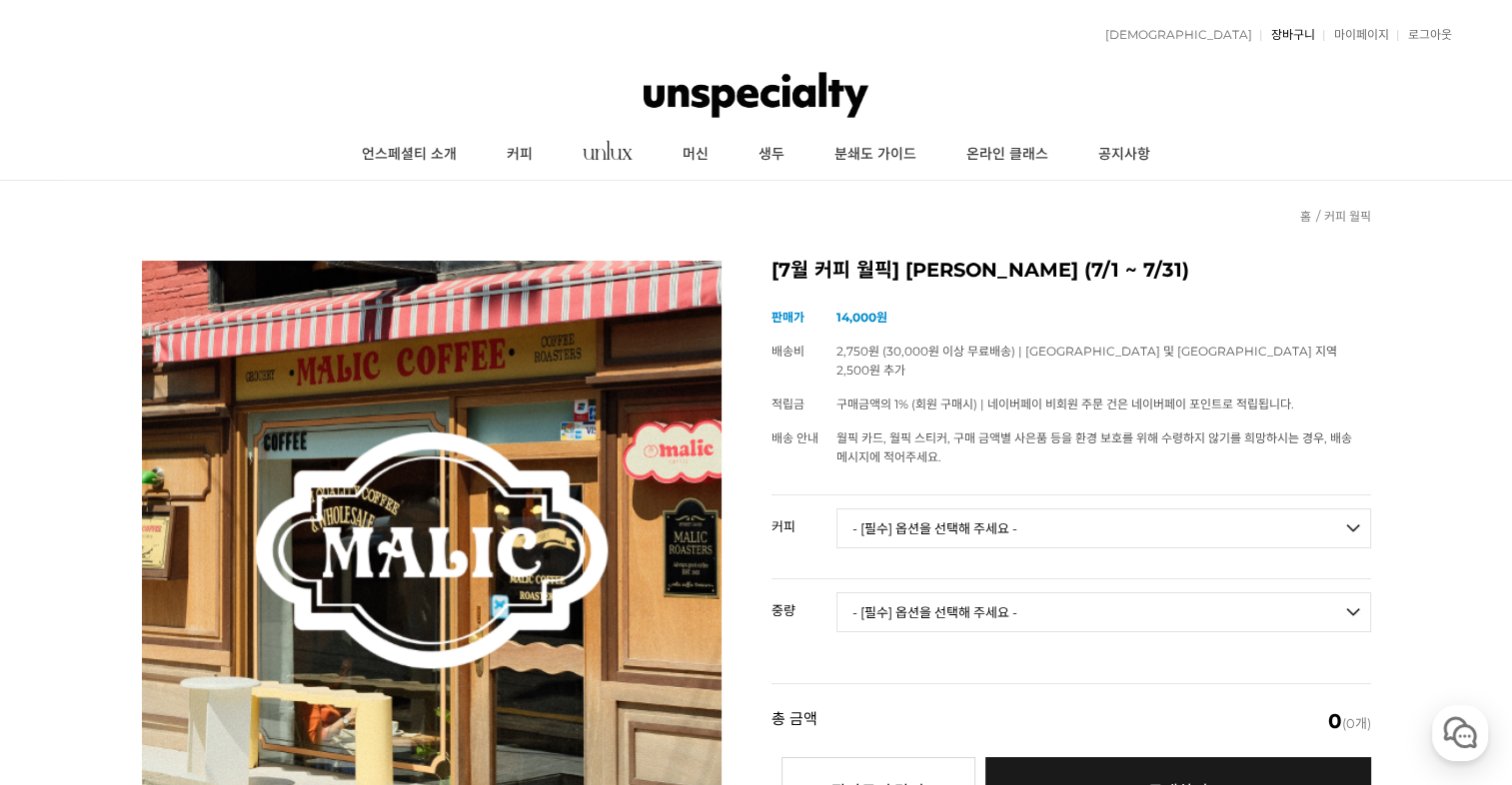 click on "장바구니" at bounding box center [1287, 35] 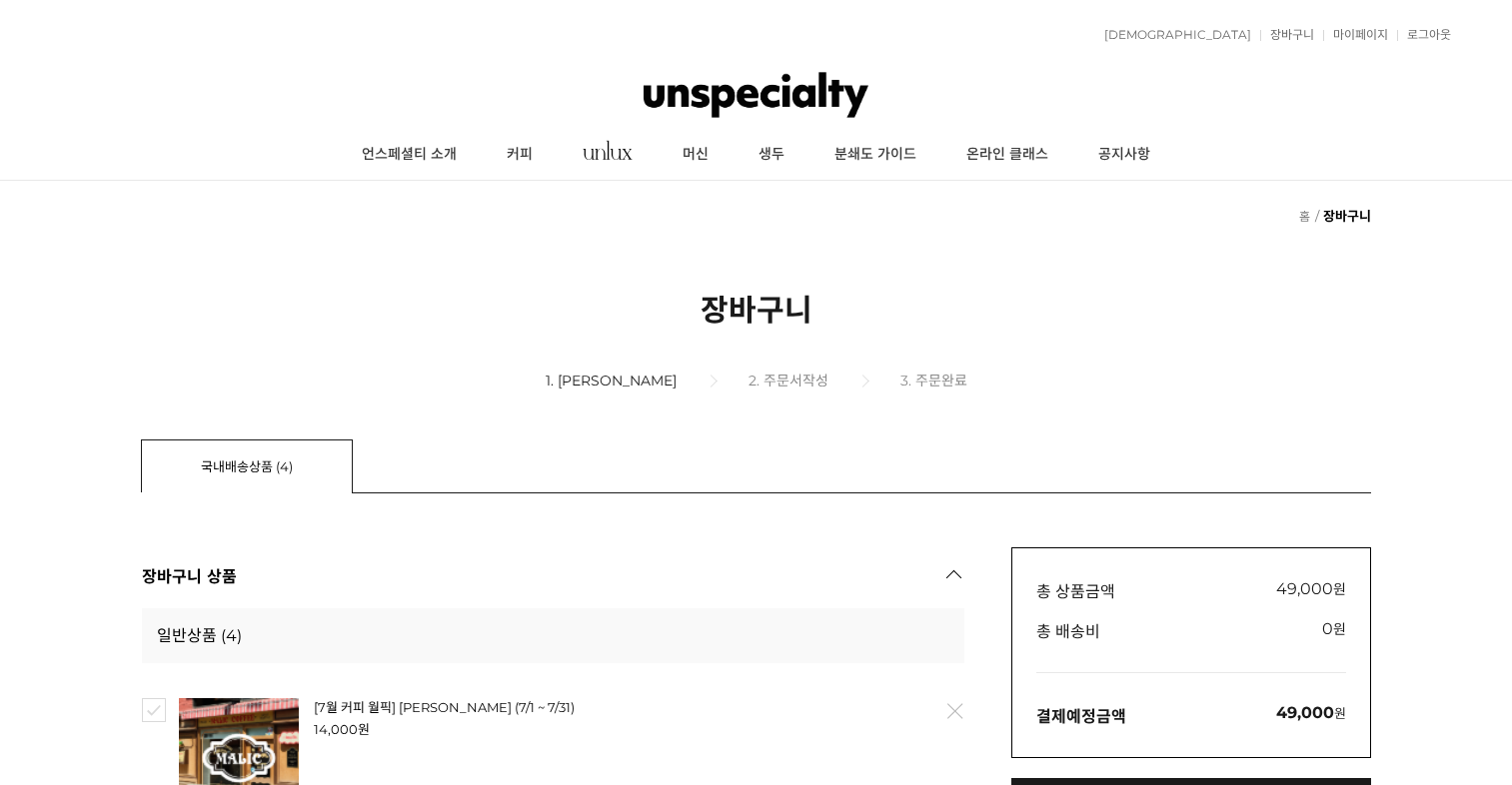 scroll, scrollTop: 366, scrollLeft: 0, axis: vertical 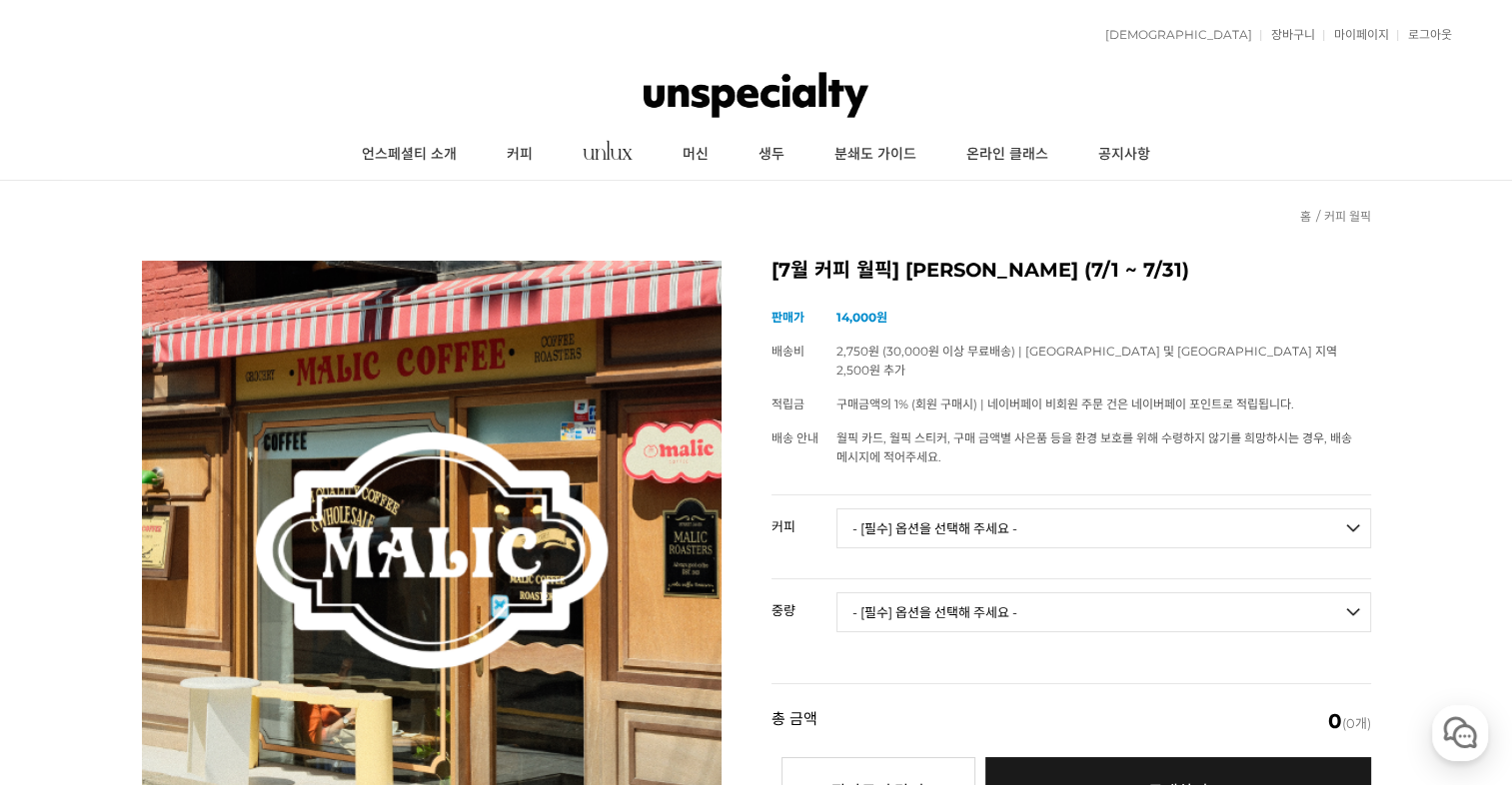 click on "- [필수] 옵션을 선택해 주세요 - ------------------- 언스페셜티 분쇄도 가이드 종이(주문 1개당 최대 1개 제공) 그레이프 쥬스 (언스페셜티 블렌드) 애플 쥬스 (언스페셜티 블렌드) 허니 자몽 쥬스 (언스페셜티 블렌드) [기획상품] 2024 Best of Panama 3종 10g 레시피팩 프루티 블렌드 마일드 블렌드 모닝 블렌드 #1 탄자니아 아카시아 힐스 게이샤 AA 풀리 워시드 [품절] #2 콜롬비아 포파얀 슈가케인 디카페인 #3 에티오피아 알로 타미루 미리가 74158 워시드 #4 에티오피아 첼베사 워시드 디카페인 #5 케냐 뚱구리 AB 풀리 워시드 [품절] #6 에티오피아 버그 우 셀렉션 에얼룸 내추럴 (Lot2) #7 에티오피아 알로 타미루 무라고 74158 클래식 워시드 #8 케냐 은가라투아 AB 워시드 (Lot 159) [품절] [7.4 오픈] #9 온두라스 마리사벨 카바예로 파카마라 워시드 #24 페루 알토 미라도르 게이샤 워시드" at bounding box center (1103, 528) 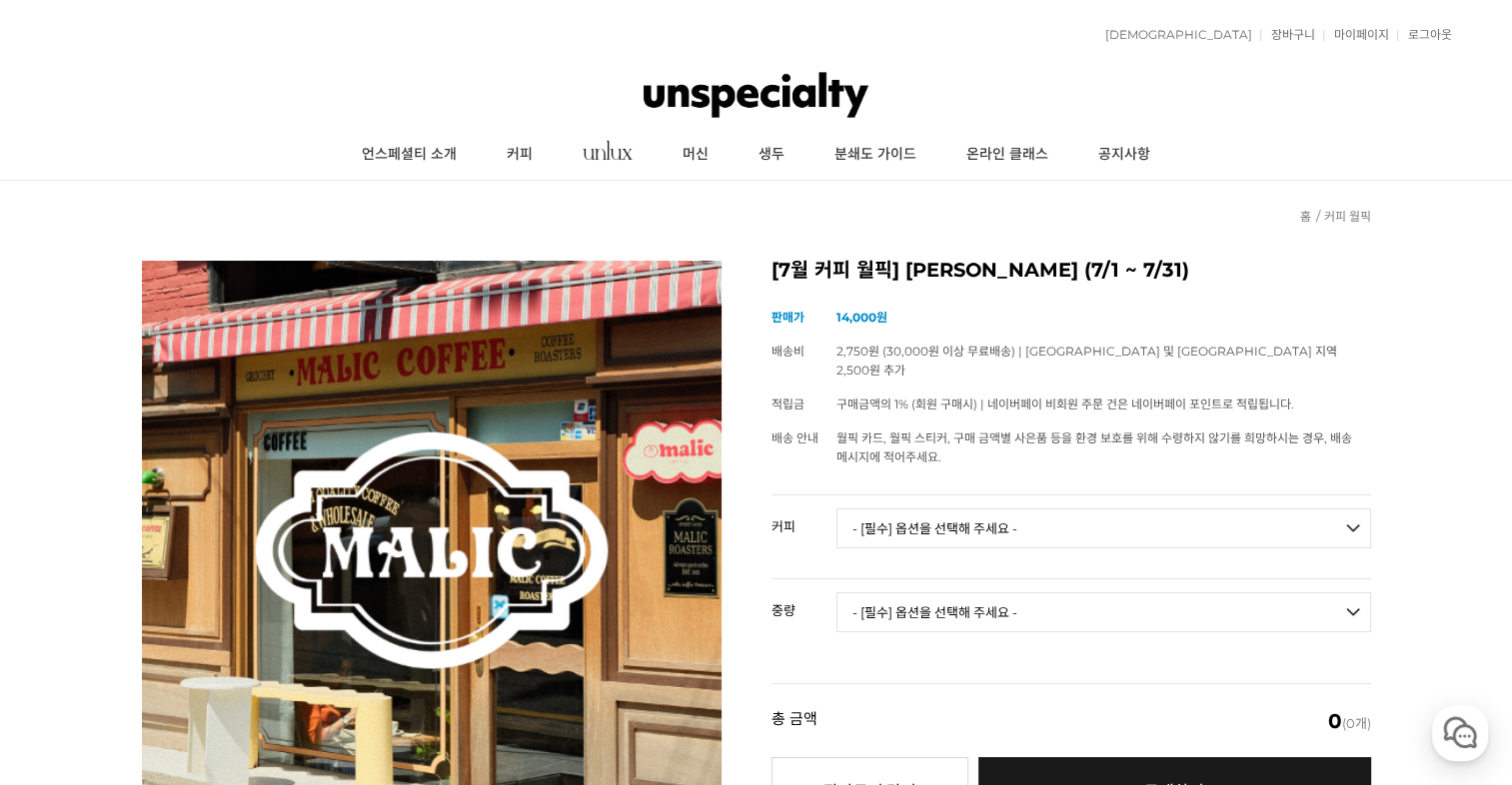 select on "모닝 블렌드" 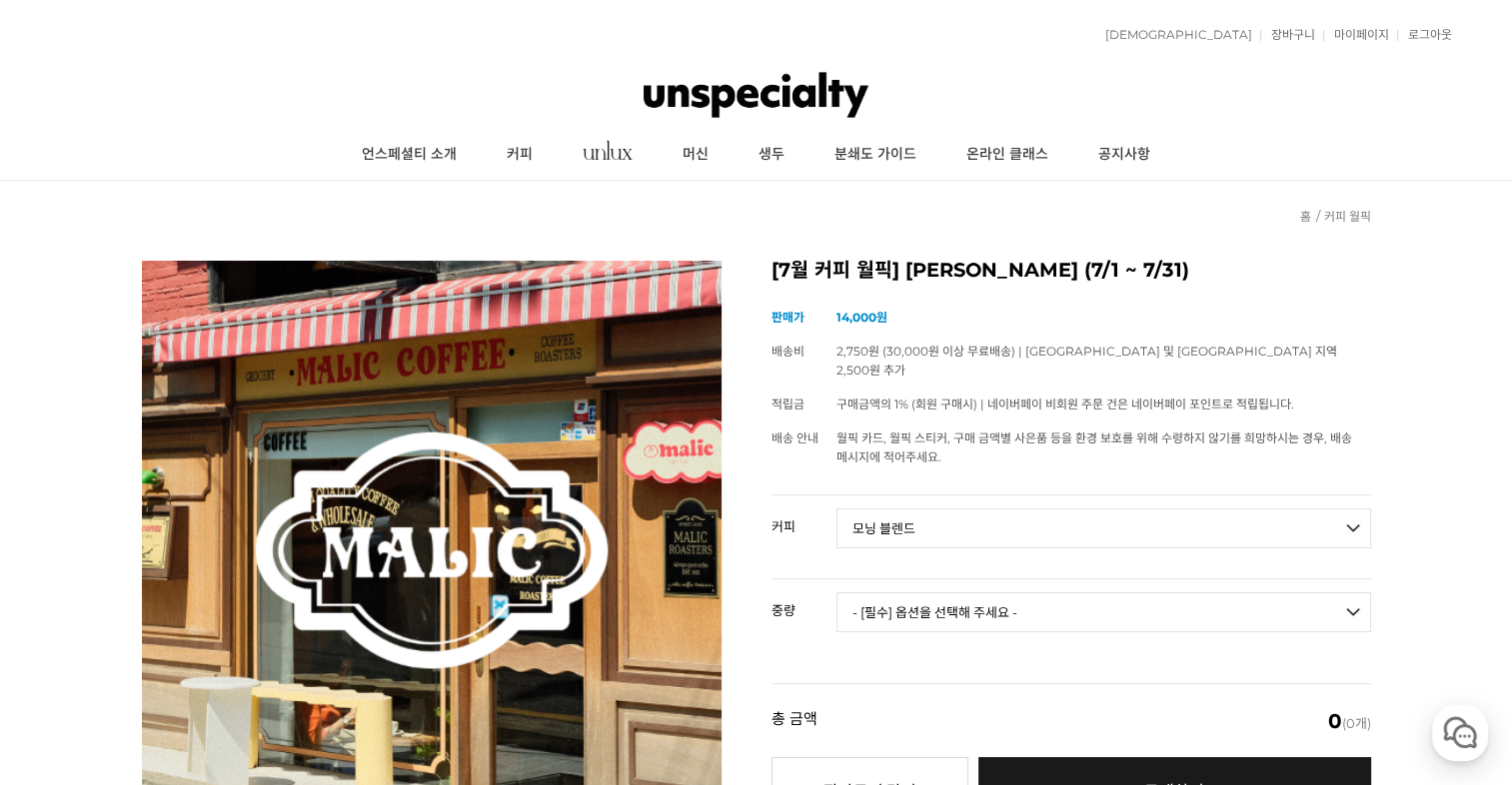 click on "- [필수] 옵션을 선택해 주세요 - ------------------- 언스페셜티 분쇄도 가이드 종이(주문 1개당 최대 1개 제공) 그레이프 쥬스 (언스페셜티 블렌드) 애플 쥬스 (언스페셜티 블렌드) 허니 자몽 쥬스 (언스페셜티 블렌드) [기획상품] 2024 Best of Panama 3종 10g 레시피팩 프루티 블렌드 마일드 블렌드 모닝 블렌드 #1 탄자니아 아카시아 힐스 게이샤 AA 풀리 워시드 [품절] #2 콜롬비아 포파얀 슈가케인 디카페인 #3 에티오피아 알로 타미루 미리가 74158 워시드 #4 에티오피아 첼베사 워시드 디카페인 #5 케냐 뚱구리 AB 풀리 워시드 [품절] #6 에티오피아 버그 우 셀렉션 에얼룸 내추럴 (Lot2) #7 에티오피아 알로 타미루 무라고 74158 클래식 워시드 #8 케냐 은가라투아 AB 워시드 (Lot 159) [품절] [7.4 오픈] #9 온두라스 마리사벨 카바예로 파카마라 워시드 #24 페루 알토 미라도르 게이샤 워시드" at bounding box center (1103, 528) 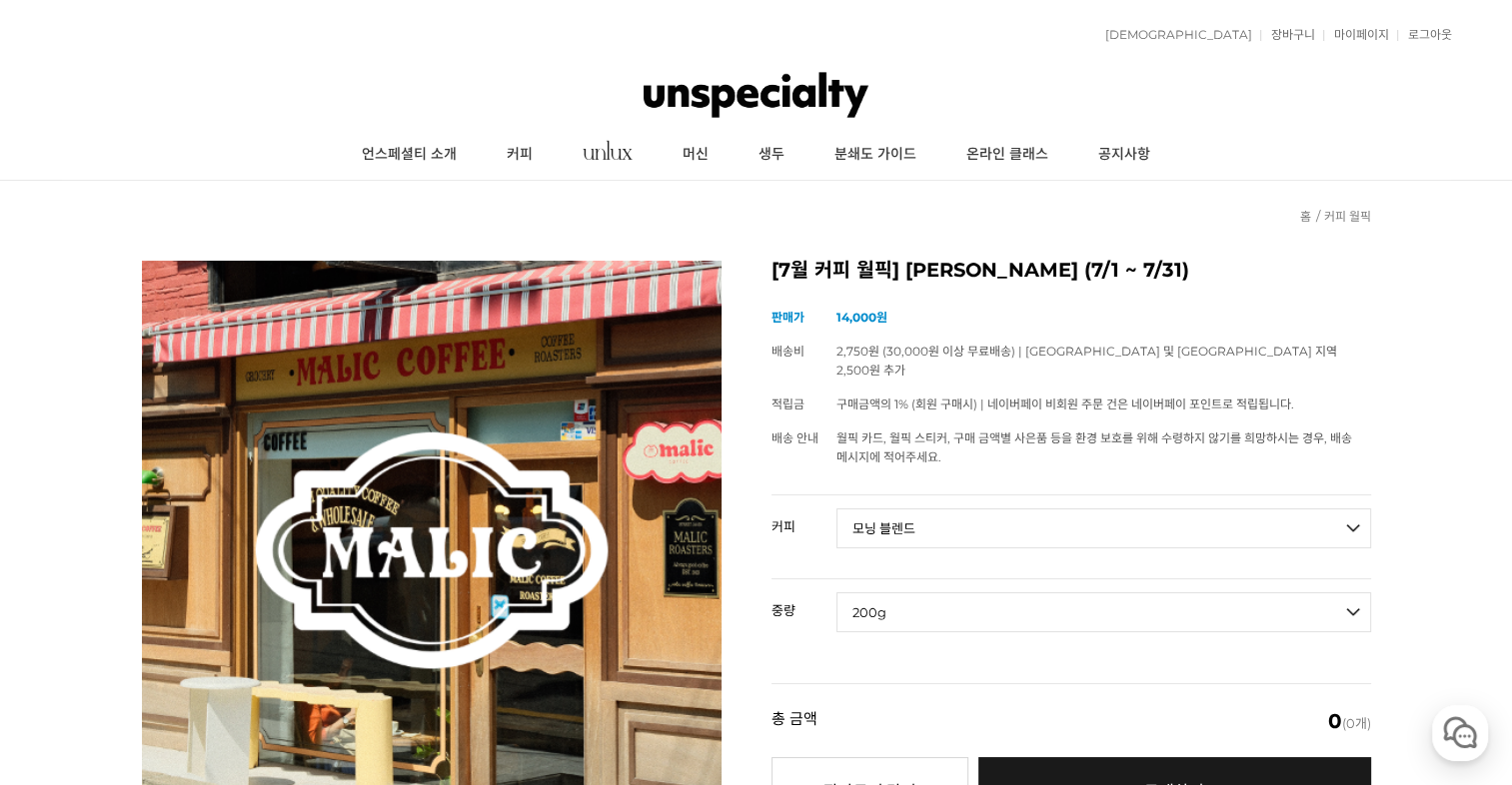 click on "- [필수] 옵션을 선택해 주세요 - ------------------- 200g 500g 1kg" at bounding box center [1103, 612] 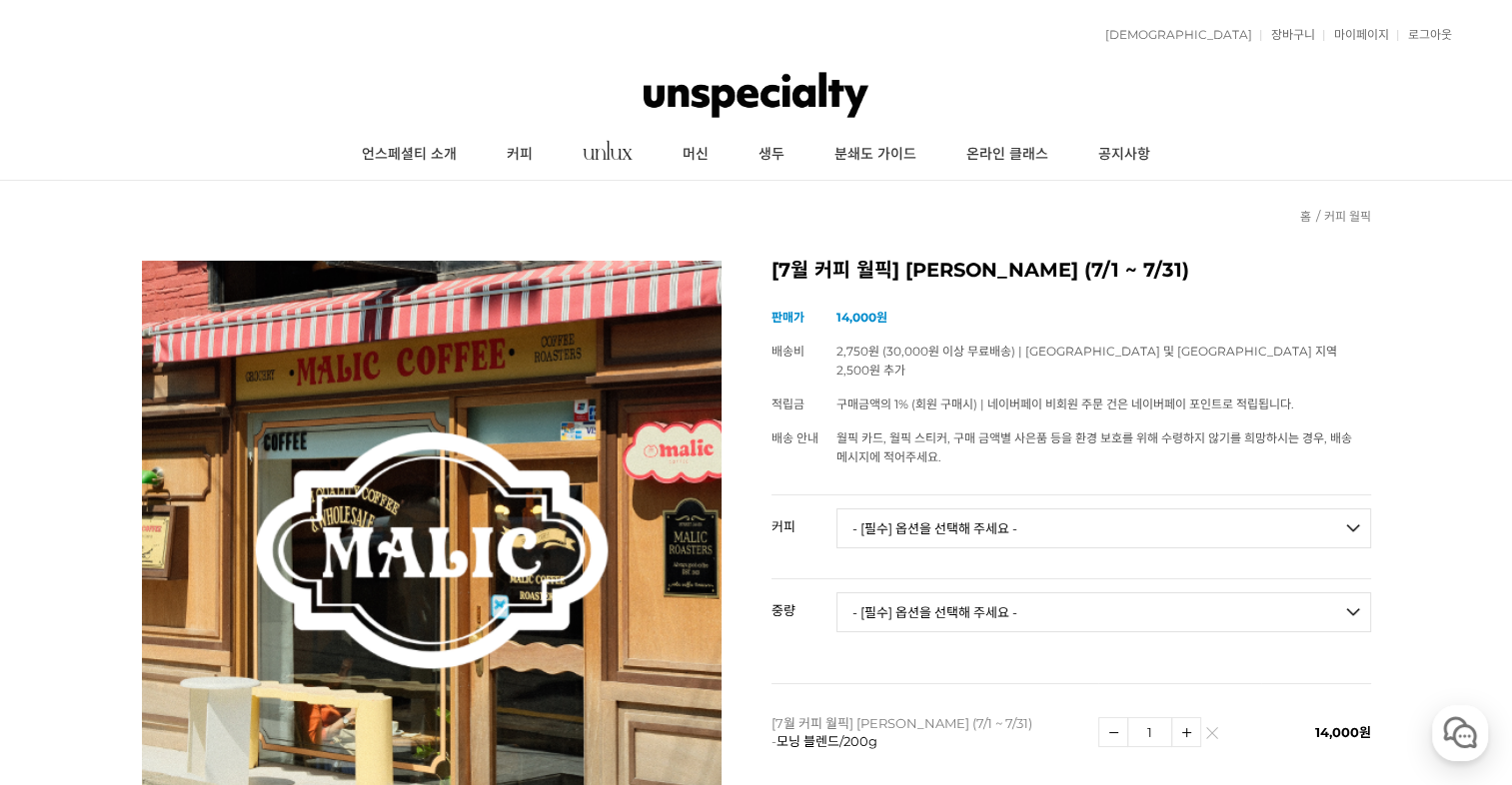 click on "- [필수] 옵션을 선택해 주세요 - ------------------- 언스페셜티 분쇄도 가이드 종이(주문 1개당 최대 1개 제공) 그레이프 쥬스 (언스페셜티 블렌드) 애플 쥬스 (언스페셜티 블렌드) 허니 자몽 쥬스 (언스페셜티 블렌드) [기획상품] 2024 Best of Panama 3종 10g 레시피팩 프루티 블렌드 마일드 블렌드 모닝 블렌드 #1 탄자니아 아카시아 힐스 게이샤 AA 풀리 워시드 [품절] #2 콜롬비아 포파얀 슈가케인 디카페인 #3 에티오피아 알로 타미루 미리가 74158 워시드 #4 에티오피아 첼베사 워시드 디카페인 #5 케냐 뚱구리 AB 풀리 워시드 [품절] #6 에티오피아 버그 우 셀렉션 에얼룸 내추럴 (Lot2) #7 에티오피아 알로 타미루 무라고 74158 클래식 워시드 #8 케냐 은가라투아 AB 워시드 (Lot 159) [품절] [7.4 오픈] #9 온두라스 마리사벨 카바예로 파카마라 워시드 #24 페루 알토 미라도르 게이샤 워시드" at bounding box center (1103, 528) 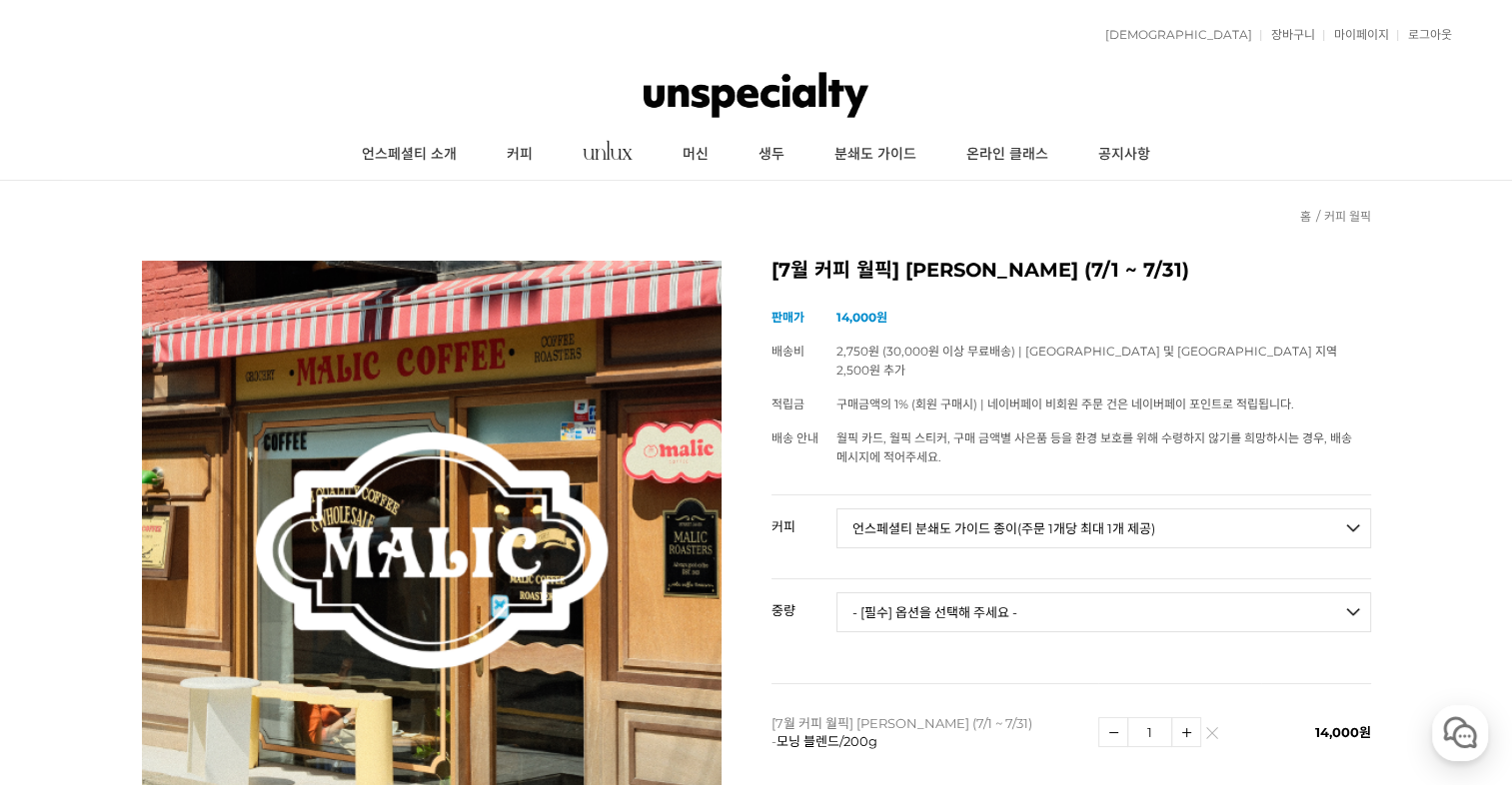 click on "- [필수] 옵션을 선택해 주세요 - ------------------- 언스페셜티 분쇄도 가이드 종이(주문 1개당 최대 1개 제공) 그레이프 쥬스 (언스페셜티 블렌드) 애플 쥬스 (언스페셜티 블렌드) 허니 자몽 쥬스 (언스페셜티 블렌드) [기획상품] 2024 Best of Panama 3종 10g 레시피팩 프루티 블렌드 마일드 블렌드 모닝 블렌드 #1 탄자니아 아카시아 힐스 게이샤 AA 풀리 워시드 [품절] #2 콜롬비아 포파얀 슈가케인 디카페인 #3 에티오피아 알로 타미루 미리가 74158 워시드 #4 에티오피아 첼베사 워시드 디카페인 #5 케냐 뚱구리 AB 풀리 워시드 [품절] #6 에티오피아 버그 우 셀렉션 에얼룸 내추럴 (Lot2) #7 에티오피아 알로 타미루 무라고 74158 클래식 워시드 #8 케냐 은가라투아 AB 워시드 (Lot 159) [품절] [7.4 오픈] #9 온두라스 마리사벨 카바예로 파카마라 워시드 #24 페루 알토 미라도르 게이샤 워시드" at bounding box center [1103, 528] 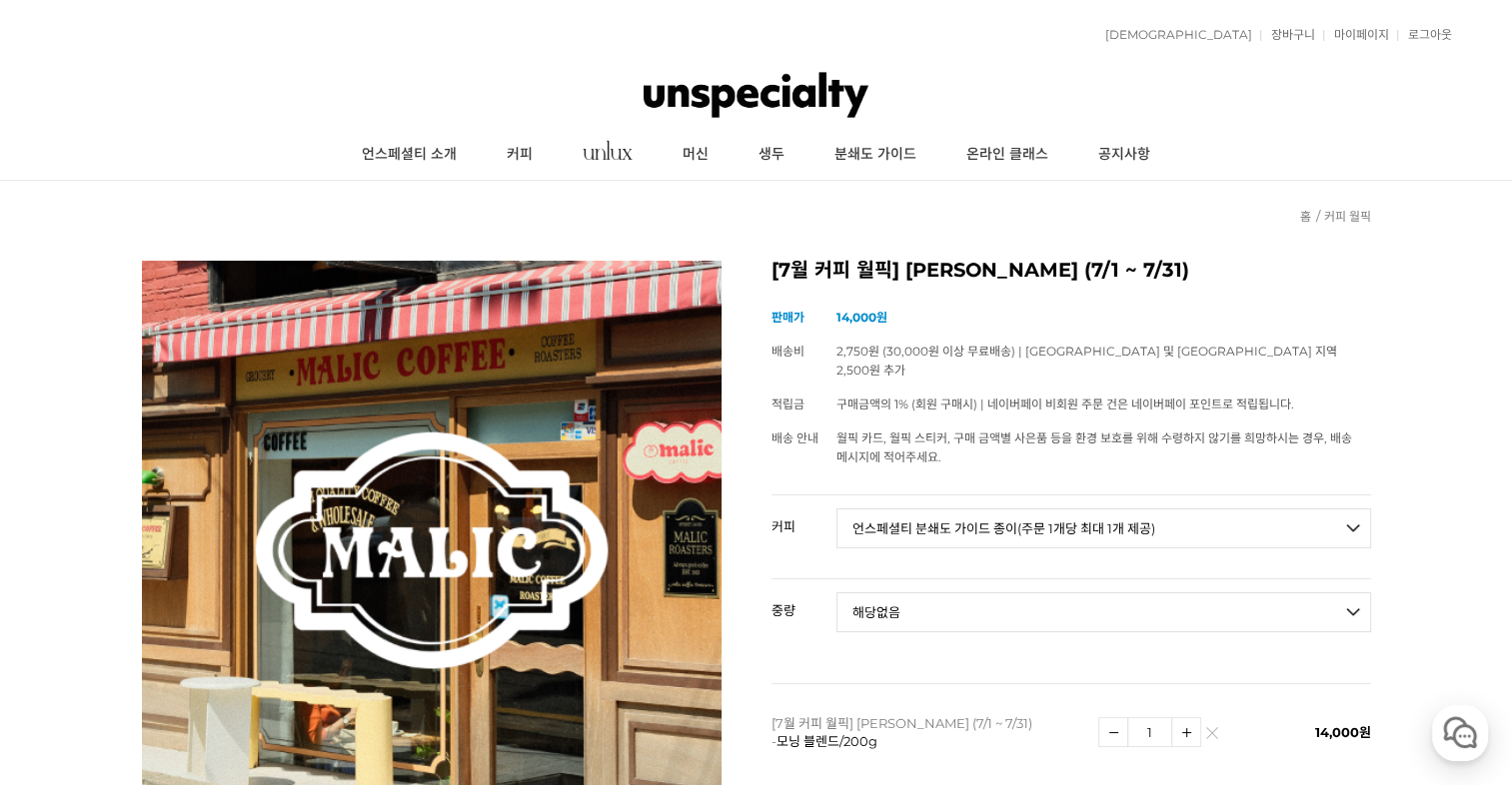 click on "- [필수] 옵션을 선택해 주세요 - ------------------- 해당없음" at bounding box center (1103, 612) 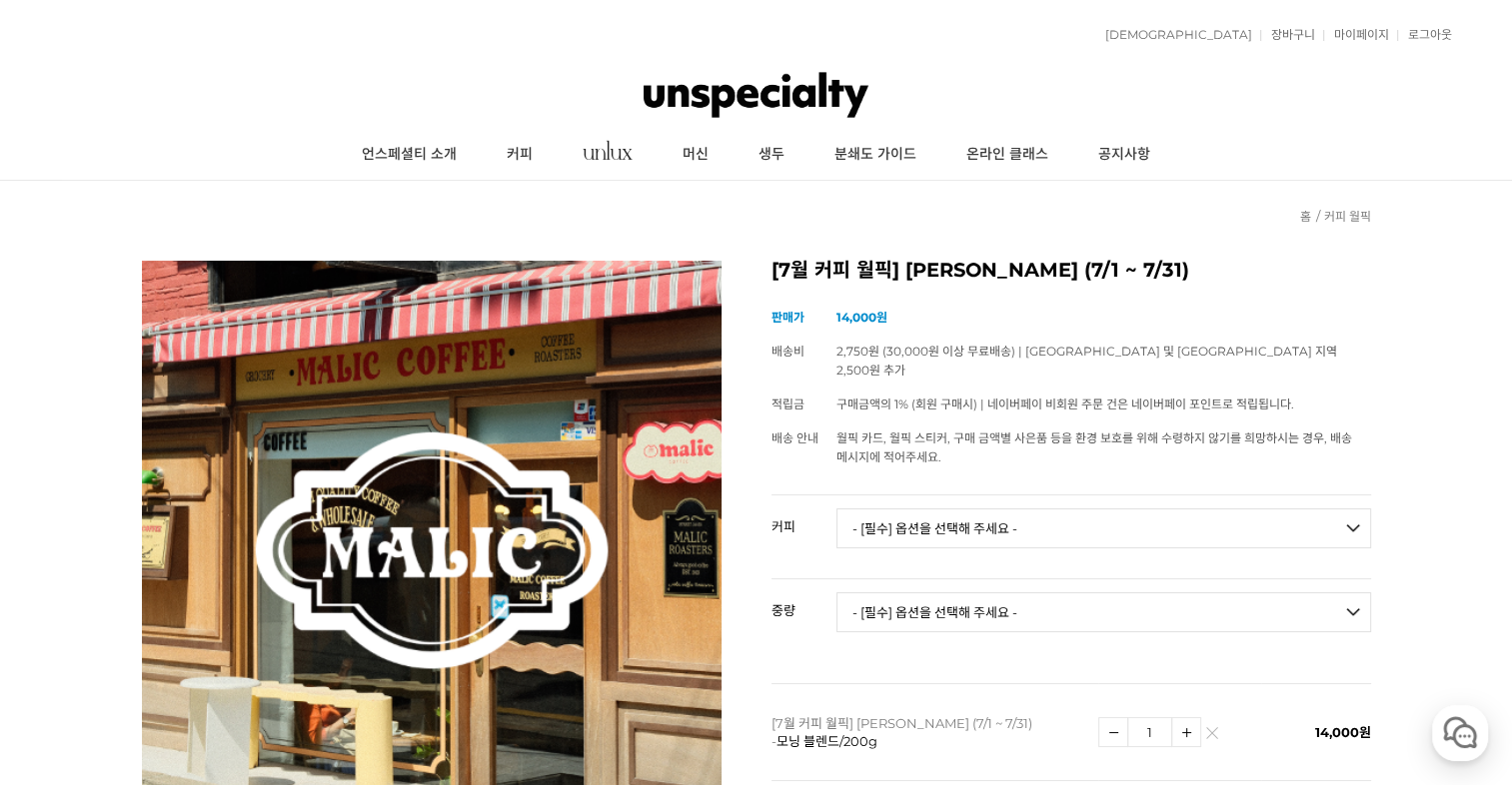 click on "- [필수] 옵션을 선택해 주세요 - ------------------- 언스페셜티 분쇄도 가이드 종이(주문 1개당 최대 1개 제공) 그레이프 쥬스 (언스페셜티 블렌드) 애플 쥬스 (언스페셜티 블렌드) 허니 자몽 쥬스 (언스페셜티 블렌드) [기획상품] 2024 Best of Panama 3종 10g 레시피팩 프루티 블렌드 마일드 블렌드 모닝 블렌드 #1 탄자니아 아카시아 힐스 게이샤 AA 풀리 워시드 [품절] #2 콜롬비아 포파얀 슈가케인 디카페인 #3 에티오피아 알로 타미루 미리가 74158 워시드 #4 에티오피아 첼베사 워시드 디카페인 #5 케냐 뚱구리 AB 풀리 워시드 [품절] #6 에티오피아 버그 우 셀렉션 에얼룸 내추럴 (Lot2) #7 에티오피아 알로 타미루 무라고 74158 클래식 워시드 #8 케냐 은가라투아 AB 워시드 (Lot 159) [품절] [7.4 오픈] #9 온두라스 마리사벨 카바예로 파카마라 워시드 #24 페루 알토 미라도르 게이샤 워시드" at bounding box center (1103, 528) 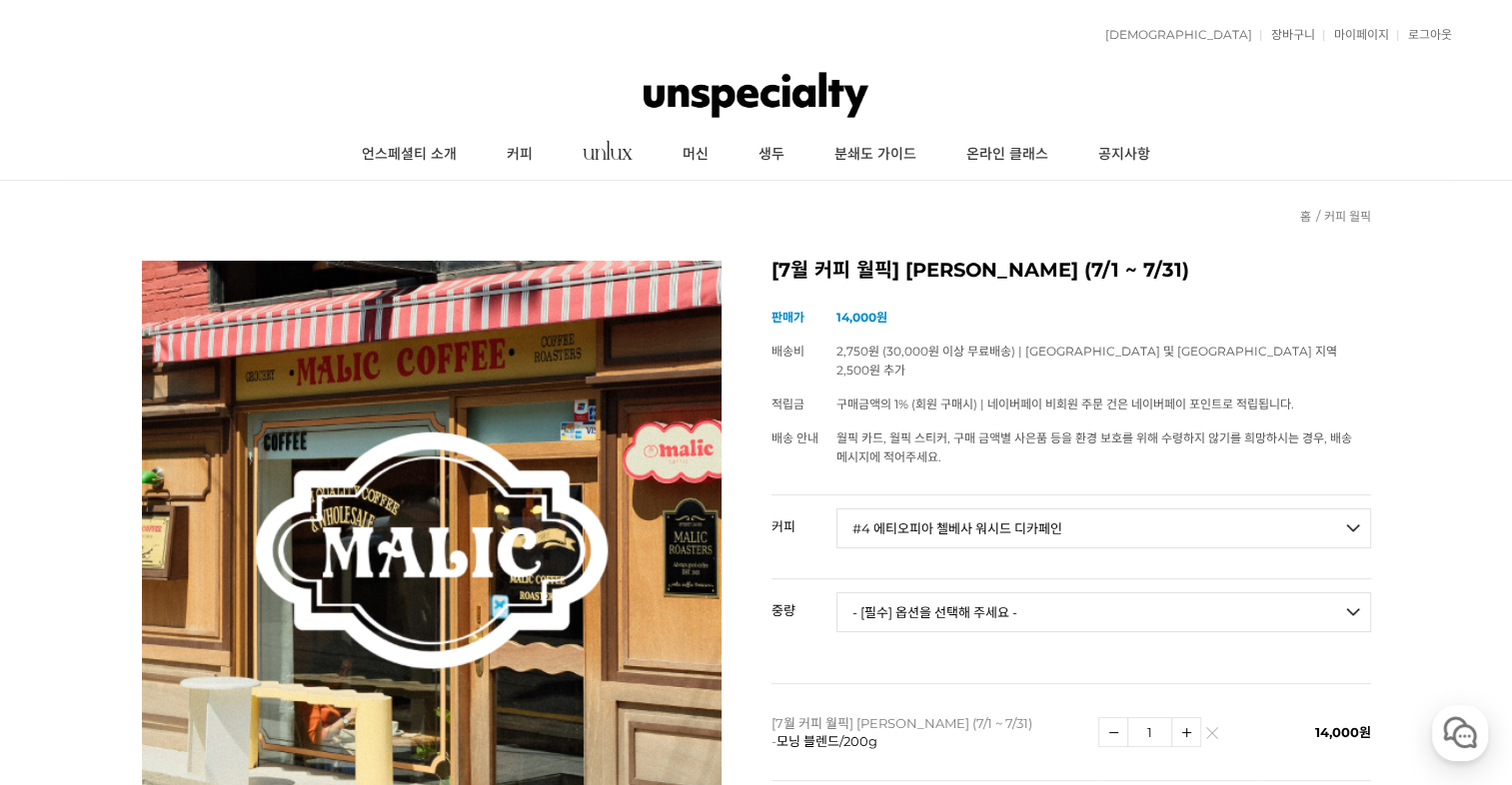 click on "- [필수] 옵션을 선택해 주세요 - ------------------- 언스페셜티 분쇄도 가이드 종이(주문 1개당 최대 1개 제공) 그레이프 쥬스 (언스페셜티 블렌드) 애플 쥬스 (언스페셜티 블렌드) 허니 자몽 쥬스 (언스페셜티 블렌드) [기획상품] 2024 Best of Panama 3종 10g 레시피팩 프루티 블렌드 마일드 블렌드 모닝 블렌드 #1 탄자니아 아카시아 힐스 게이샤 AA 풀리 워시드 [품절] #2 콜롬비아 포파얀 슈가케인 디카페인 #3 에티오피아 알로 타미루 미리가 74158 워시드 #4 에티오피아 첼베사 워시드 디카페인 #5 케냐 뚱구리 AB 풀리 워시드 [품절] #6 에티오피아 버그 우 셀렉션 에얼룸 내추럴 (Lot2) #7 에티오피아 알로 타미루 무라고 74158 클래식 워시드 #8 케냐 은가라투아 AB 워시드 (Lot 159) [품절] [7.4 오픈] #9 온두라스 마리사벨 카바예로 파카마라 워시드 #24 페루 알토 미라도르 게이샤 워시드" at bounding box center [1103, 528] 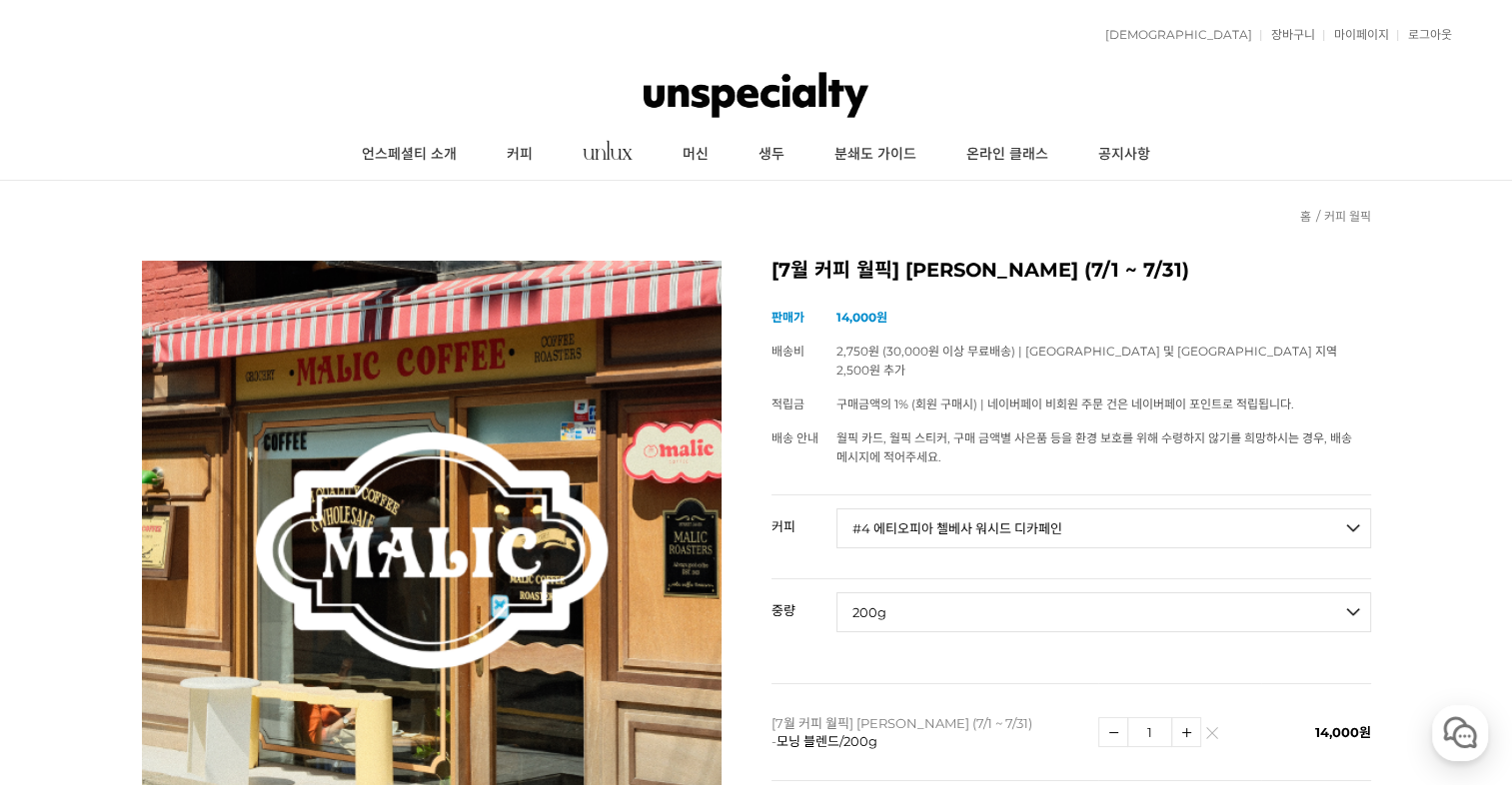 click on "- [필수] 옵션을 선택해 주세요 - ------------------- 200g" at bounding box center [1103, 612] 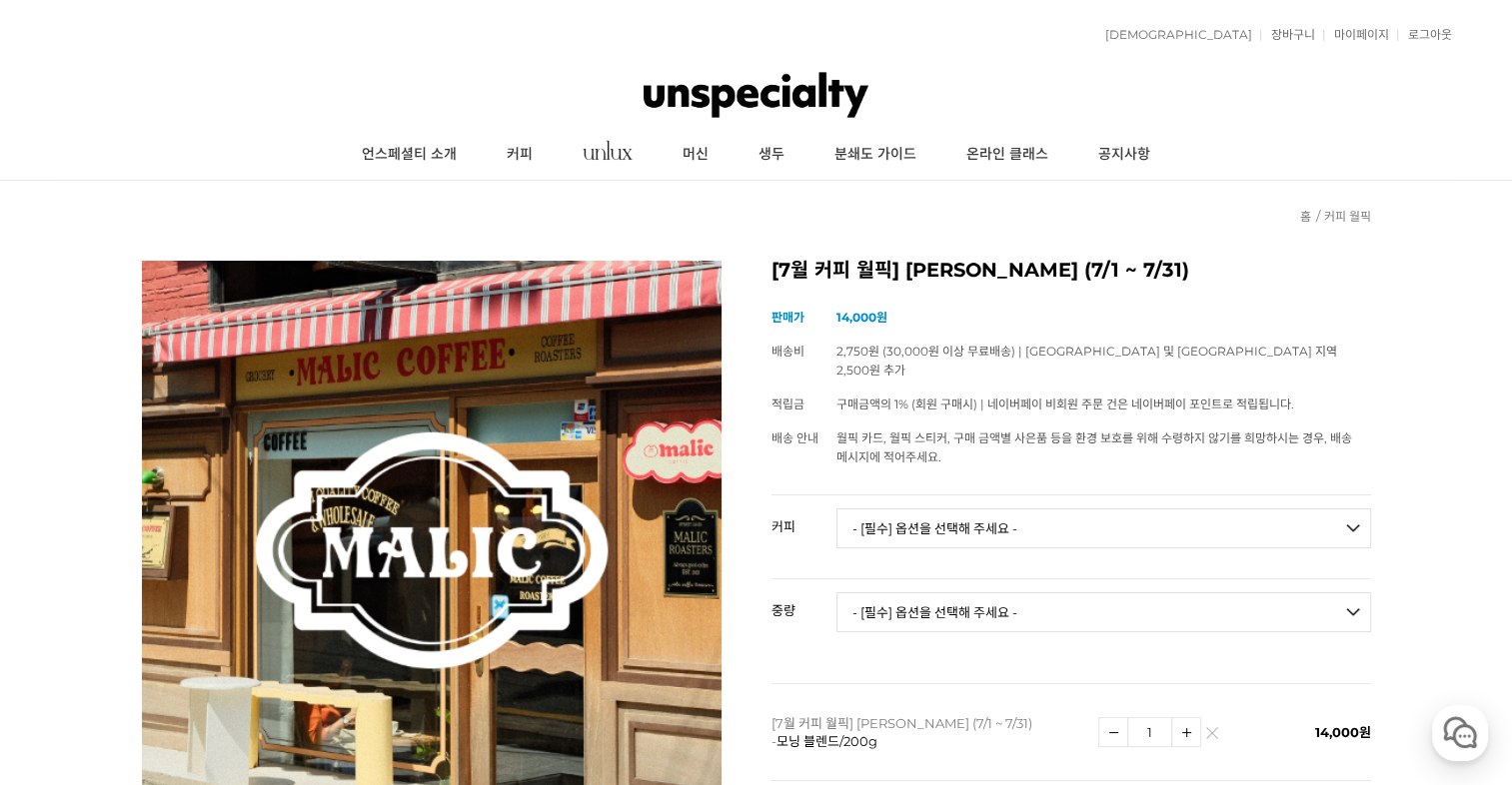scroll, scrollTop: 732, scrollLeft: 0, axis: vertical 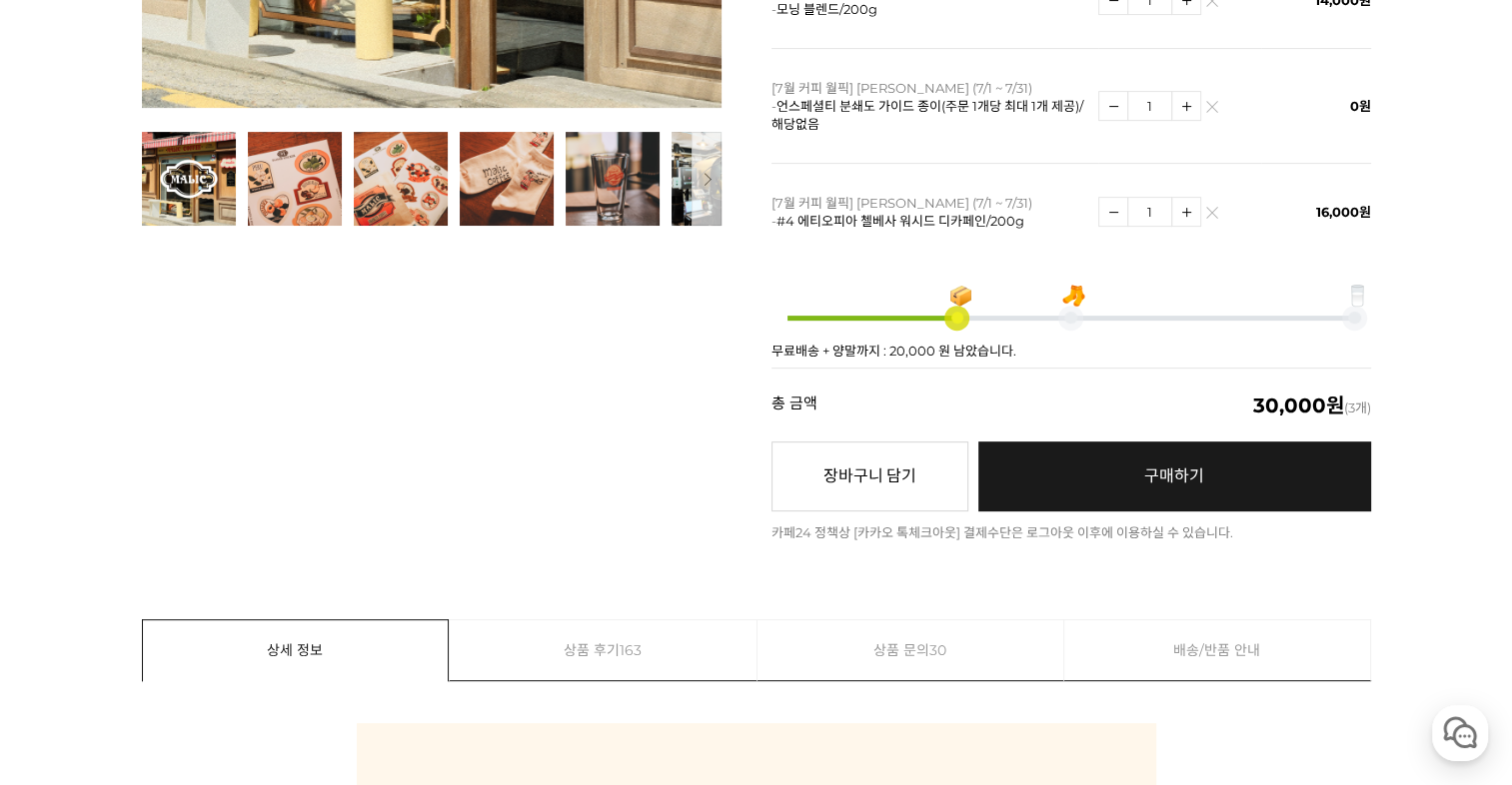 drag, startPoint x: 1139, startPoint y: 475, endPoint x: 929, endPoint y: 105, distance: 425.4409 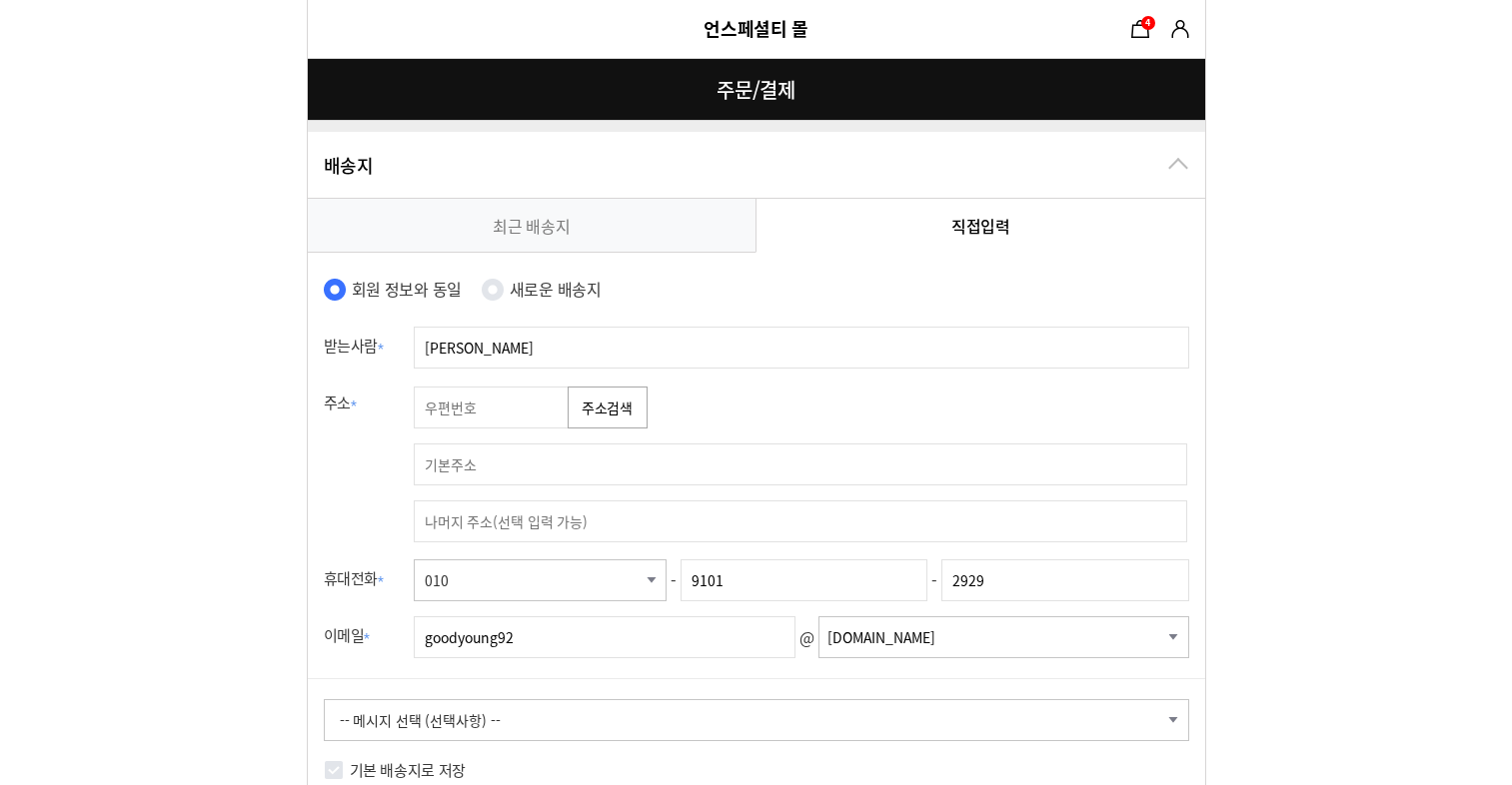 scroll, scrollTop: 0, scrollLeft: 0, axis: both 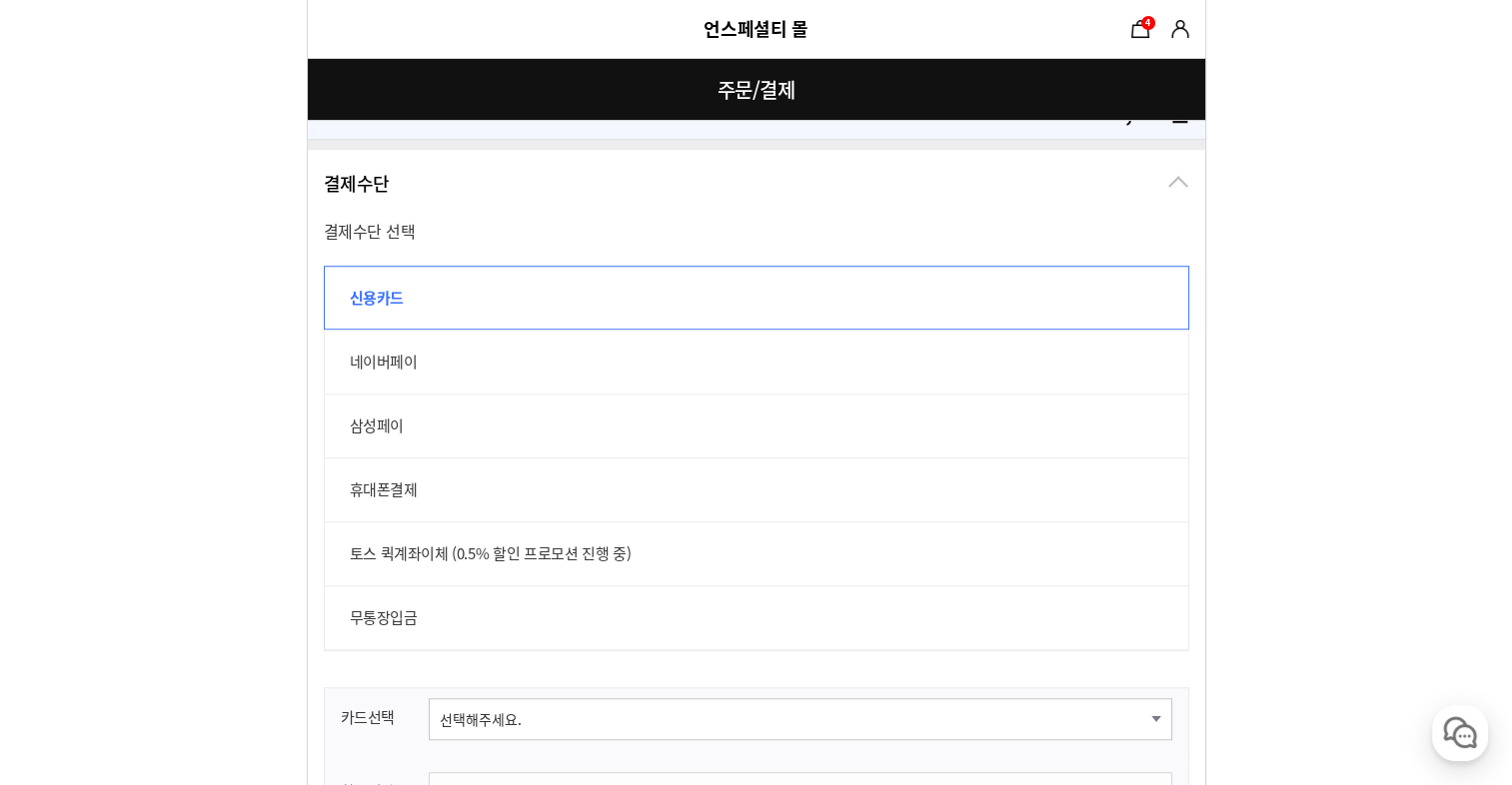 click on "네이버페이" at bounding box center (756, 362) 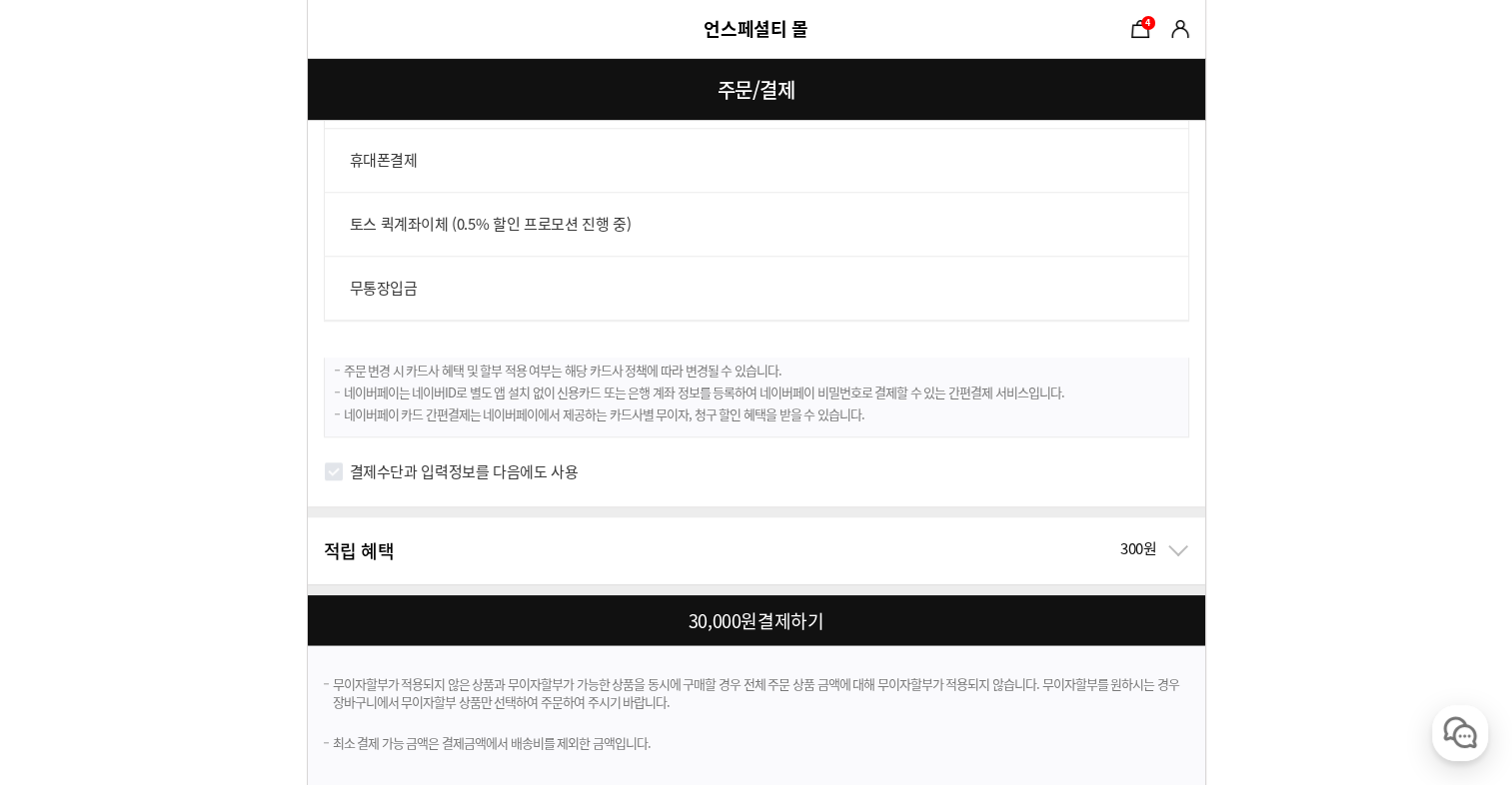 scroll, scrollTop: 1797, scrollLeft: 0, axis: vertical 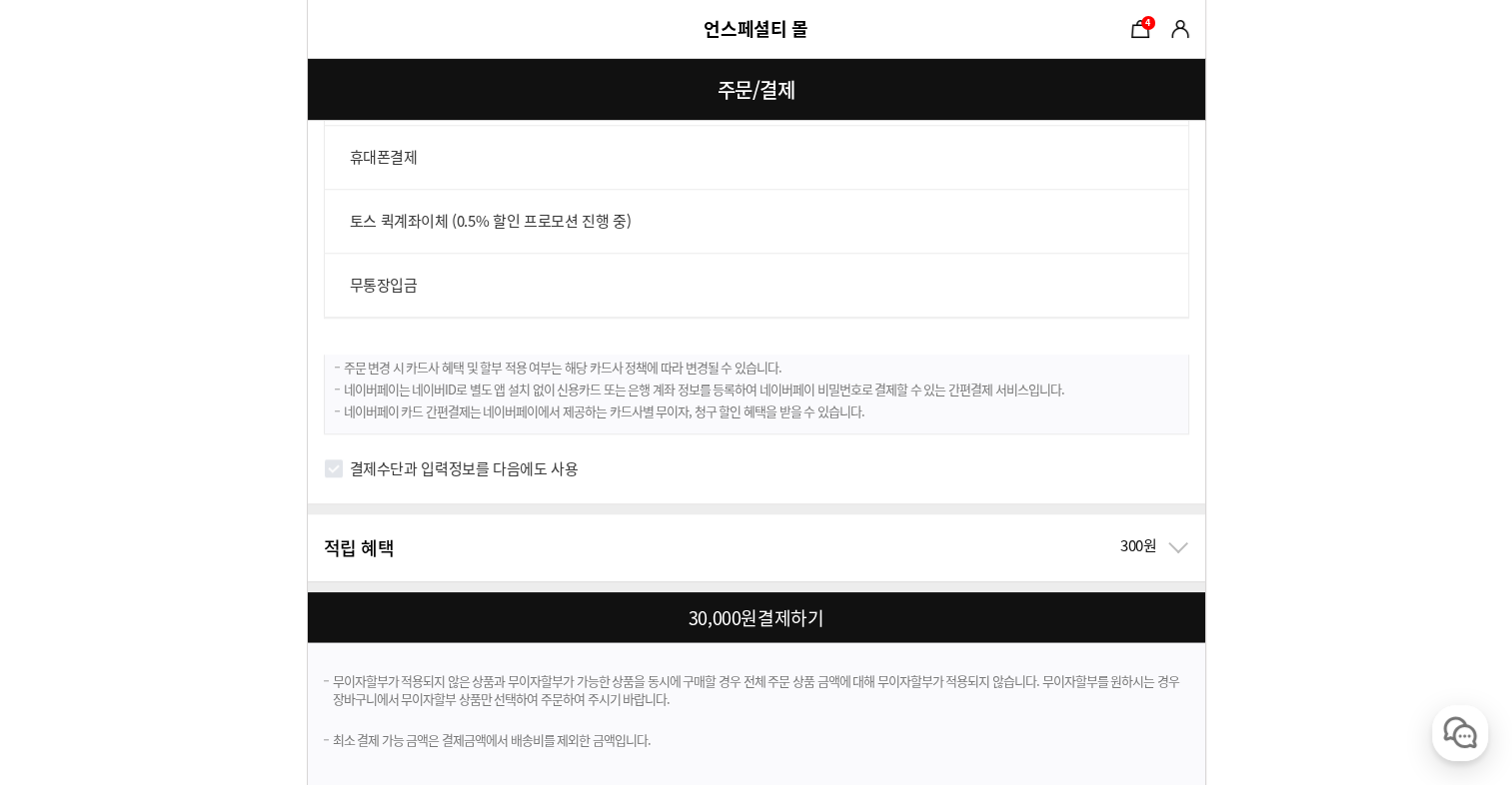 click on "결제수단과 입력정보를 다음에도 사용" at bounding box center [756, 478] 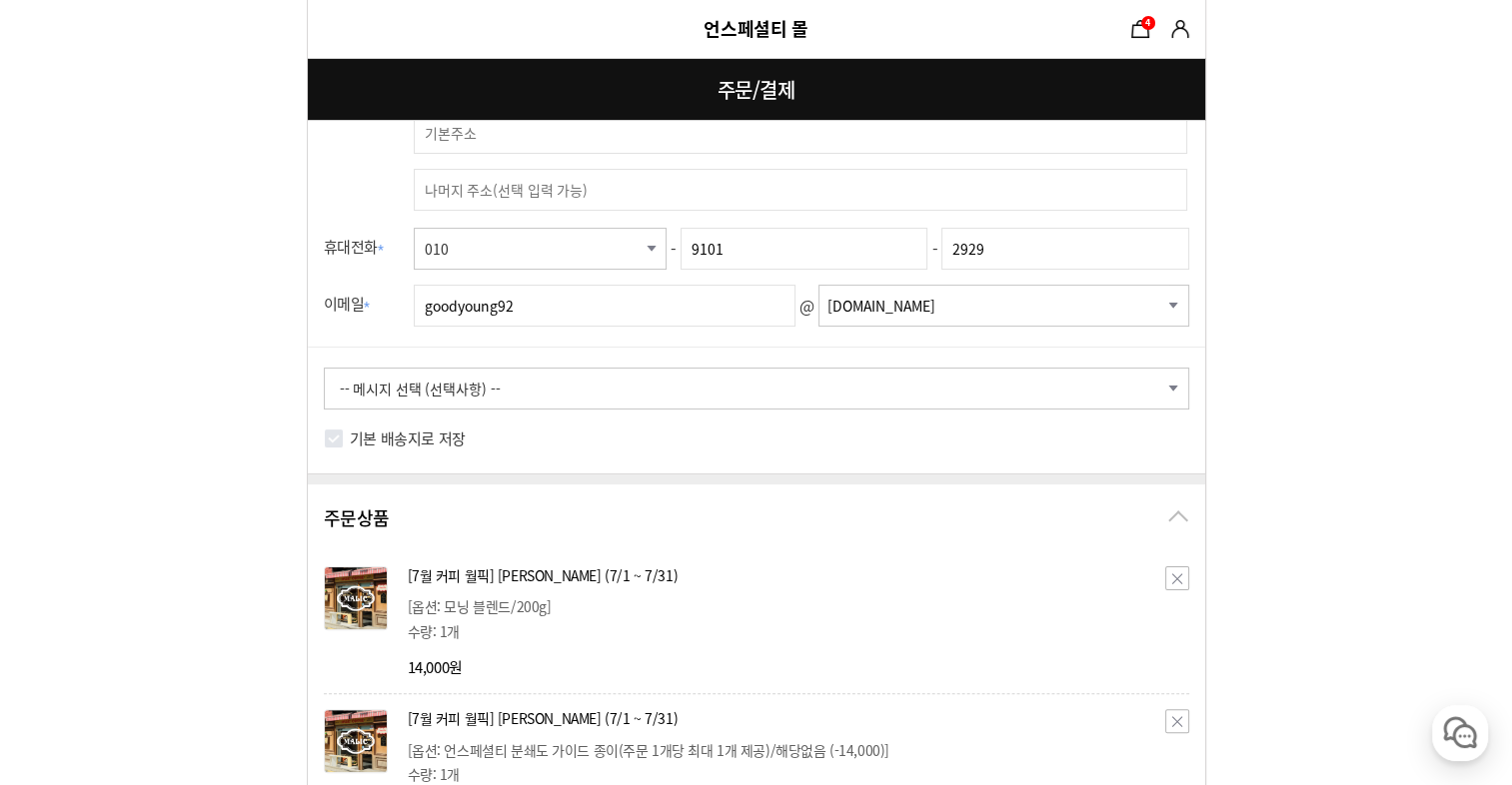 scroll, scrollTop: 0, scrollLeft: 0, axis: both 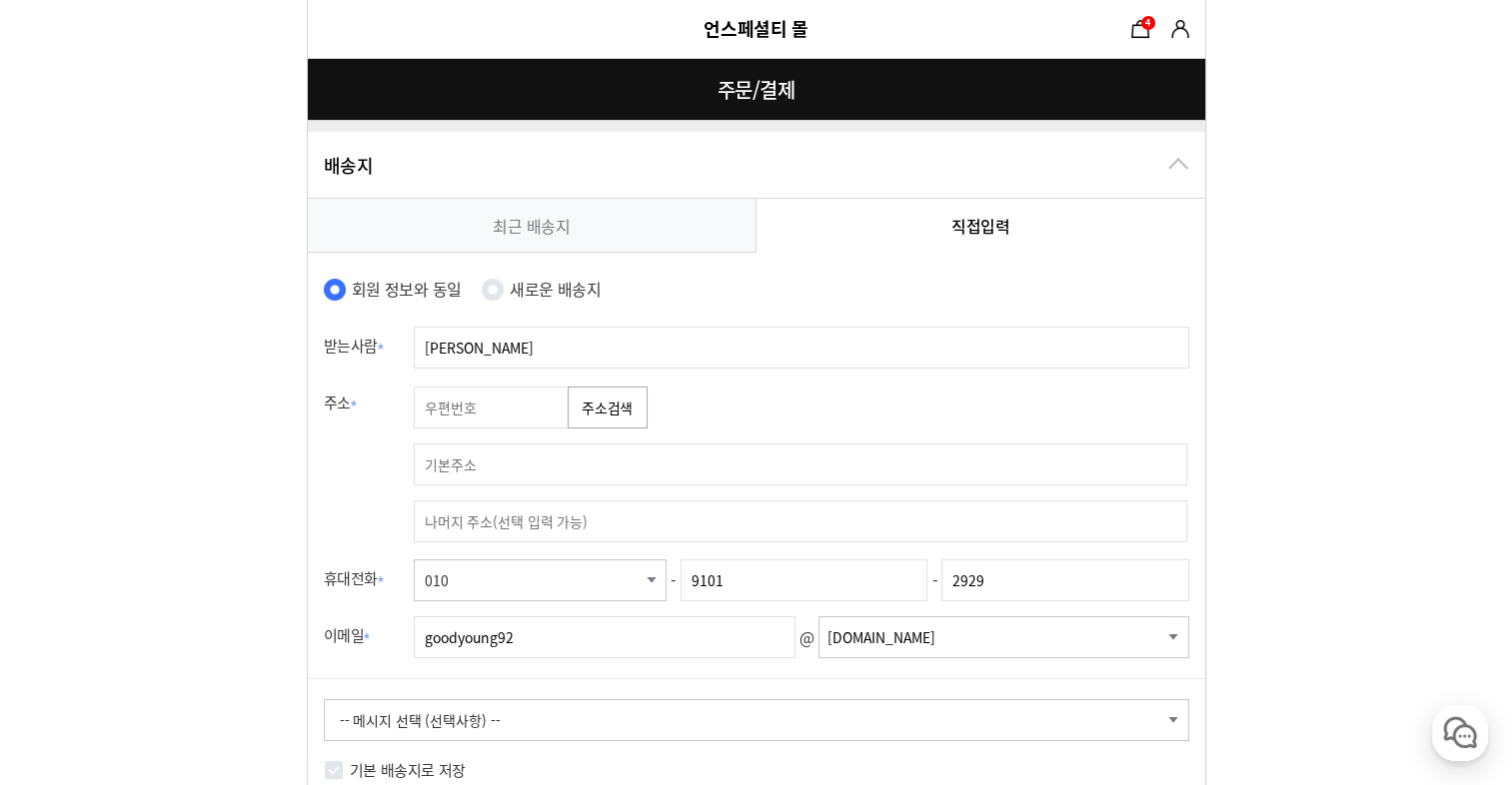 click on "최근 배송지" at bounding box center (532, 225) 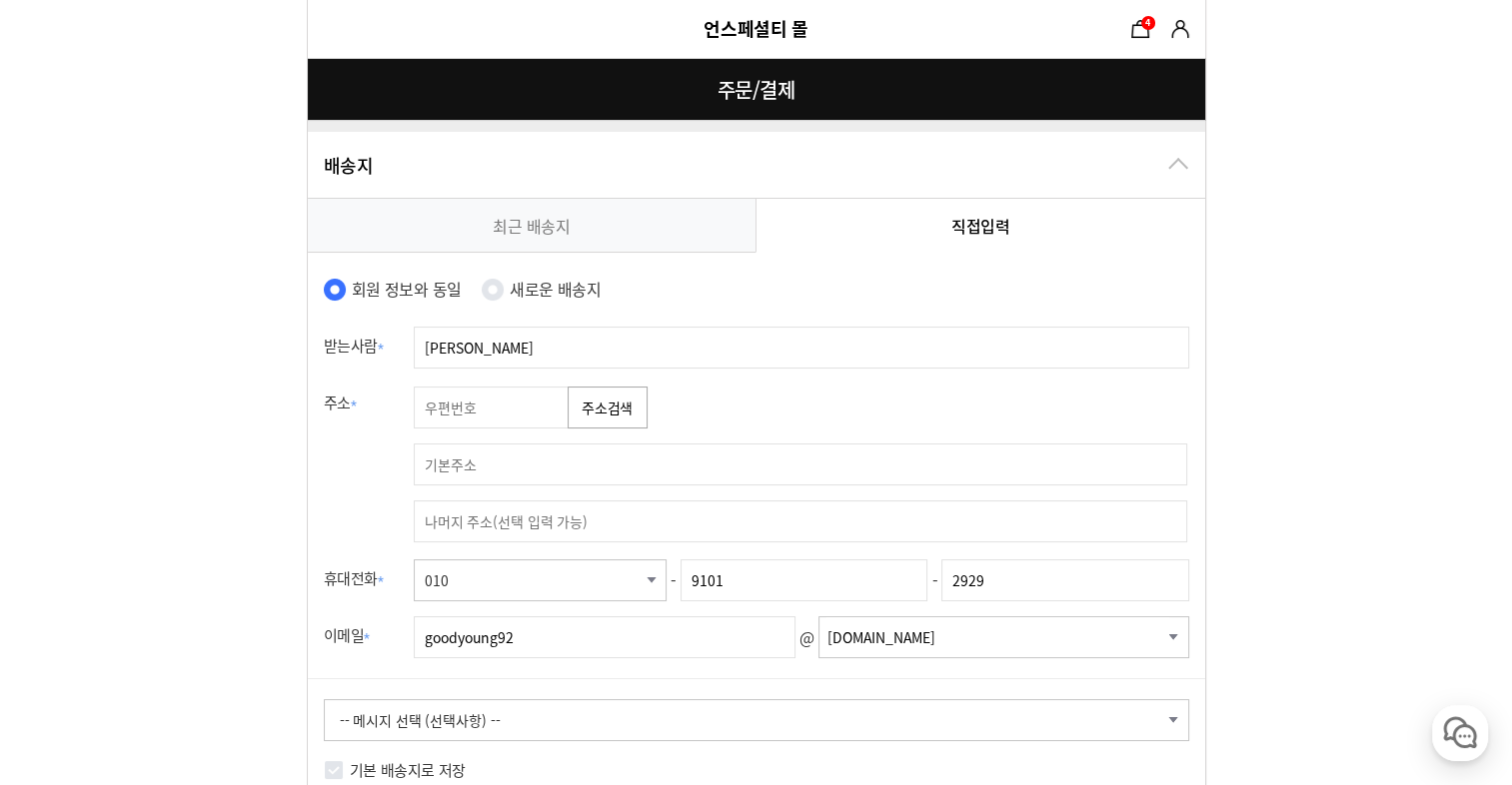 scroll, scrollTop: 366, scrollLeft: 0, axis: vertical 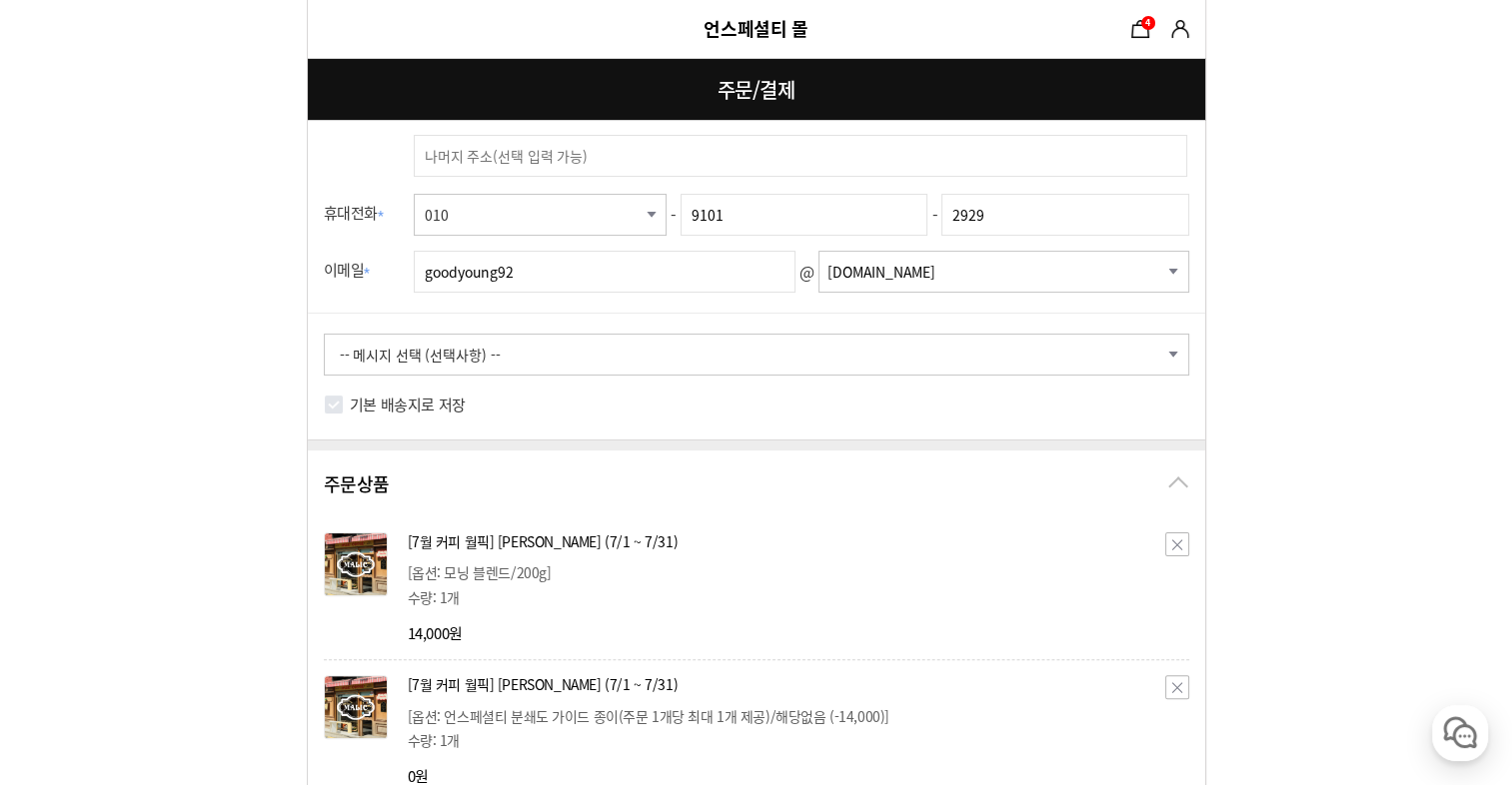 click on "-- 메시지 선택 (선택사항) --
배송 전에 미리 연락바랍니다.
부재 시 경비실에 맡겨주세요.
부재 시 문 앞에 놓아주세요.
빠른 배송 부탁드립니다.
택배함에 보관해 주세요.
직접 입력" at bounding box center [756, 355] 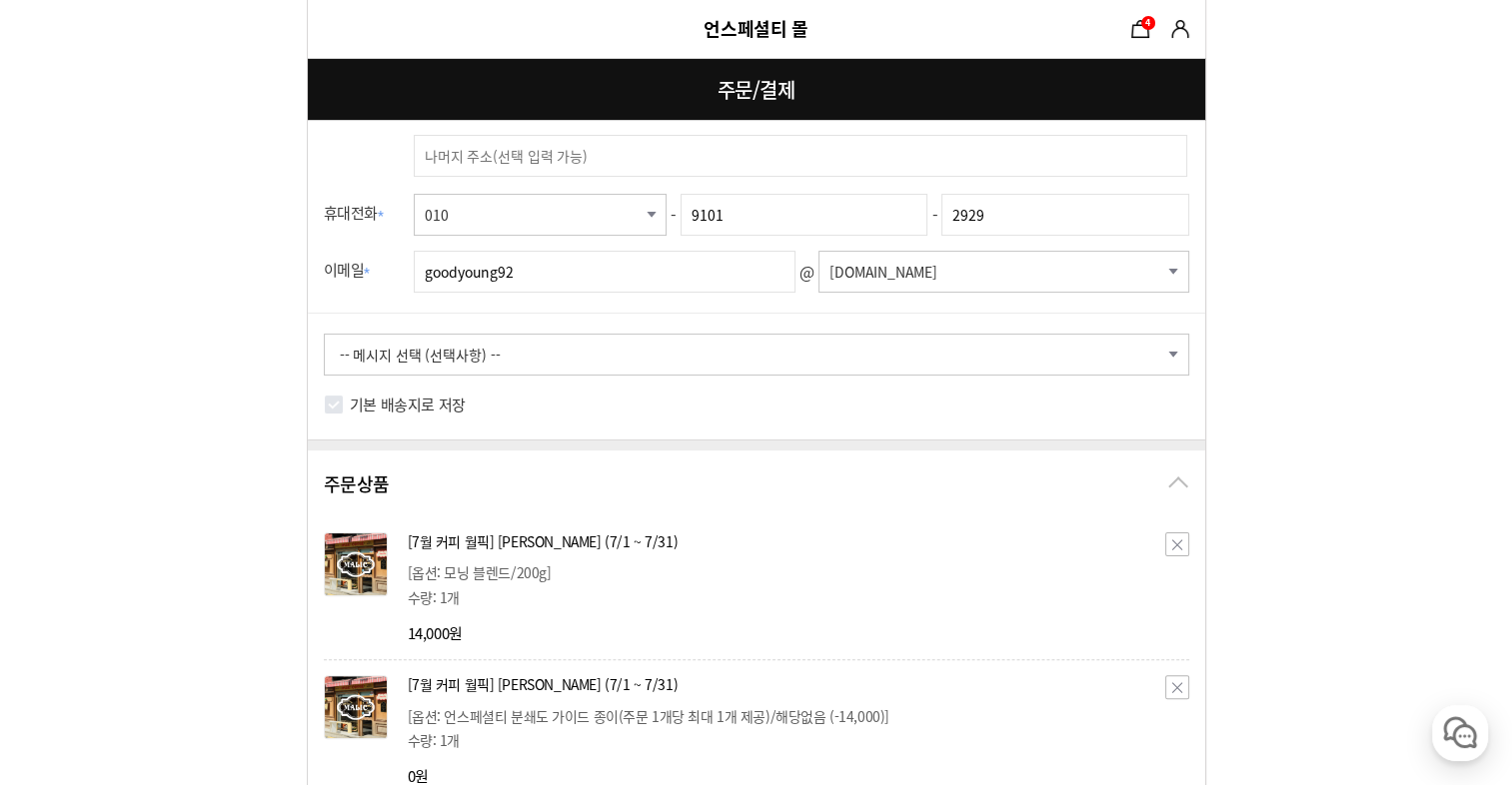 click on "주문 정보
undefined(goodyoung92@gmail.com)
상품 수령
스토어픽업을 사용할 수 없는 상품이 포함되어 있어 일반 배송사만 선택 가능합니다.
배송비 :  0
배송비 :  원
= 해외배송비  원                            + 보험료  원                             +    원
배송비 :  원" at bounding box center (756, 927) 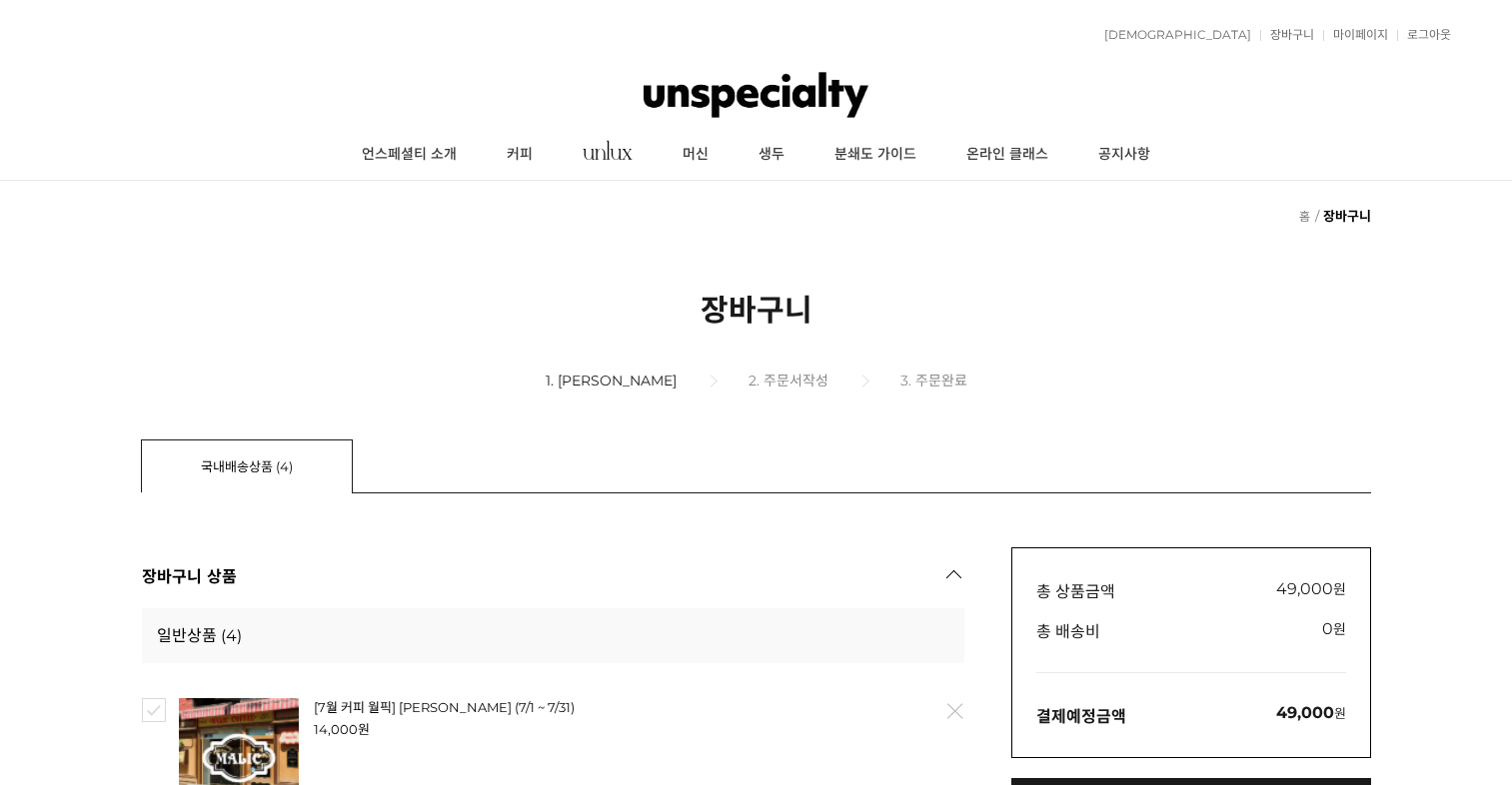 scroll, scrollTop: 366, scrollLeft: 0, axis: vertical 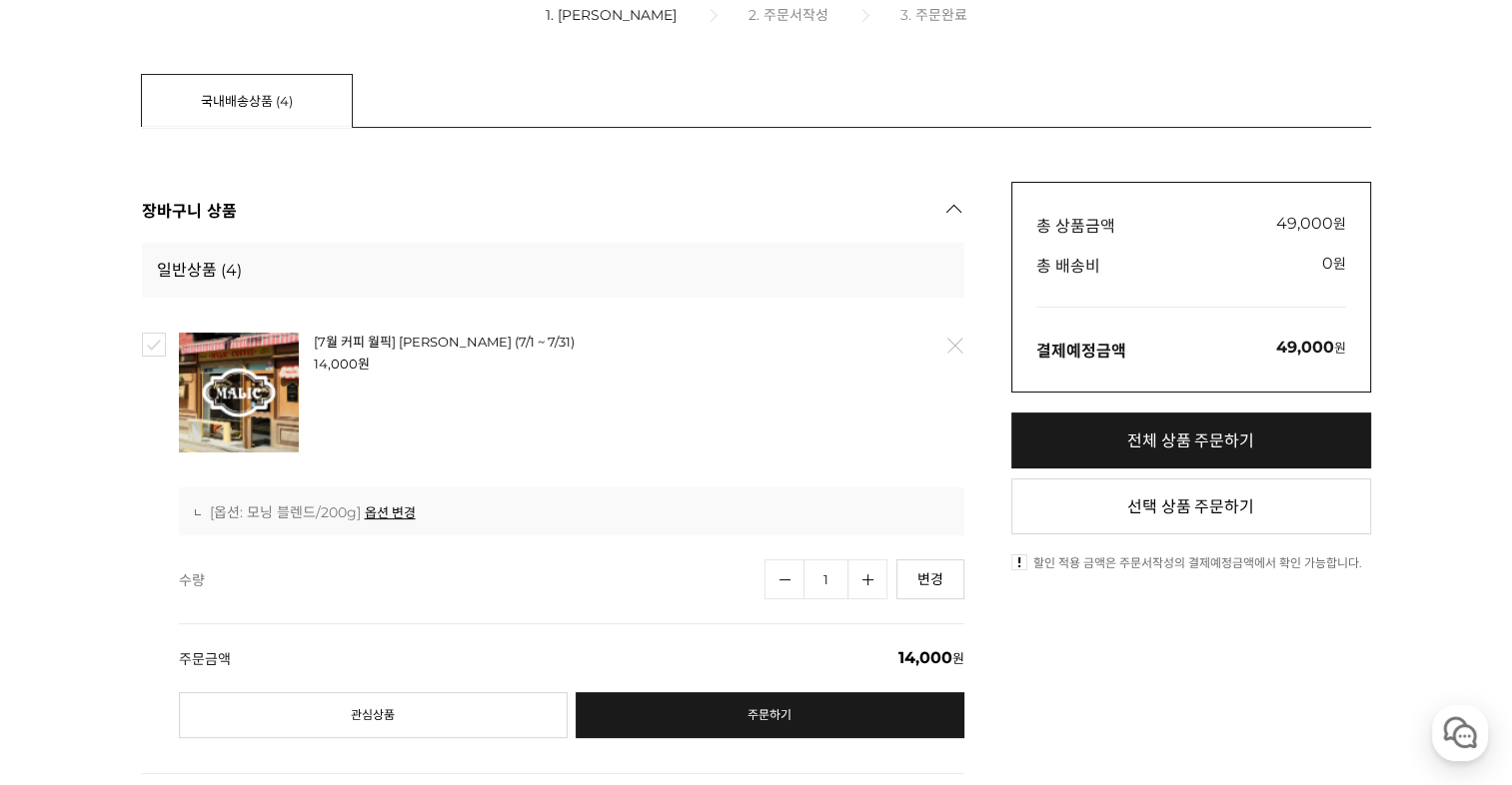 click at bounding box center (154, 345) 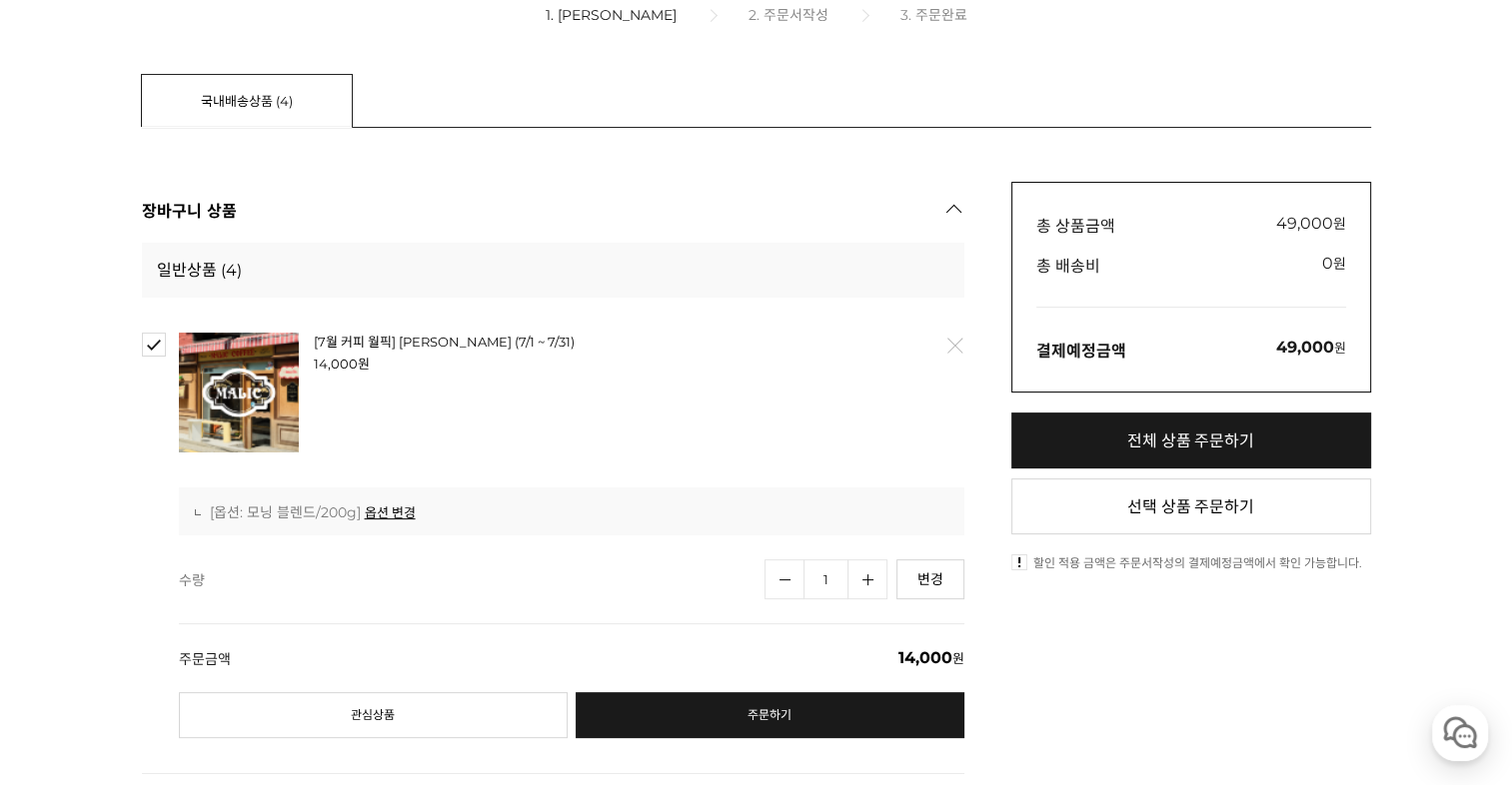 scroll, scrollTop: 732, scrollLeft: 0, axis: vertical 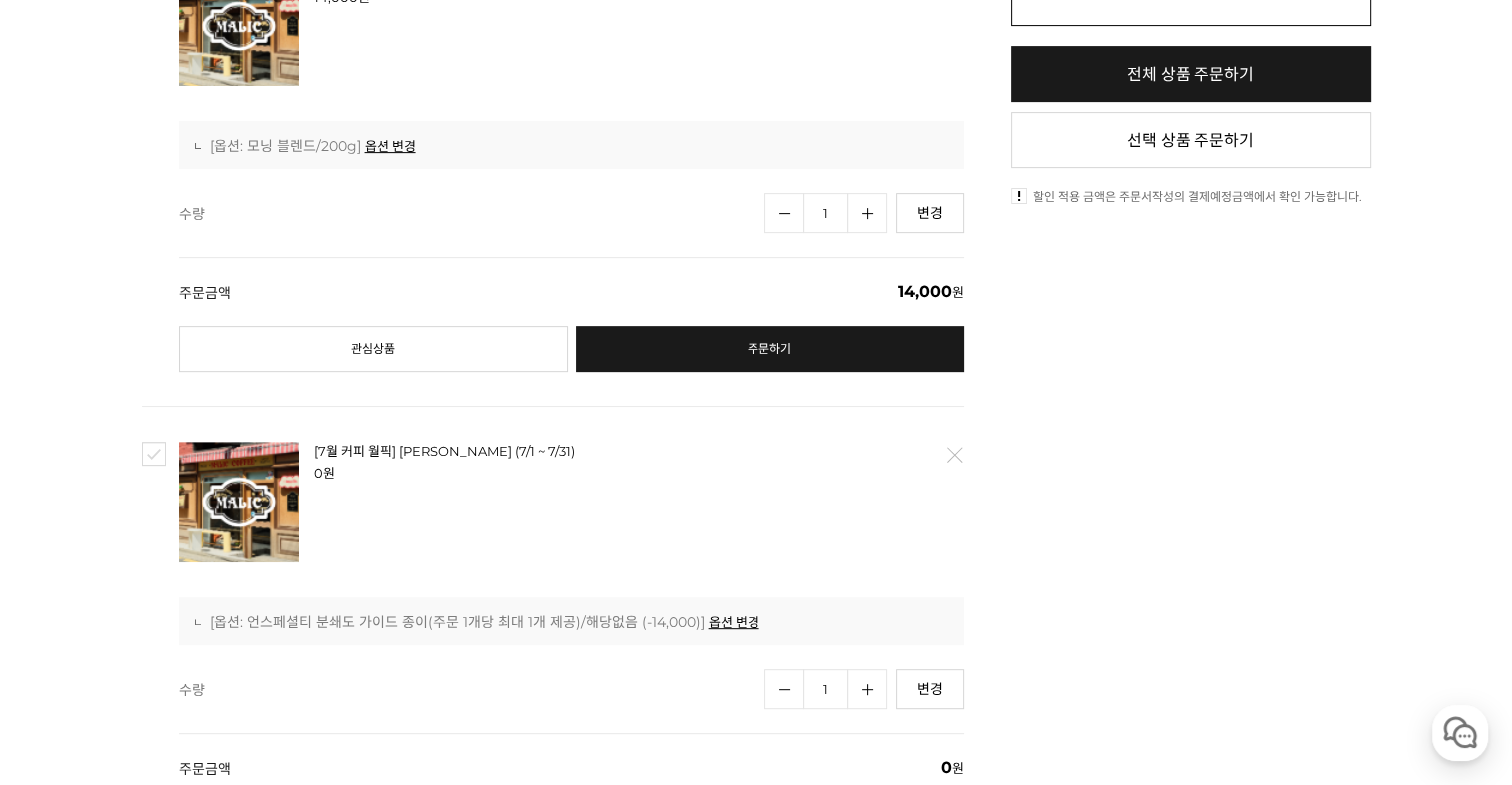 click at bounding box center [154, 454] 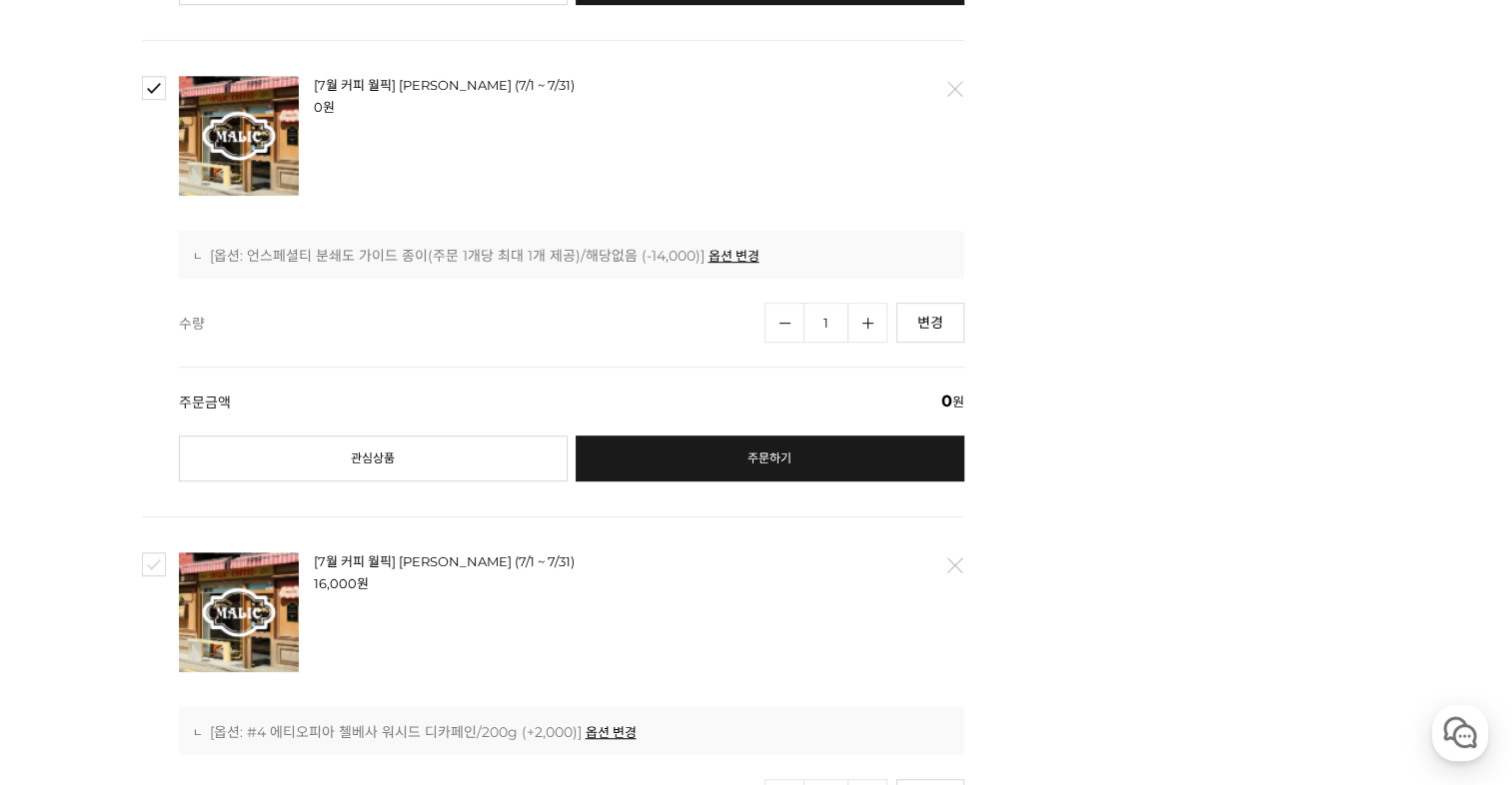 scroll, scrollTop: 1464, scrollLeft: 0, axis: vertical 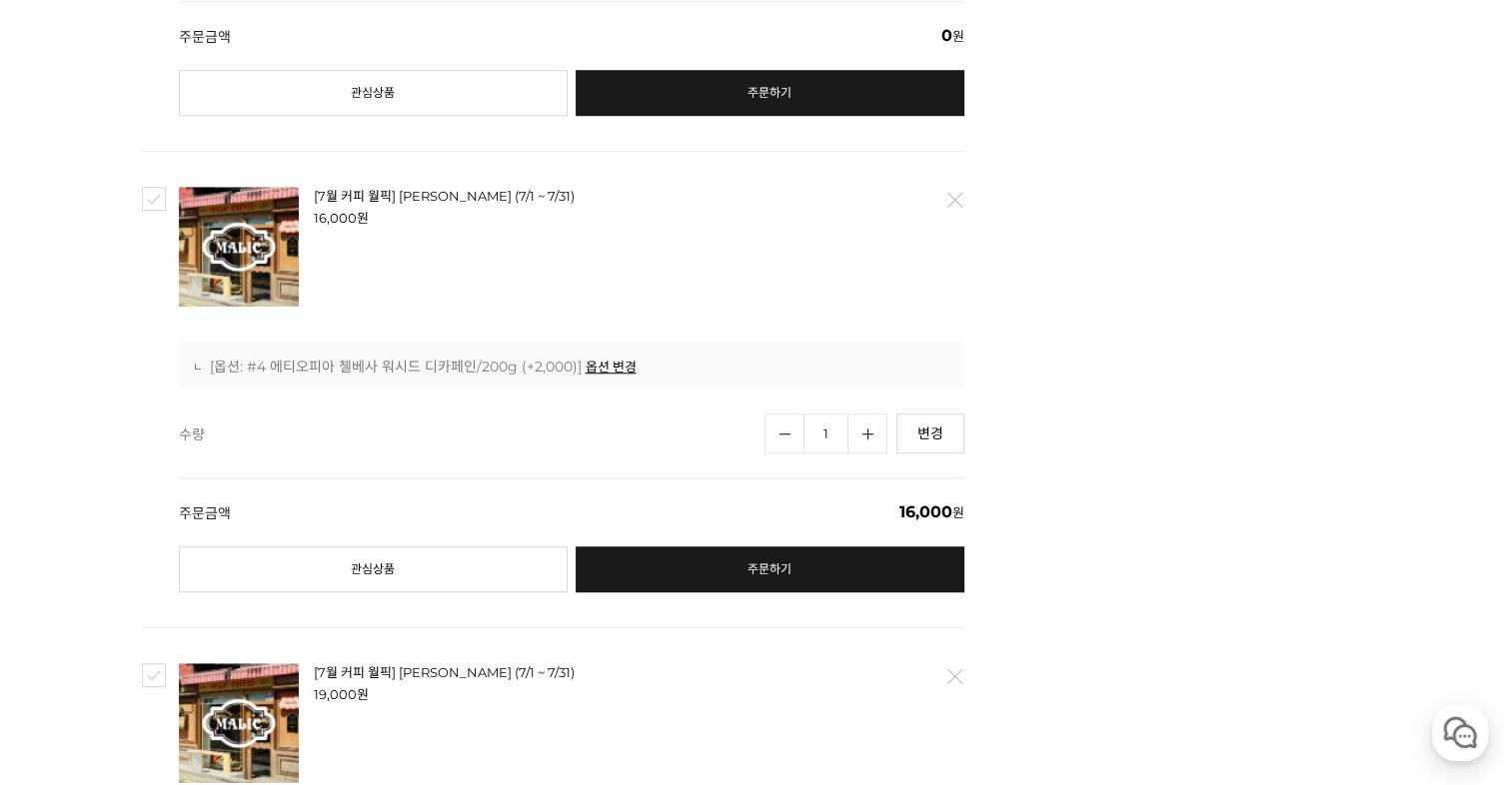 click at bounding box center (154, 199) 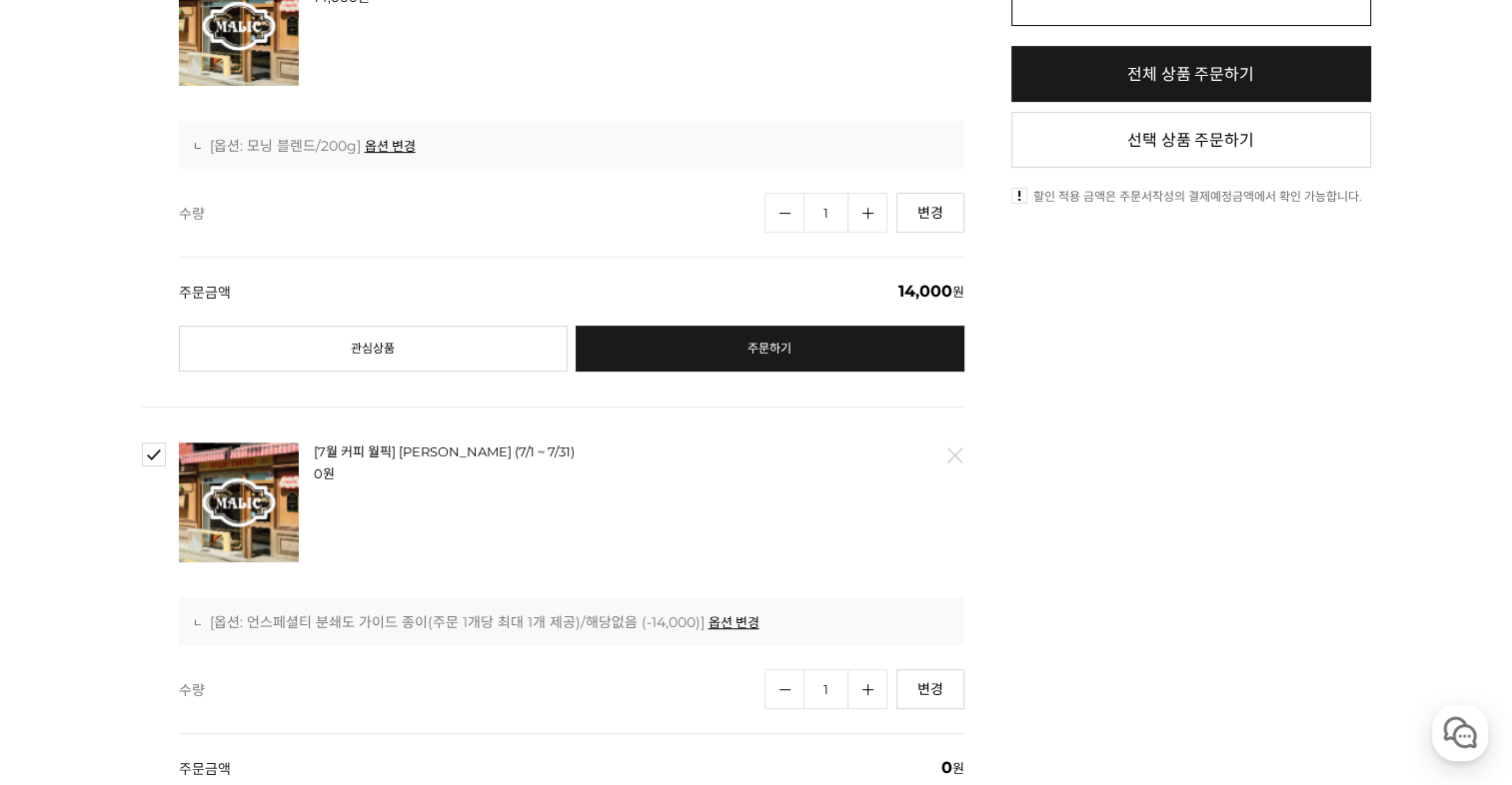 scroll, scrollTop: 366, scrollLeft: 0, axis: vertical 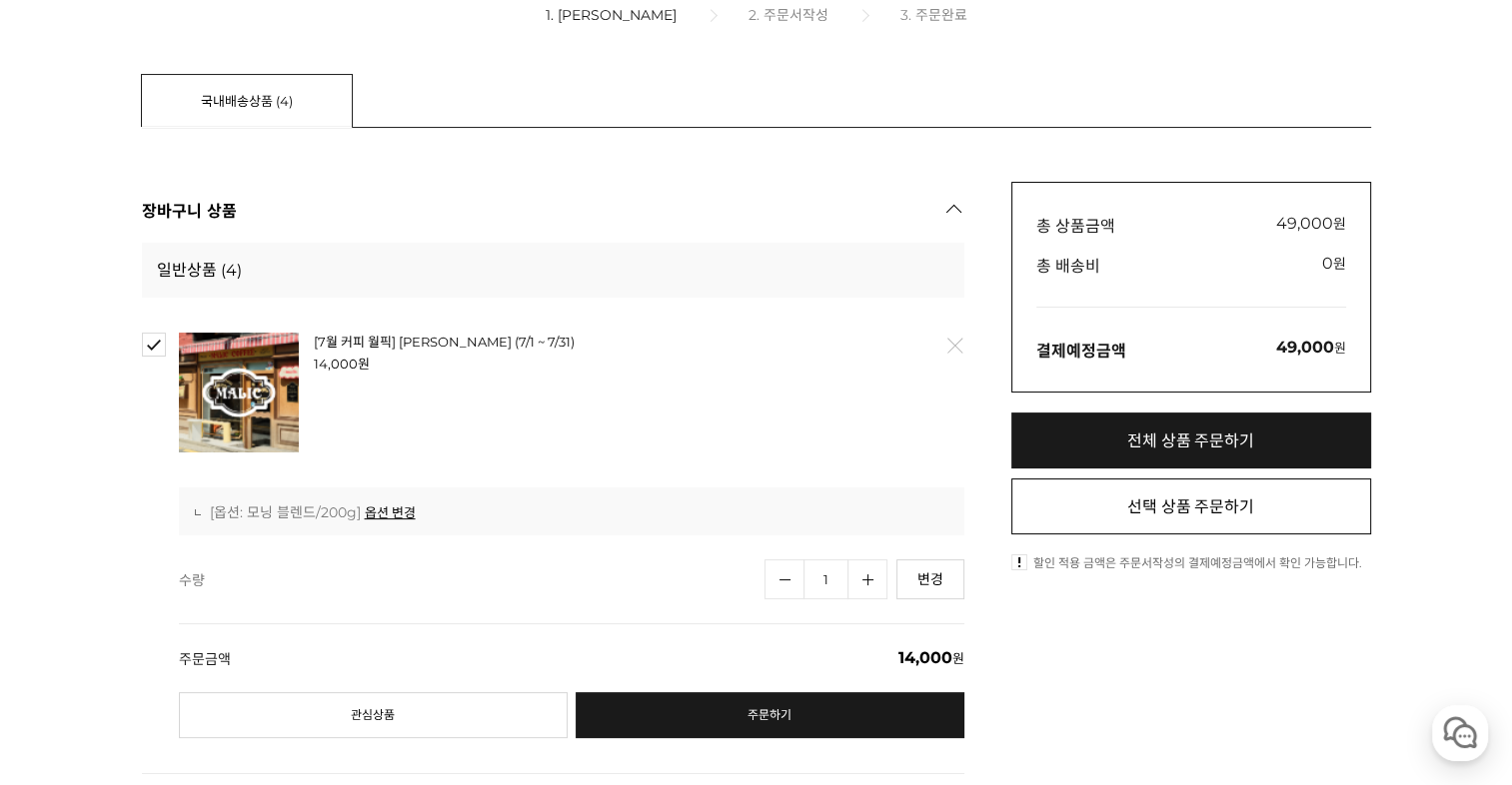 click on "선택 상품 주문하기" at bounding box center [1191, 506] 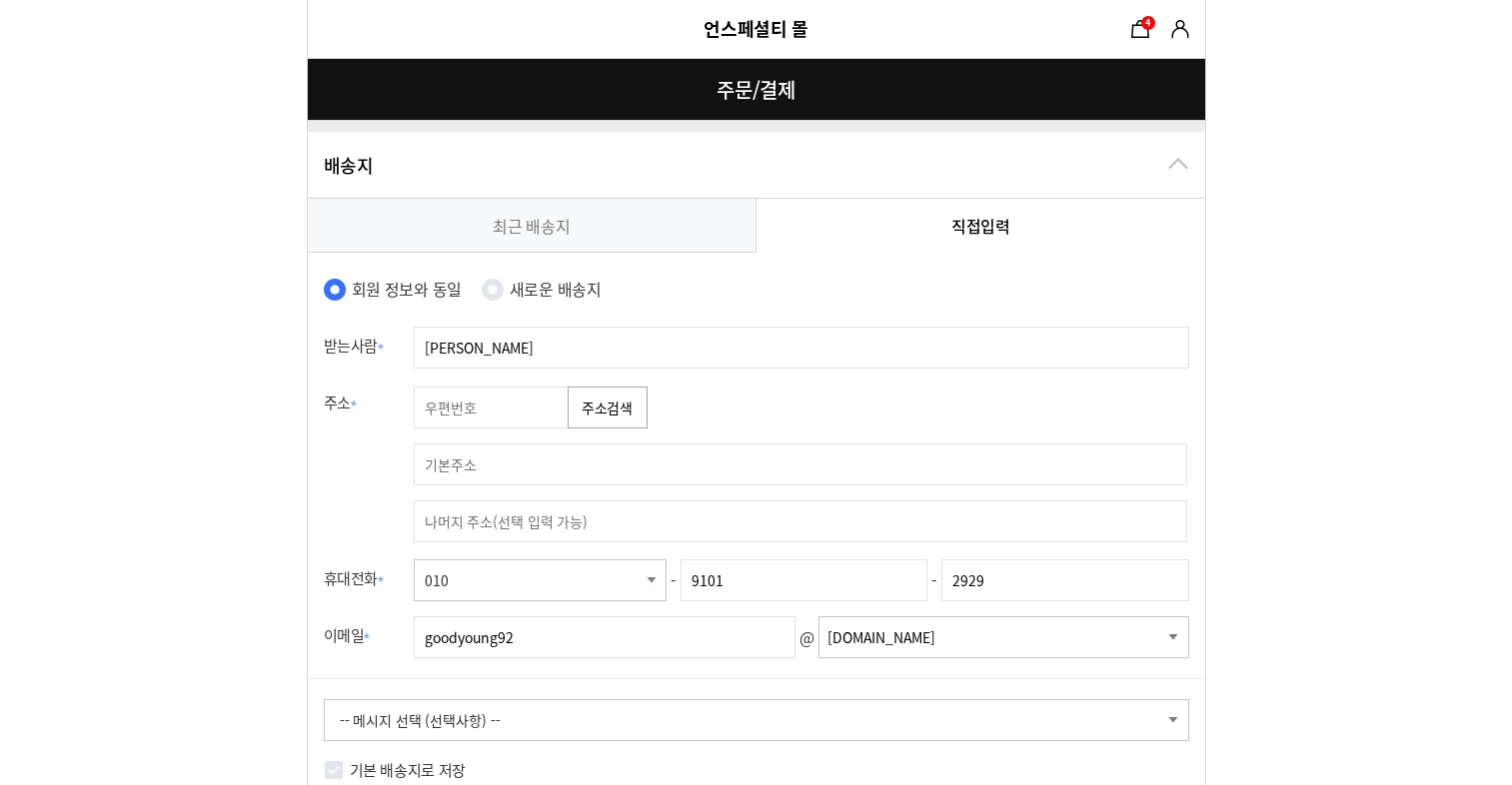 scroll, scrollTop: 0, scrollLeft: 0, axis: both 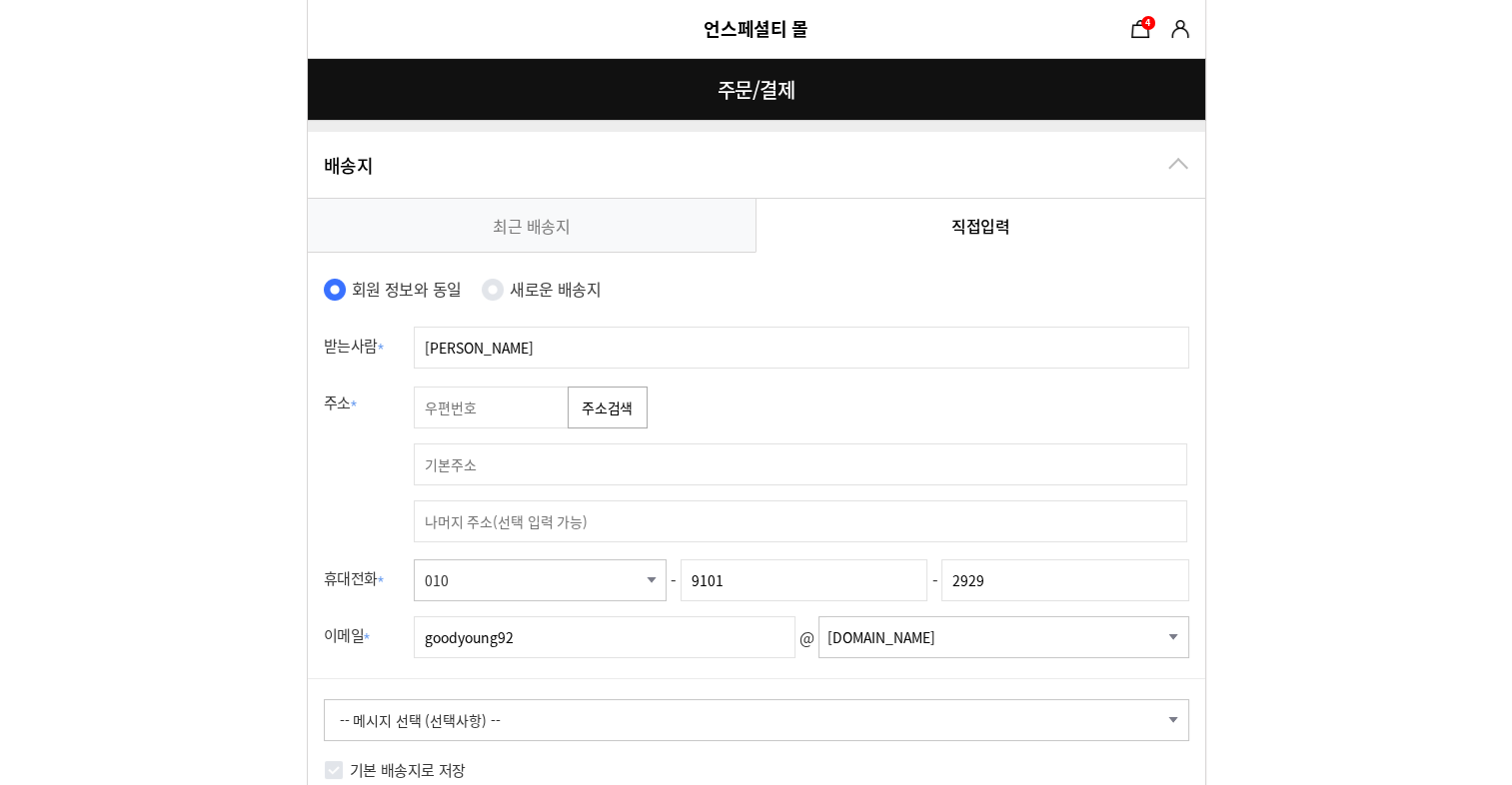 type 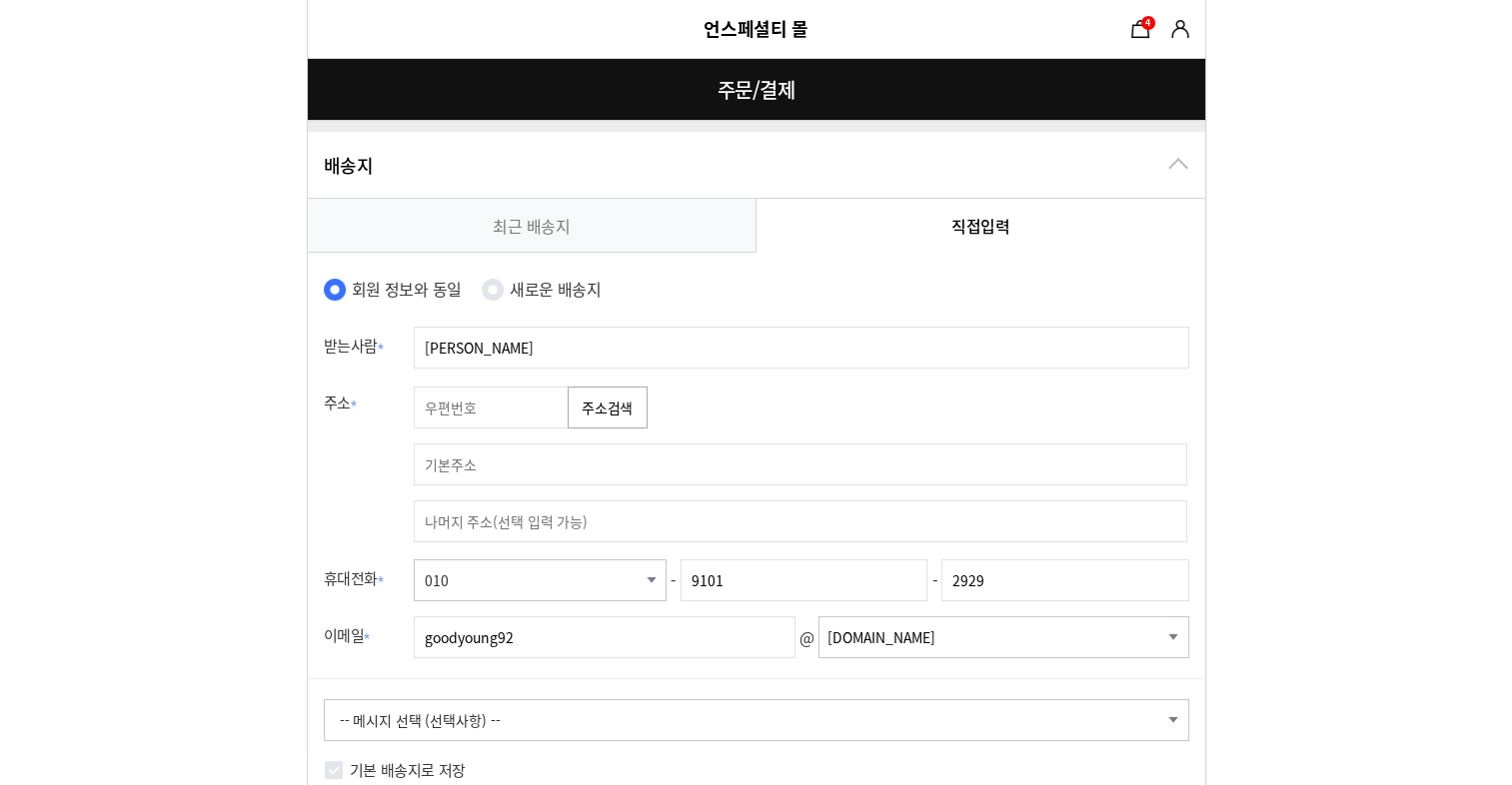 type 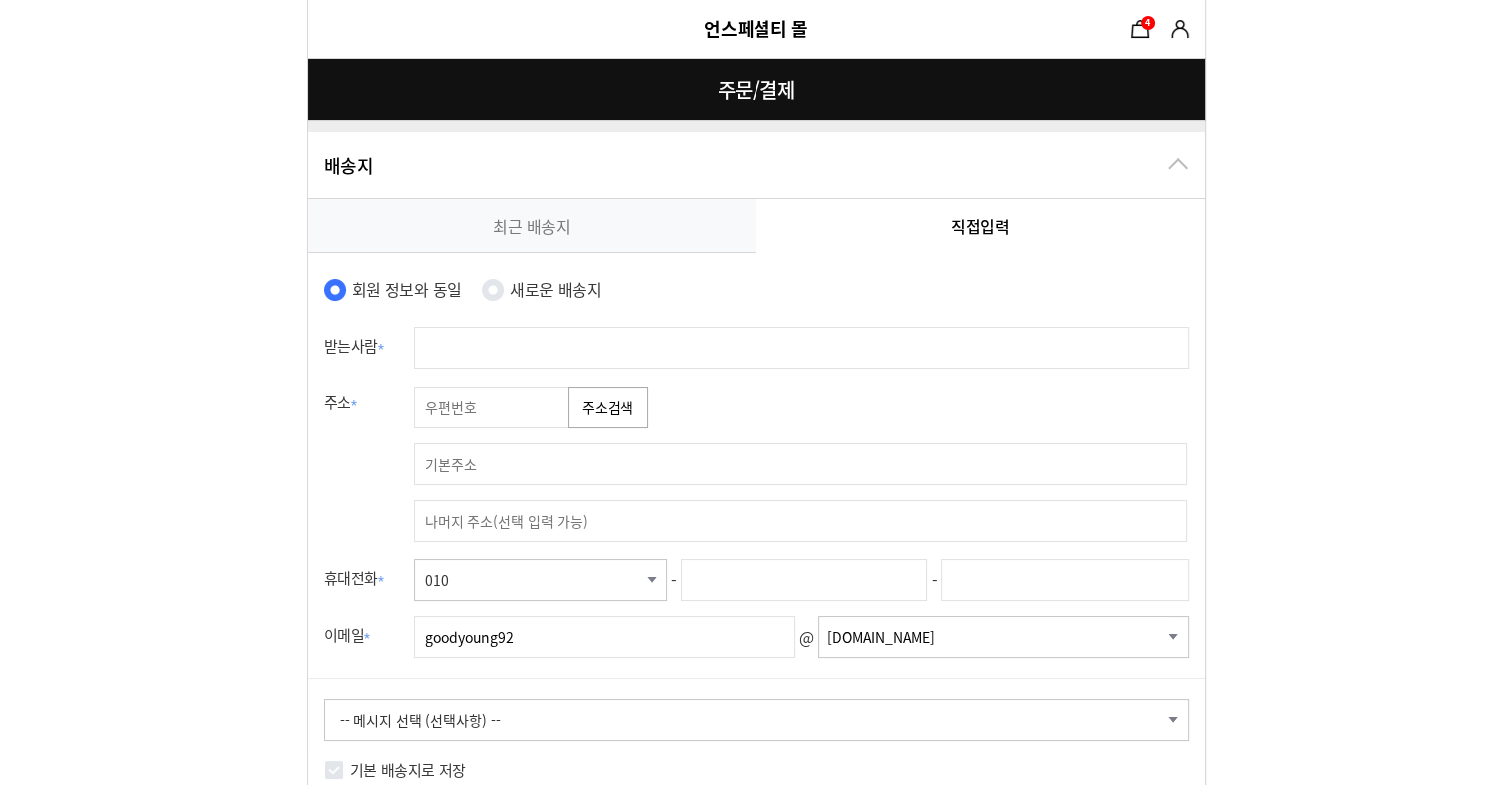 select on "[DOMAIN_NAME]" 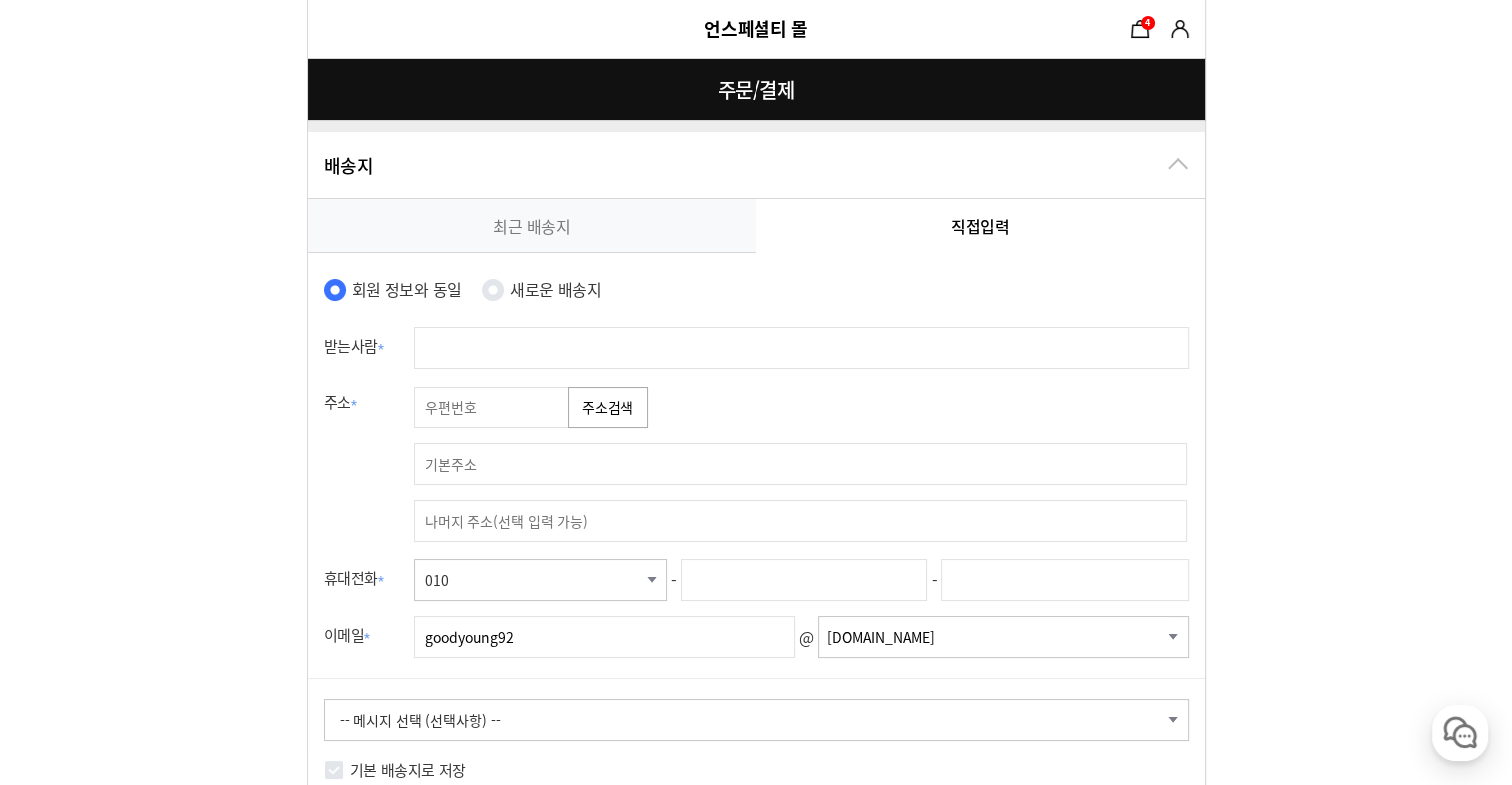scroll, scrollTop: 0, scrollLeft: 0, axis: both 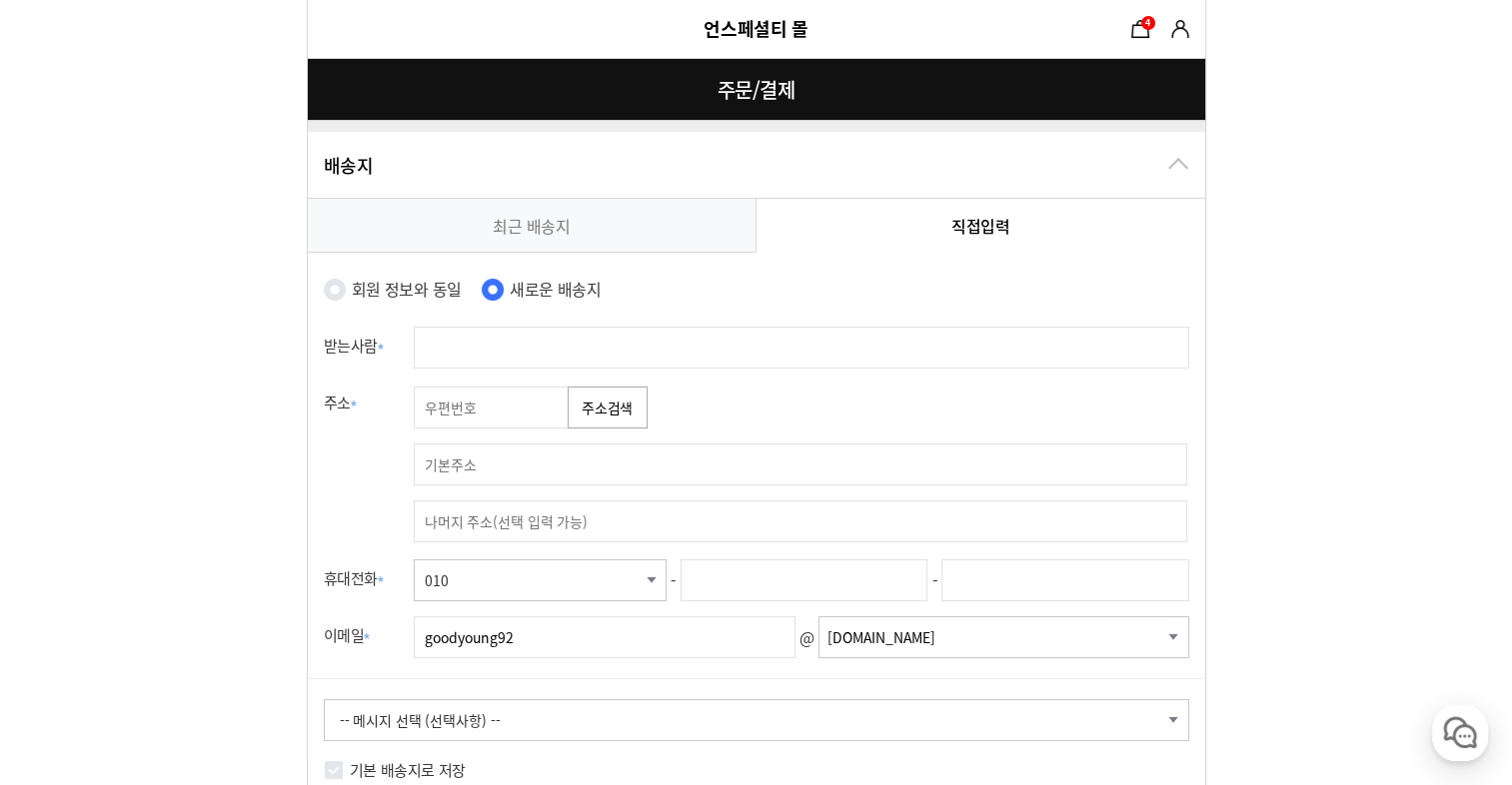 select 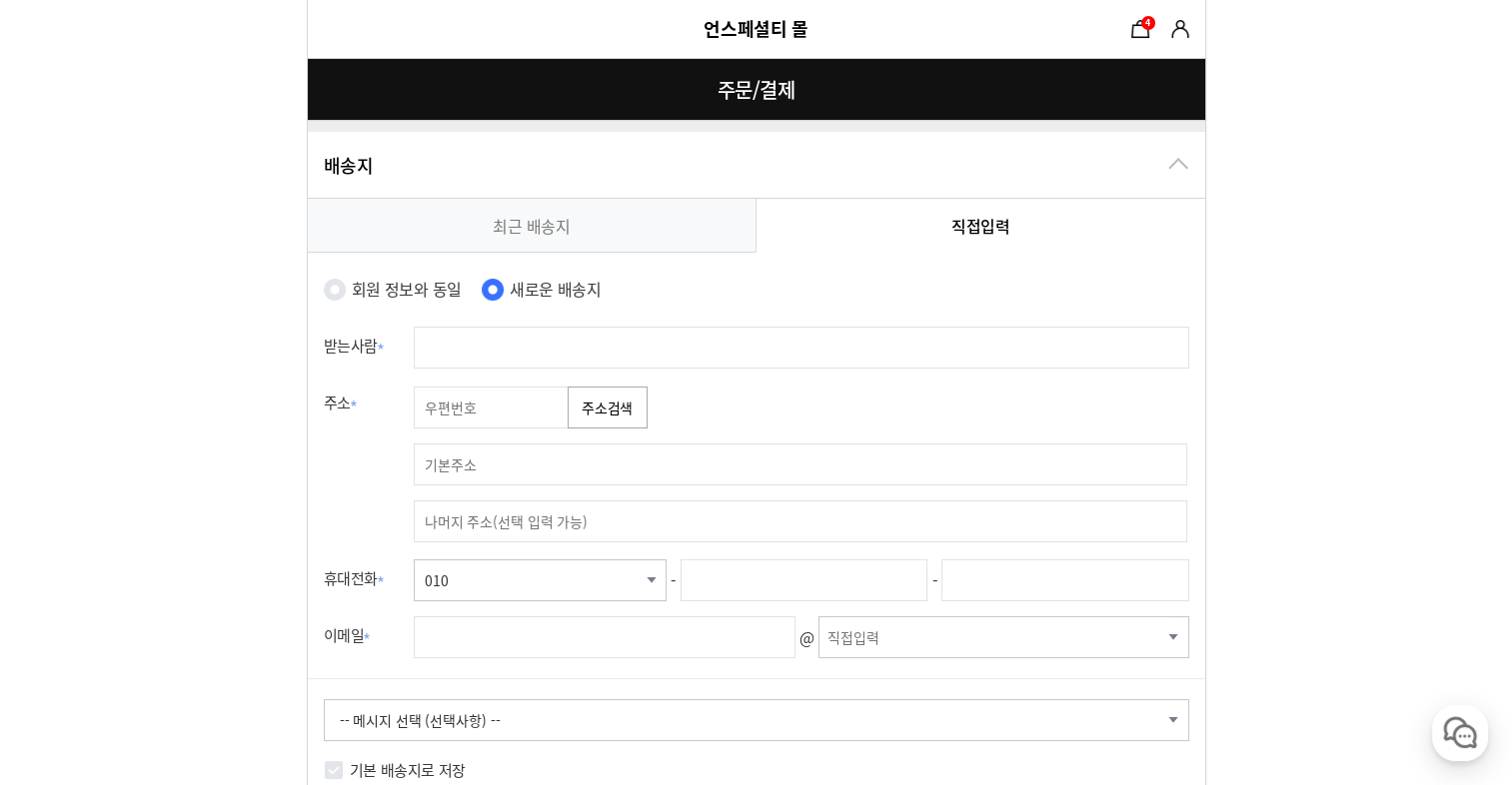 click on "회원 정보와 동일" at bounding box center (407, 289) 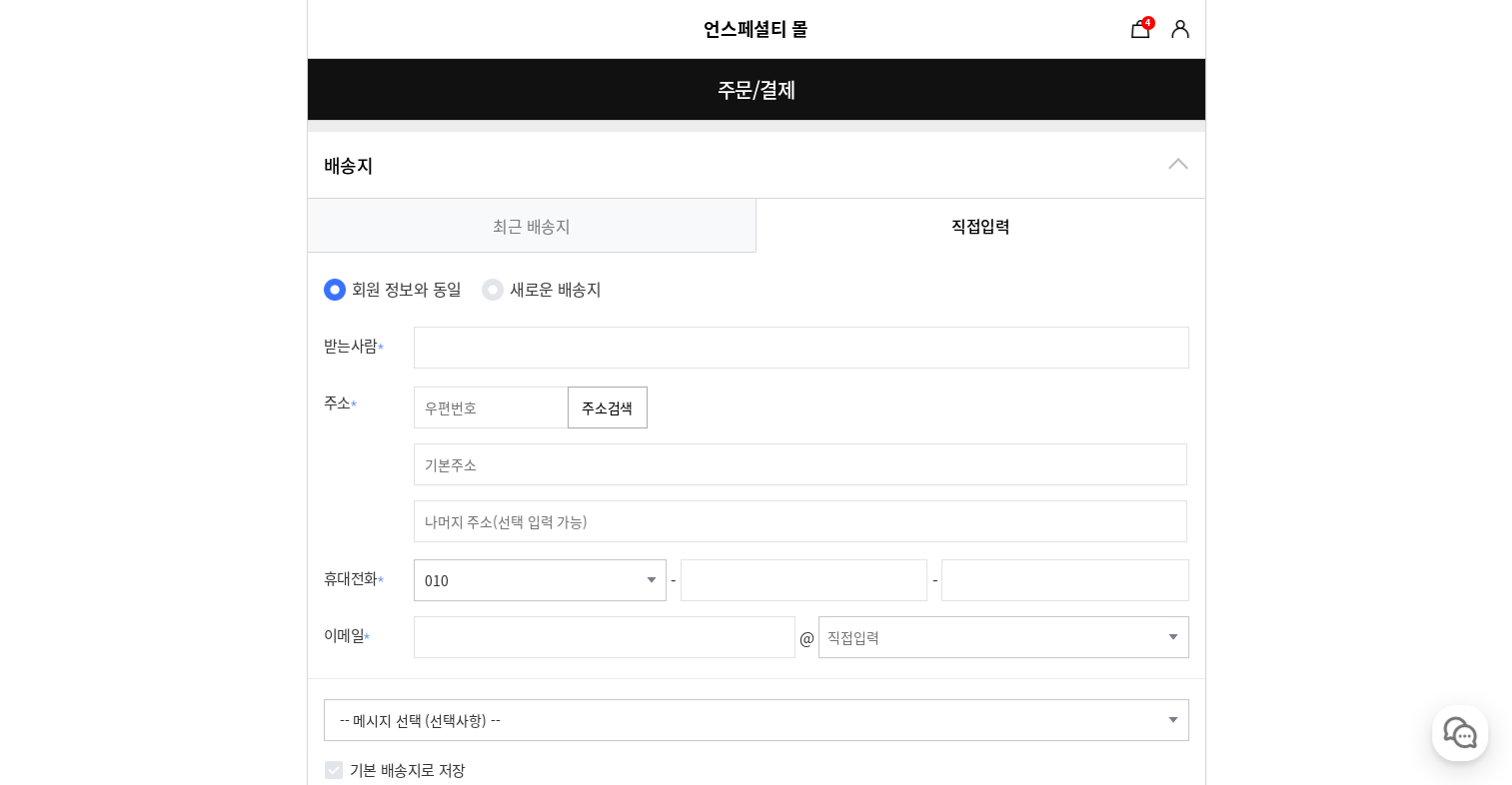 type on "[PERSON_NAME]" 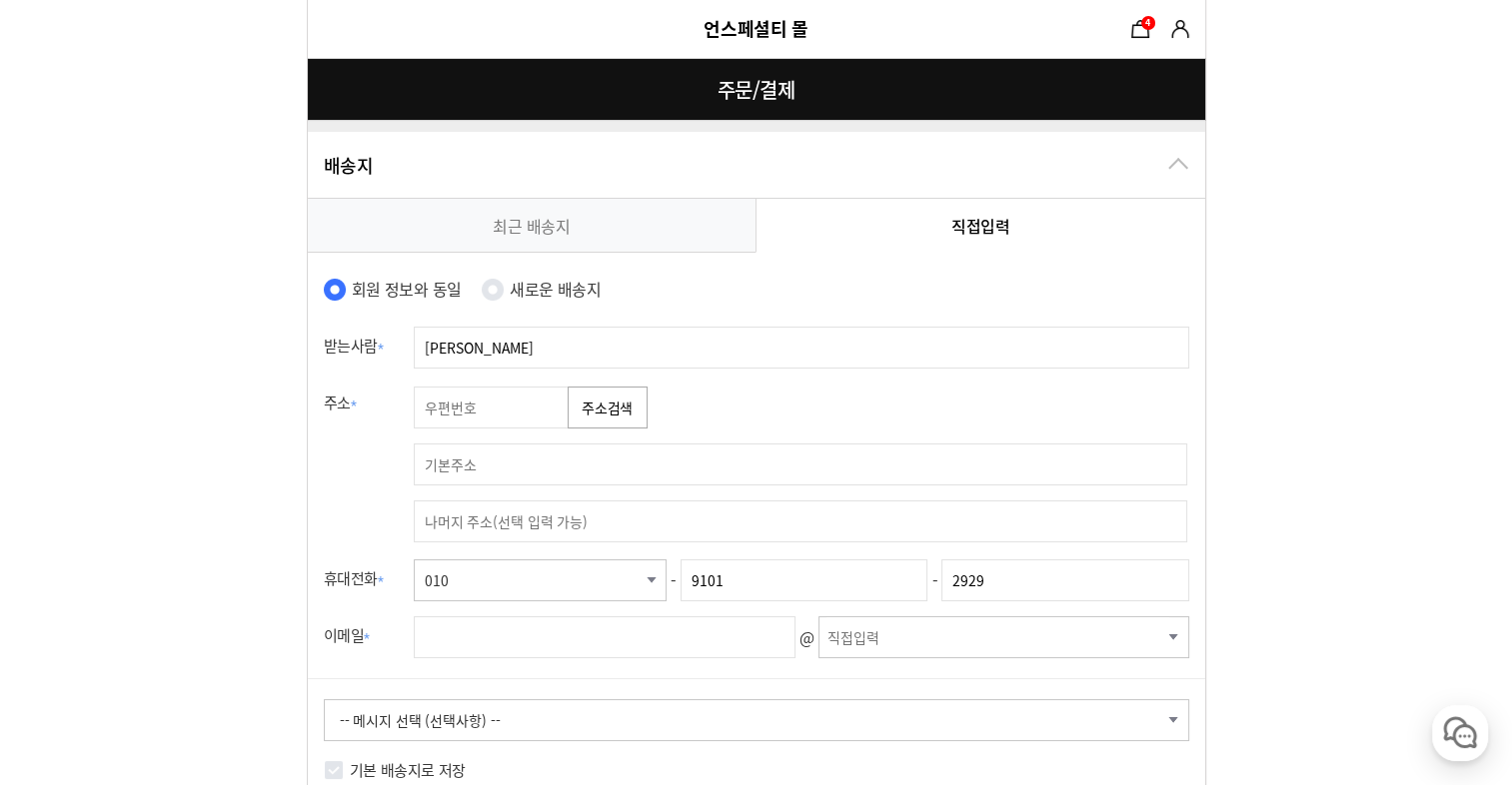 click on "최근 배송지" at bounding box center [532, 225] 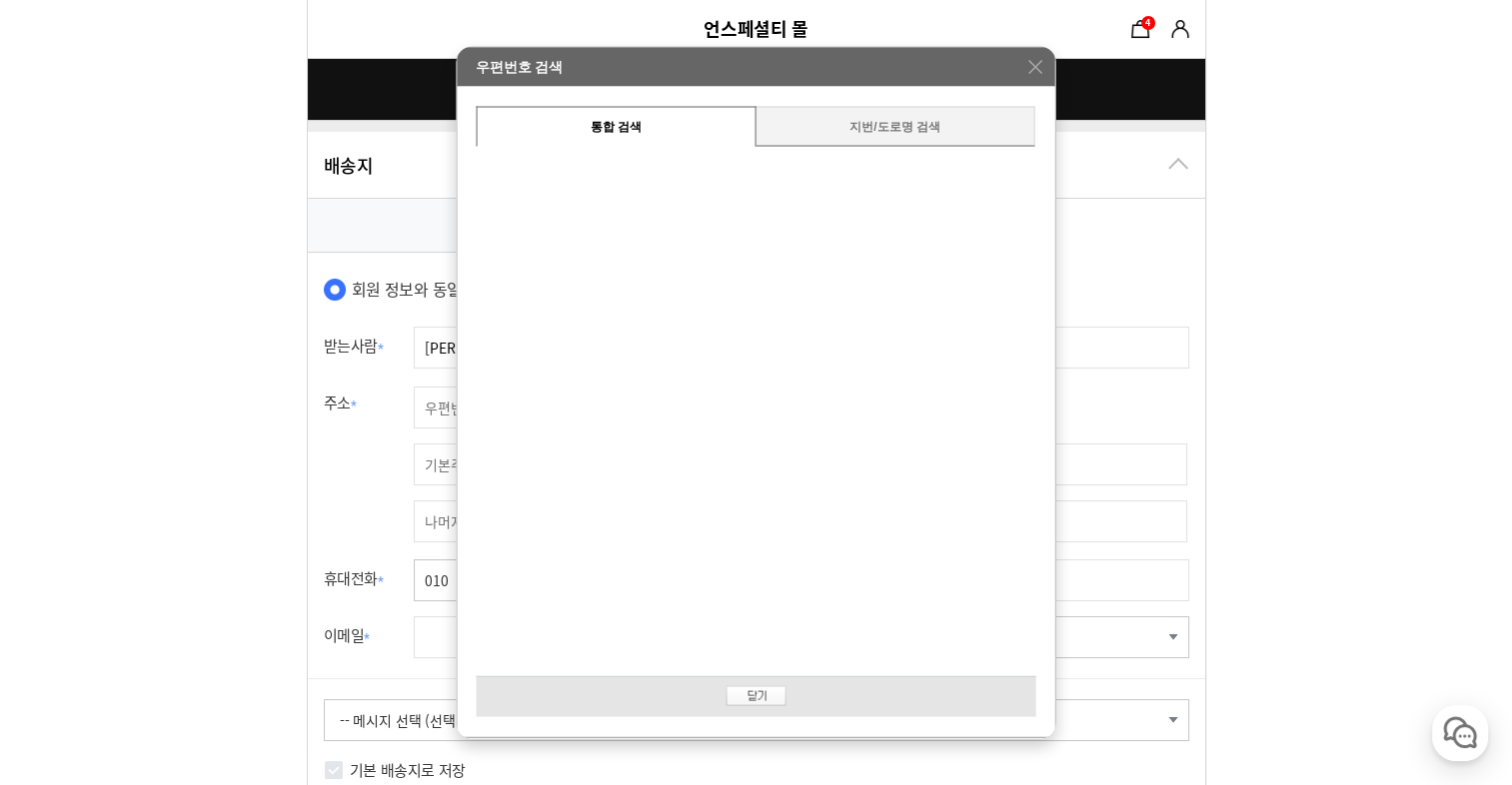 scroll, scrollTop: 0, scrollLeft: 0, axis: both 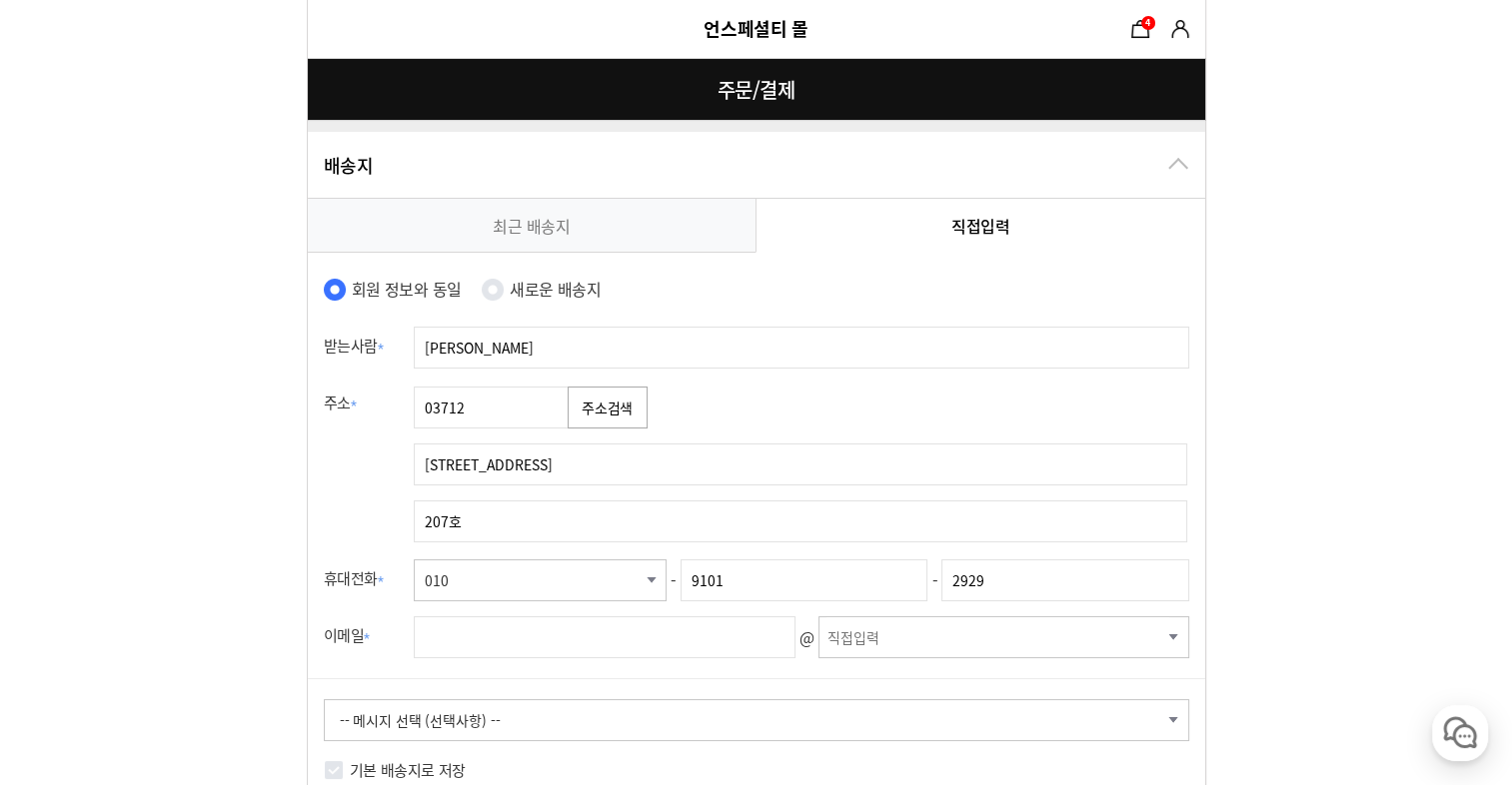 type on "207호" 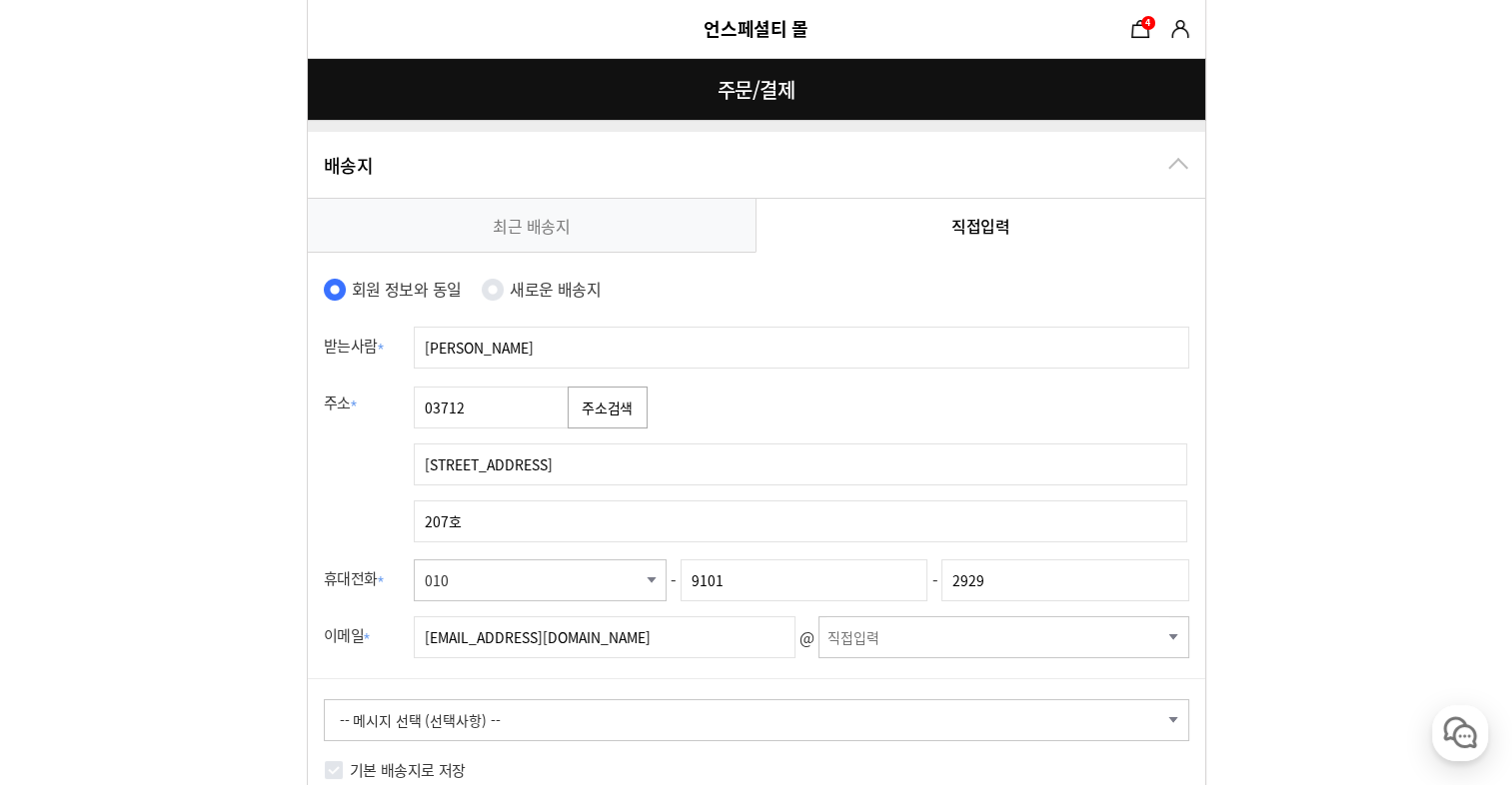 drag, startPoint x: 524, startPoint y: 637, endPoint x: 1190, endPoint y: 713, distance: 670.32231 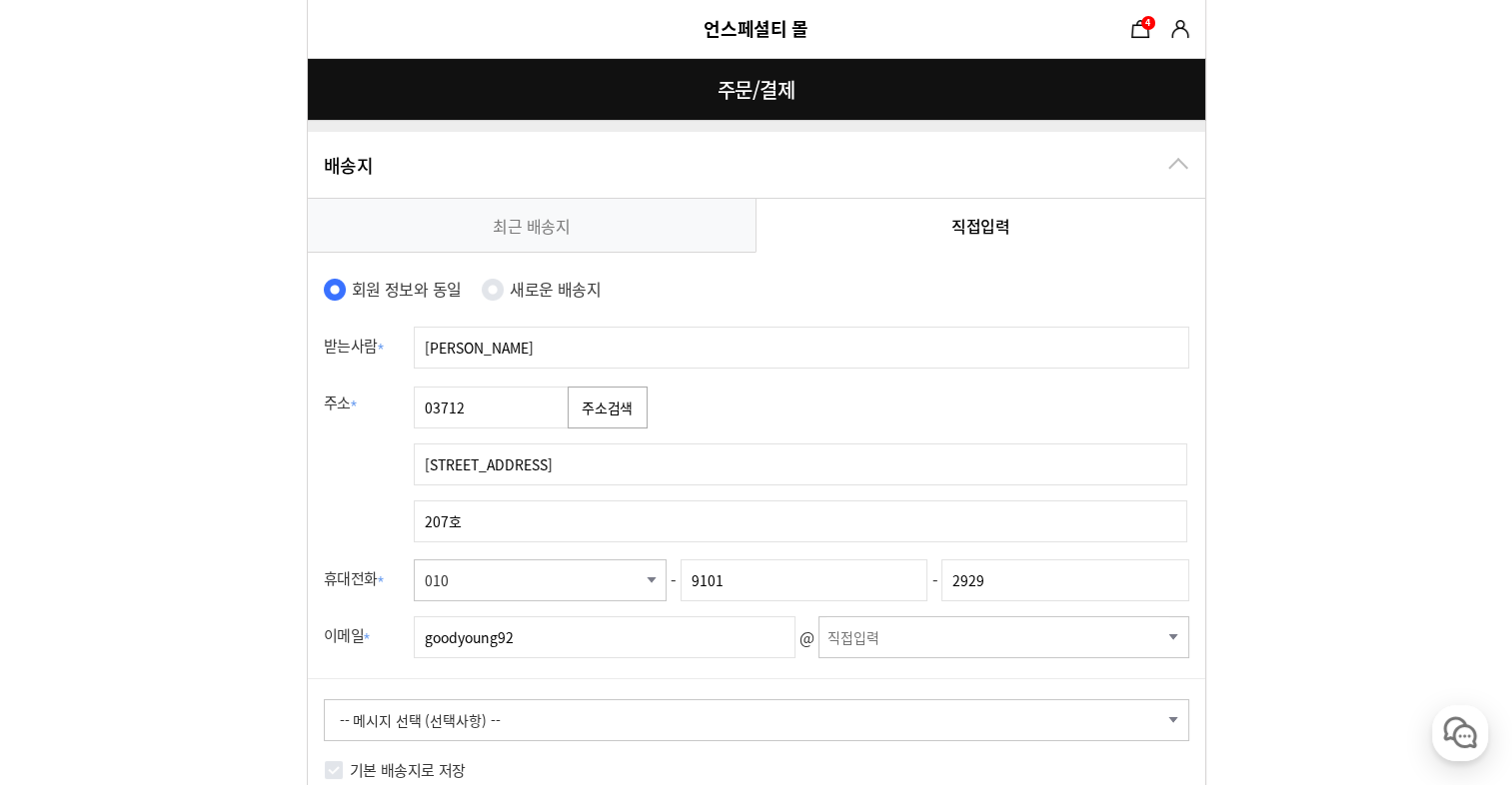 type on "goodyoung92" 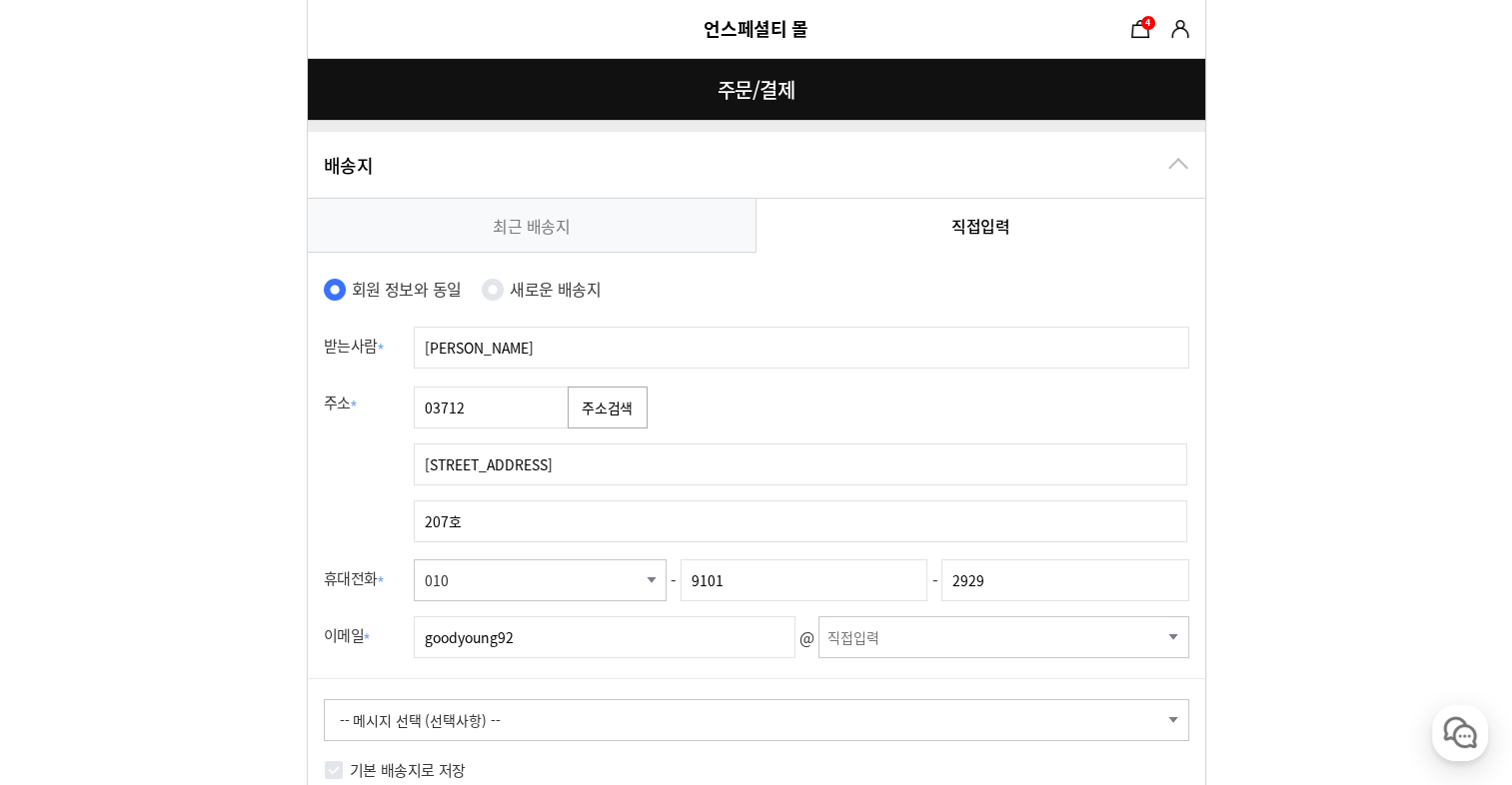 select on "[DOMAIN_NAME]" 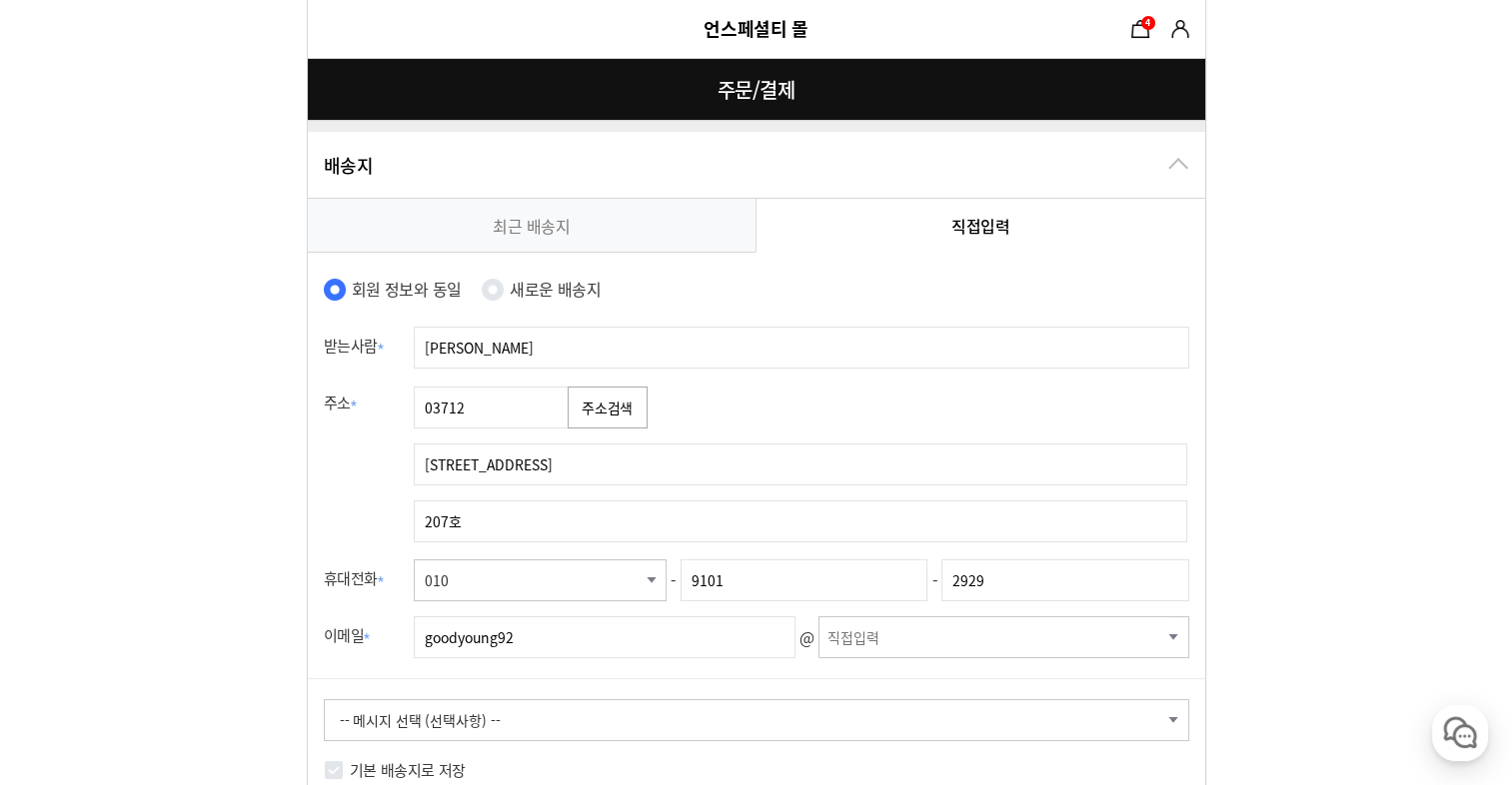 click on "-이메일 선택-
naver.com
daum.net
nate.com
hotmail.com
yahoo.com
empas.com
korea.com
dreamwiz.com
gmail.com
직접입력" at bounding box center (1003, 637) 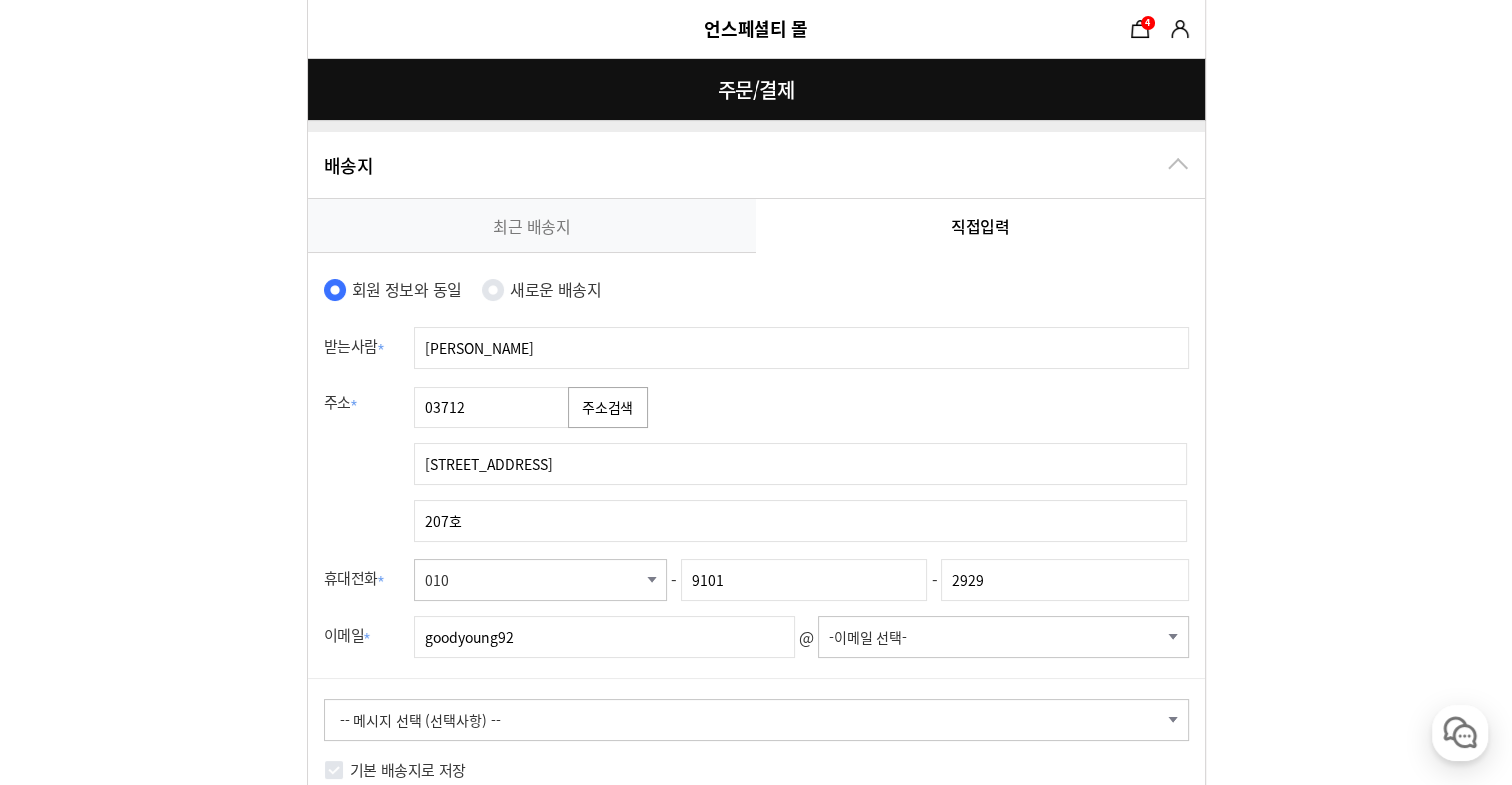 click on "주문 정보
undefined(goodyoung92@naver.com)
상품 수령
스토어픽업을 사용할 수 없는 상품이 포함되어 있어 일반 배송사만 선택 가능합니다.
배송비 :  0
배송비 :  원
= 해외배송비  원                            + 보험료  원                             +    원
배송비 :  원" at bounding box center (756, 1453) 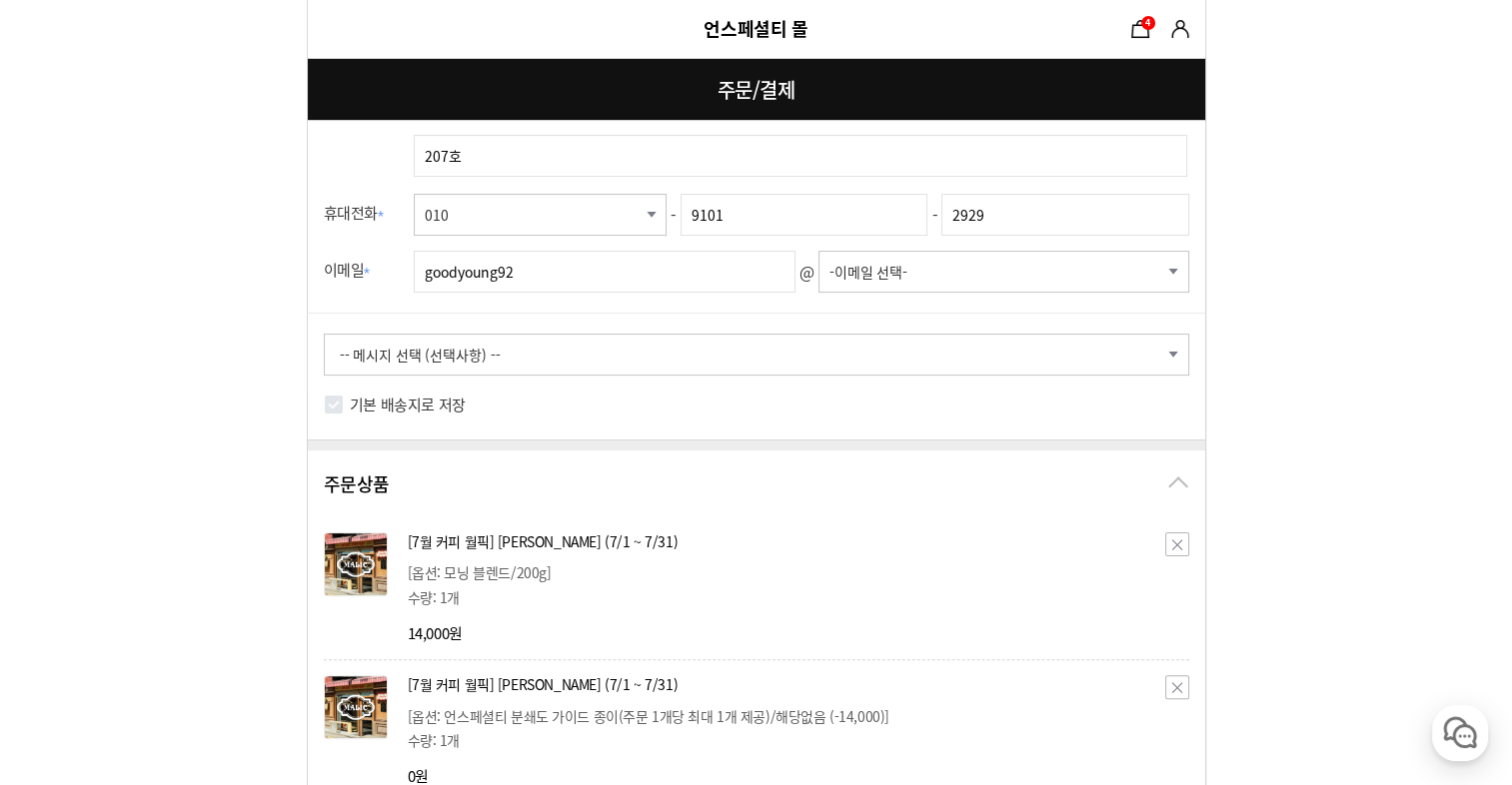 click on "기본 배송지로 저장" at bounding box center (756, 414) 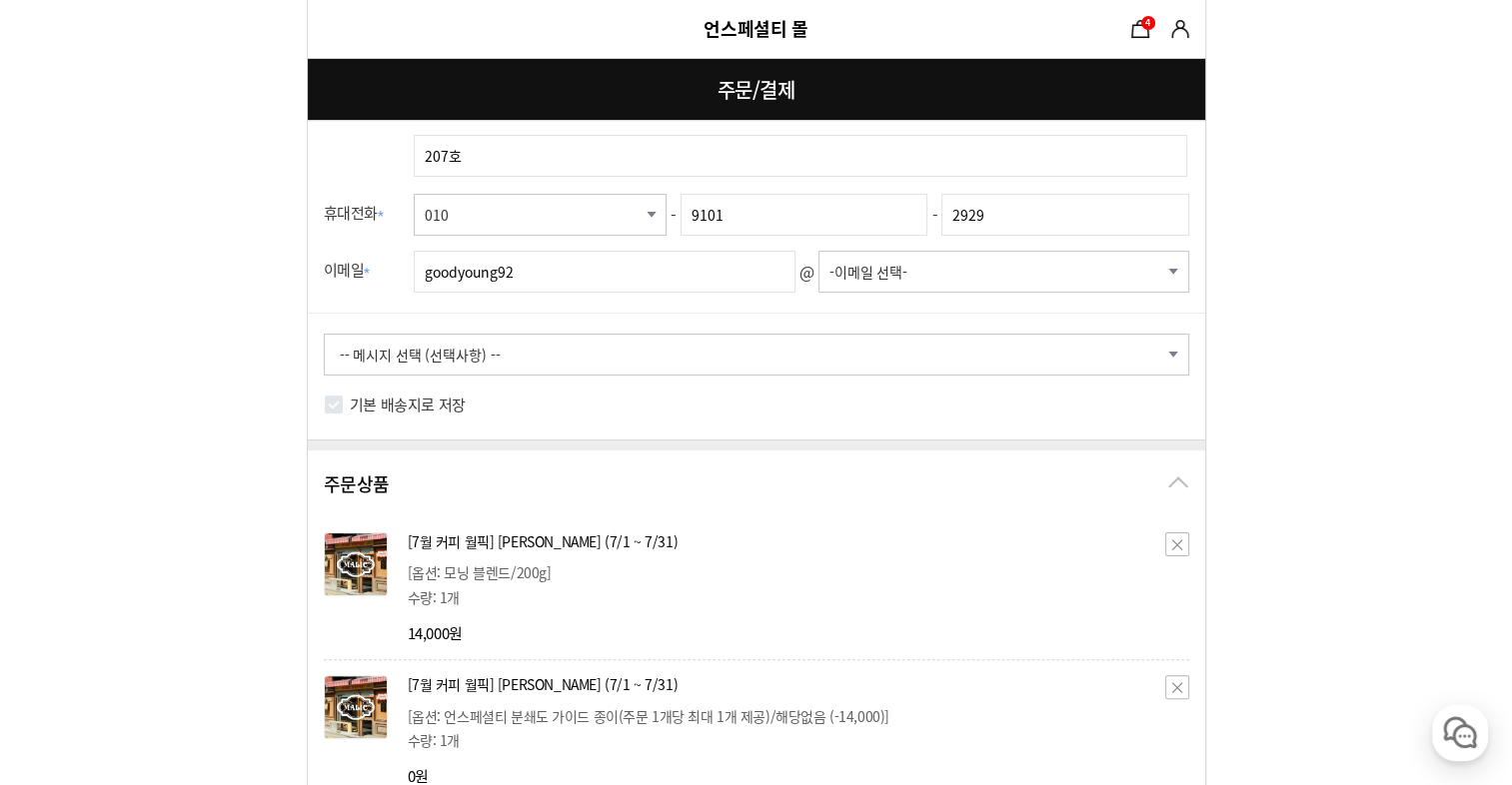 click on "기본 배송지로 저장" at bounding box center [756, 414] 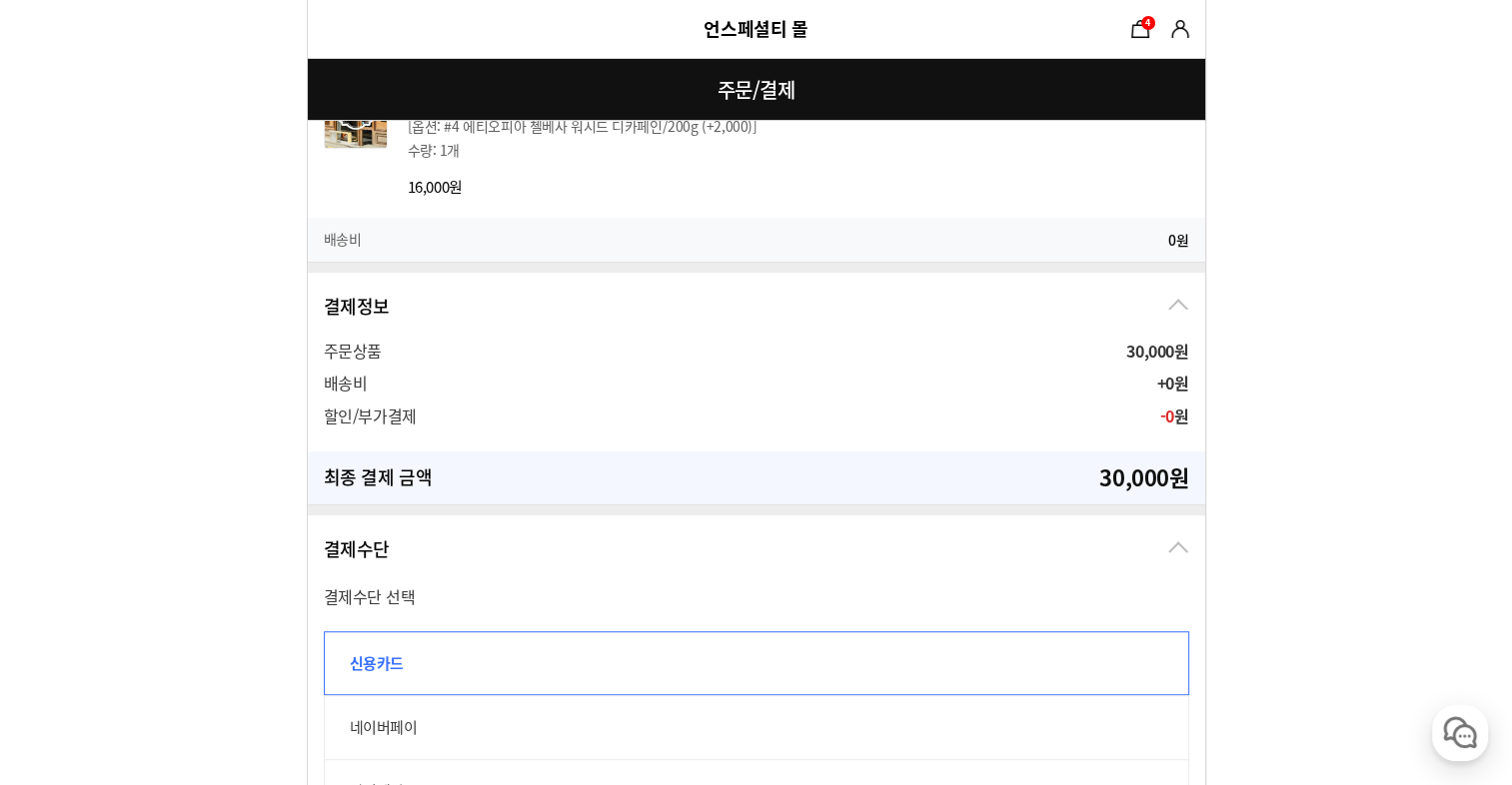 scroll, scrollTop: 1464, scrollLeft: 0, axis: vertical 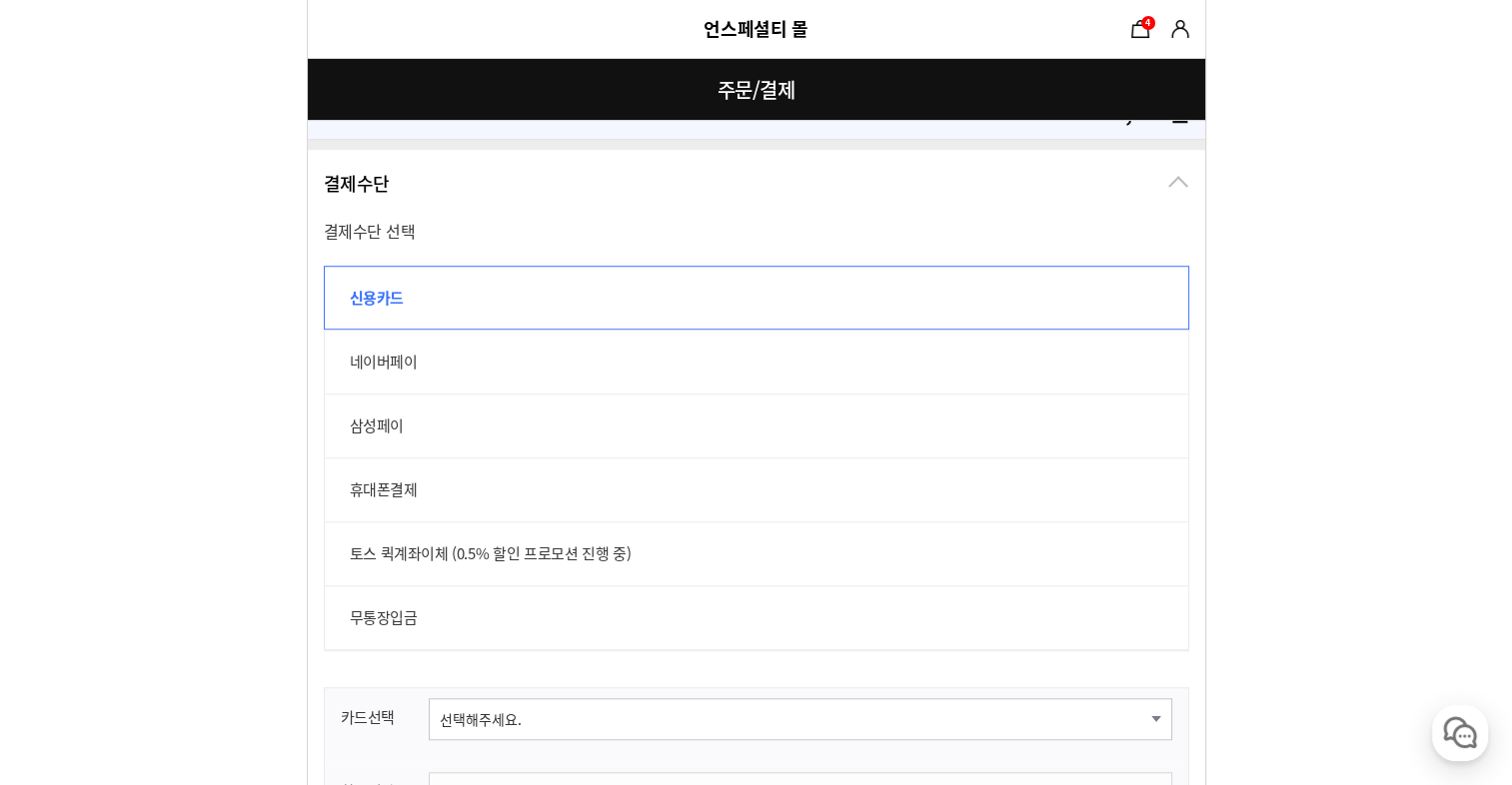 click on "네이버페이" at bounding box center (756, 362) 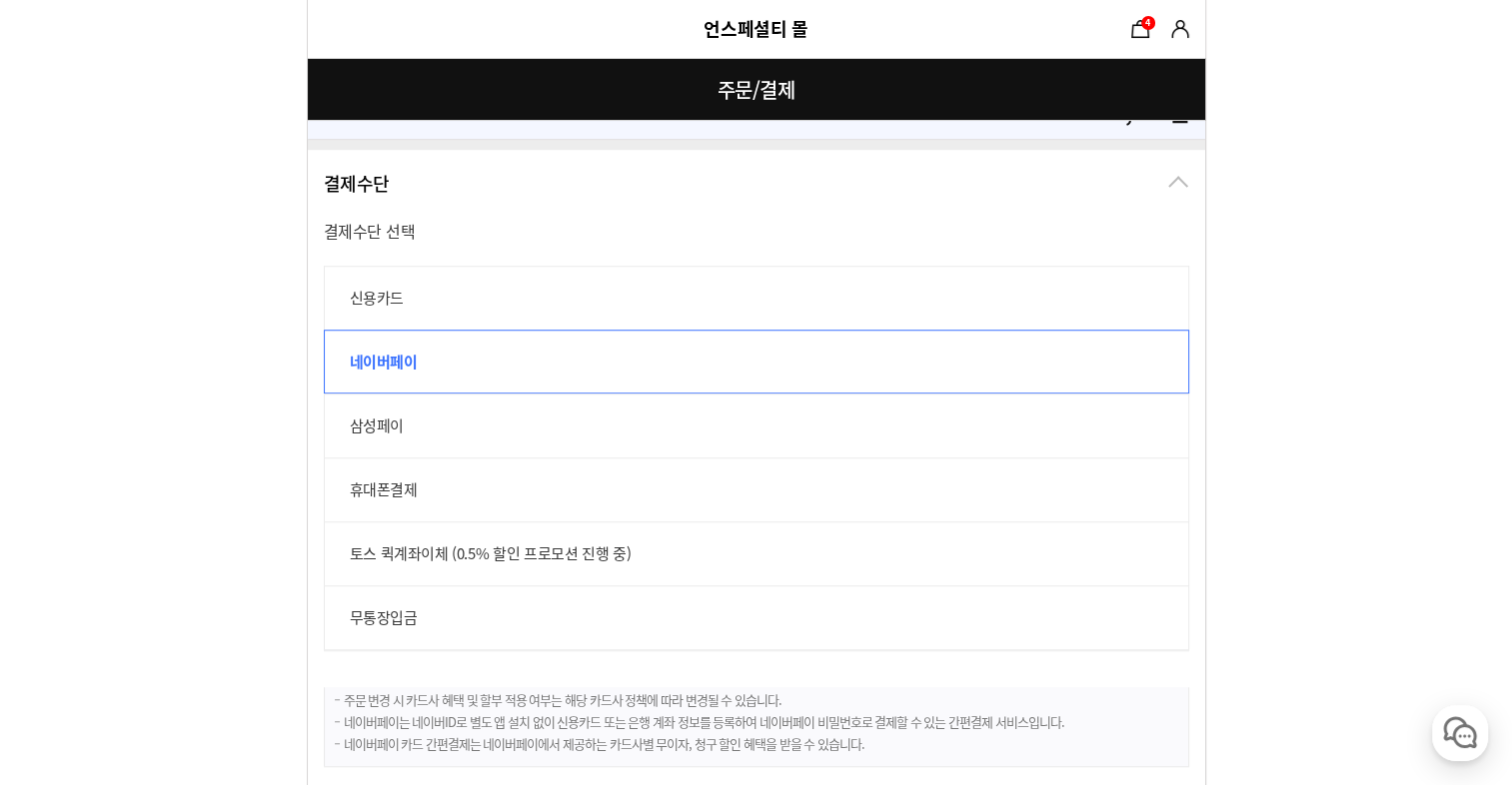 scroll, scrollTop: 1797, scrollLeft: 0, axis: vertical 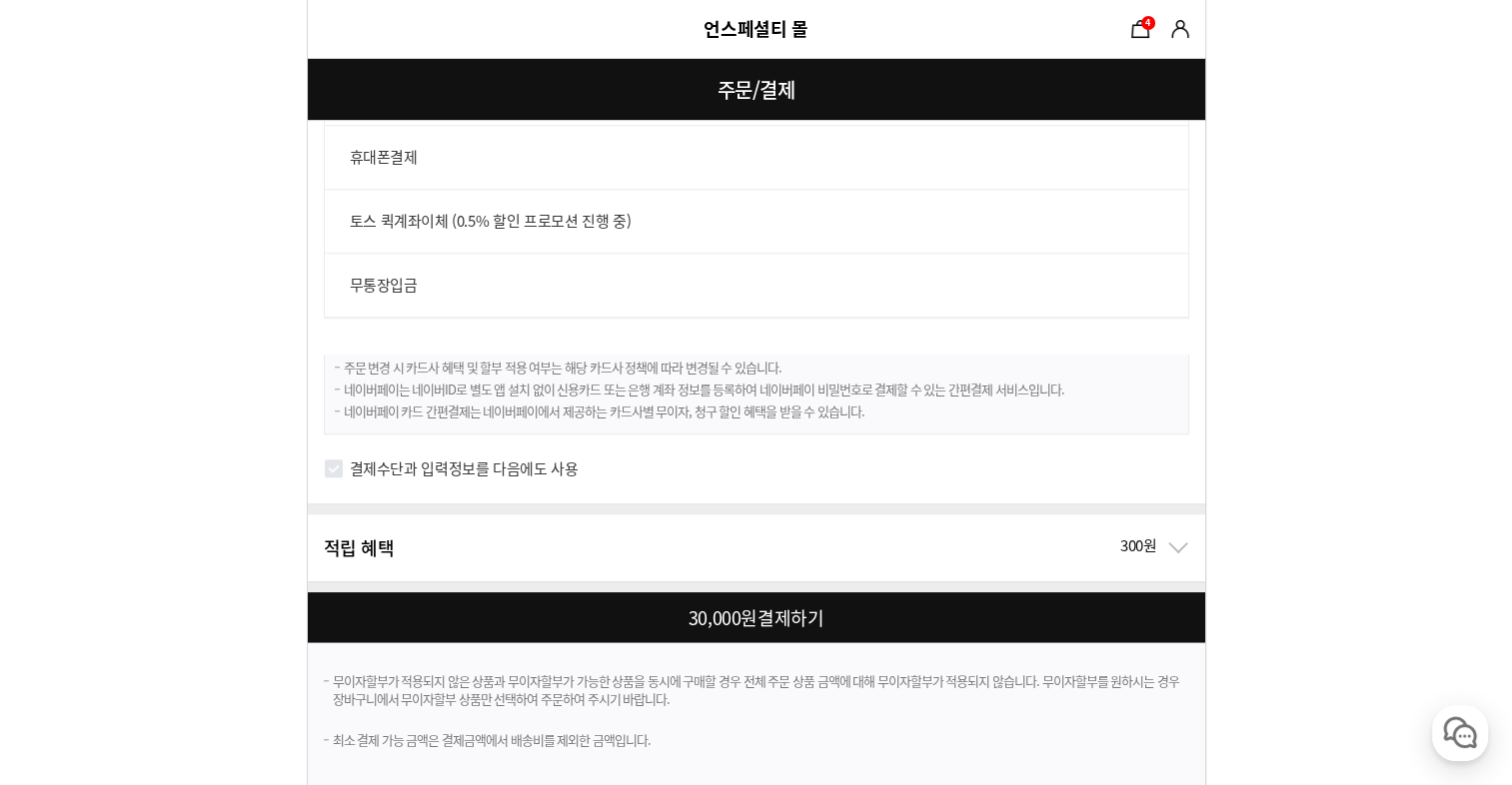 click on "결제수단과 입력정보를 다음에도 사용" at bounding box center (756, 478) 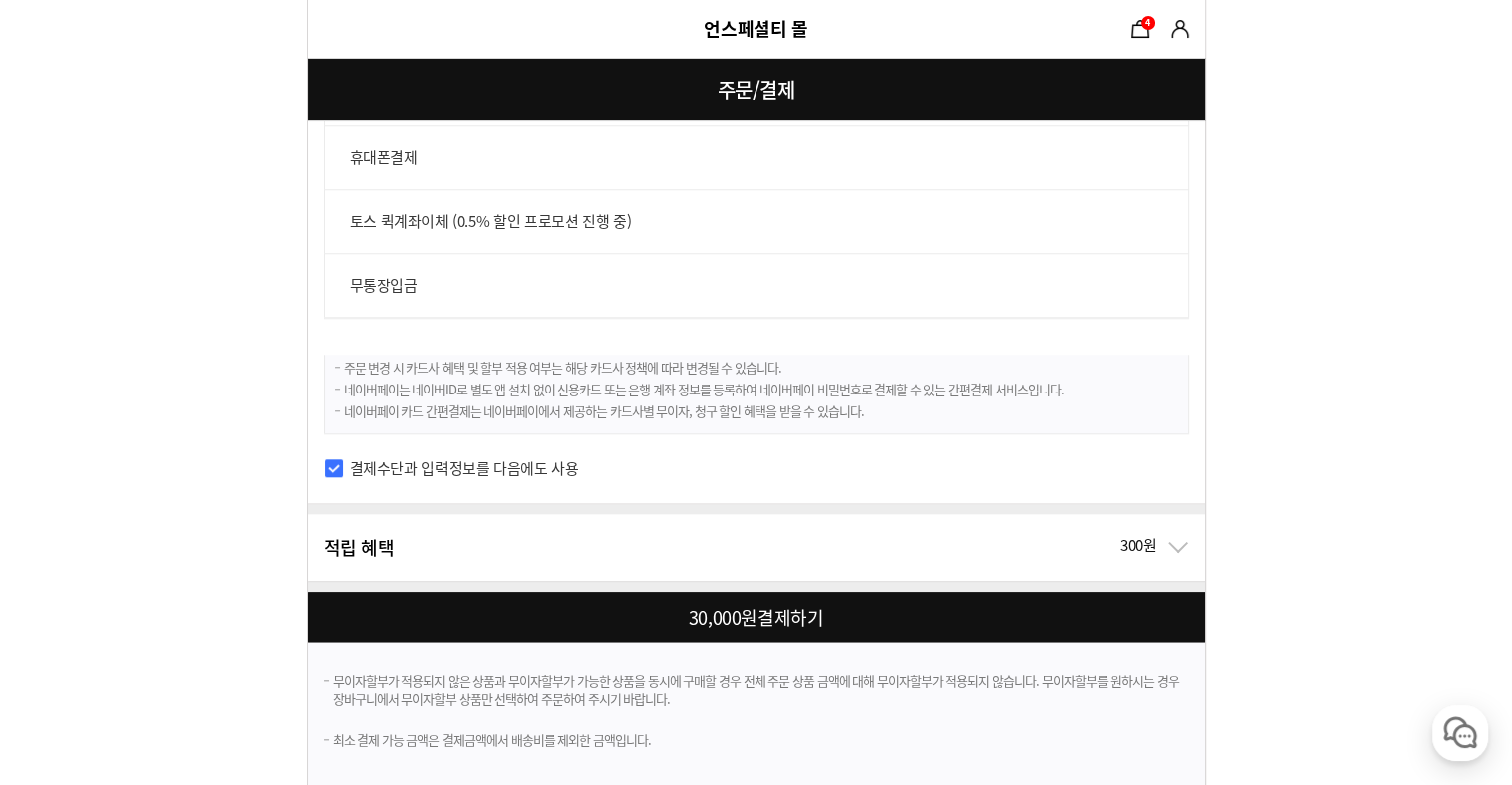 click on "적립 혜택
300원" at bounding box center [756, 547] 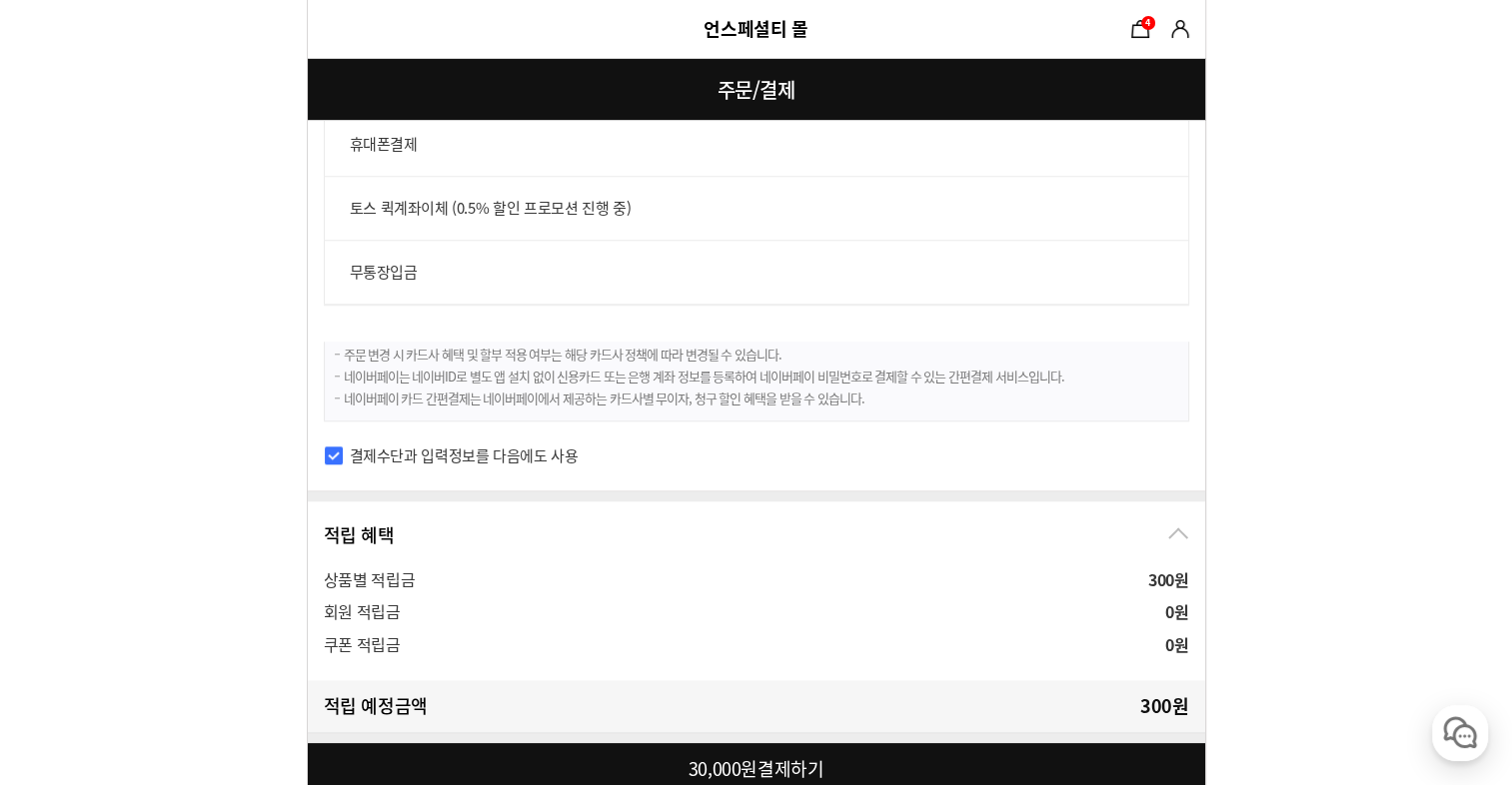 scroll, scrollTop: 1962, scrollLeft: 0, axis: vertical 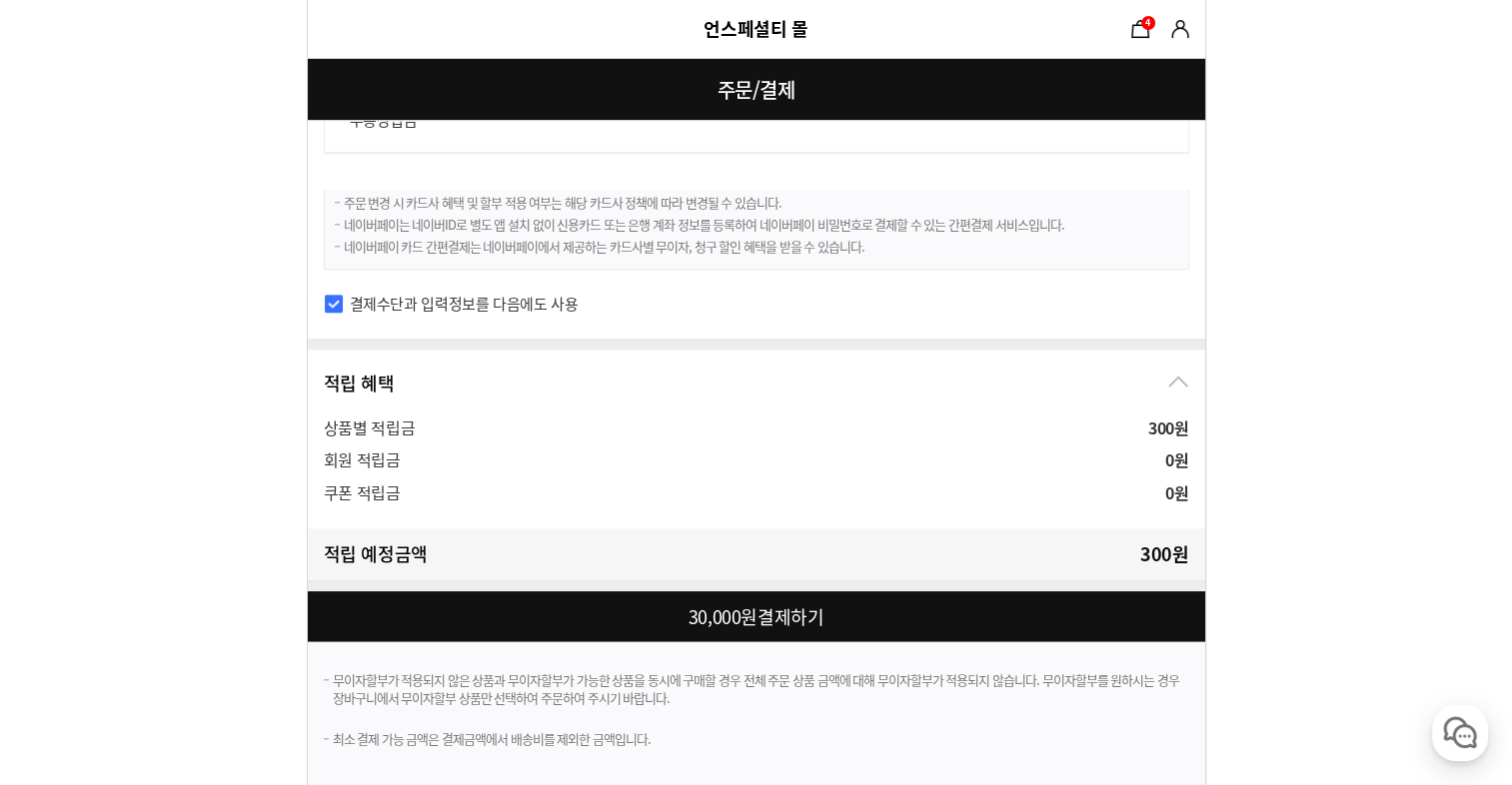 click at bounding box center [760, 616] 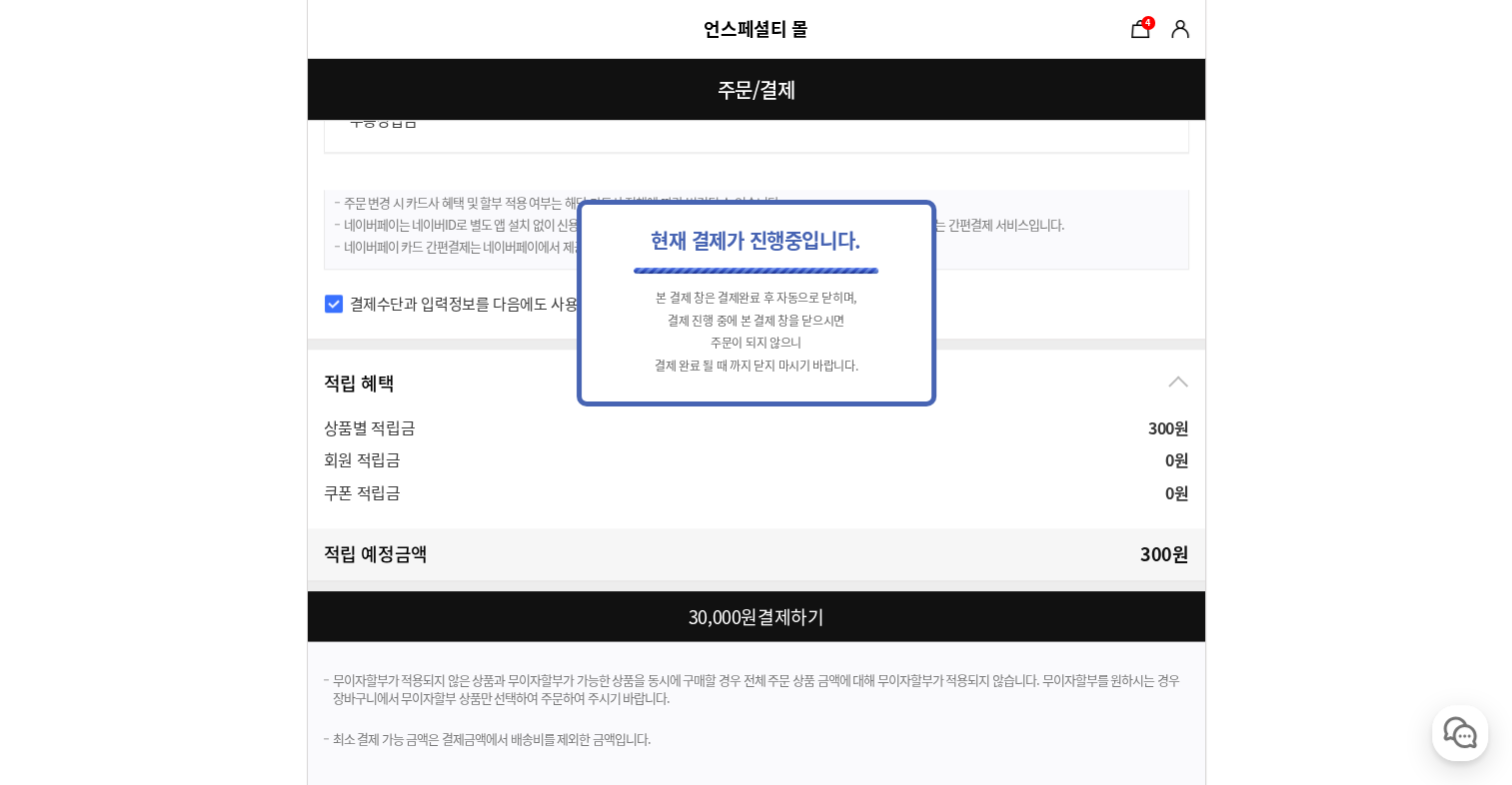 scroll, scrollTop: 0, scrollLeft: 0, axis: both 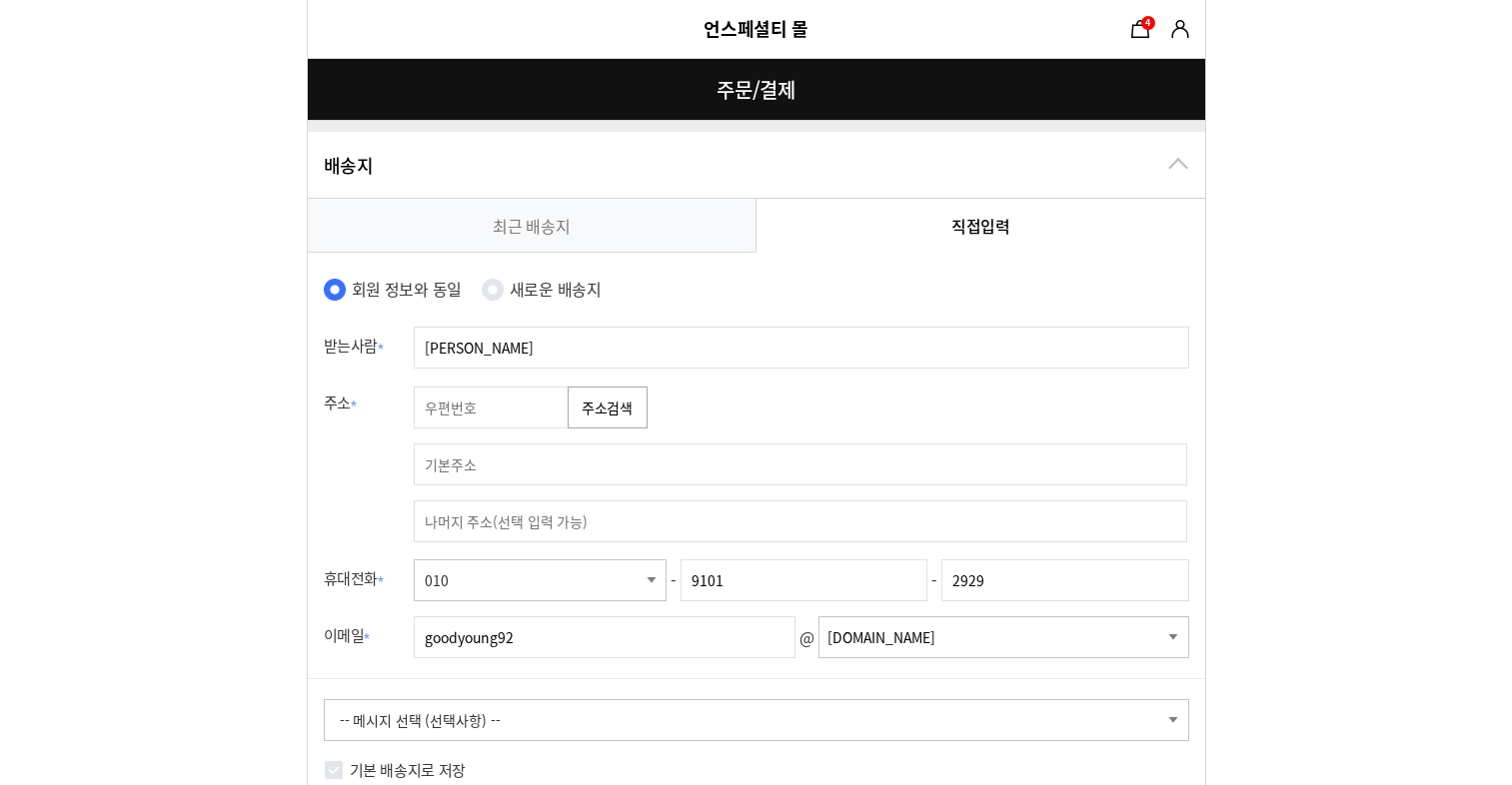 type 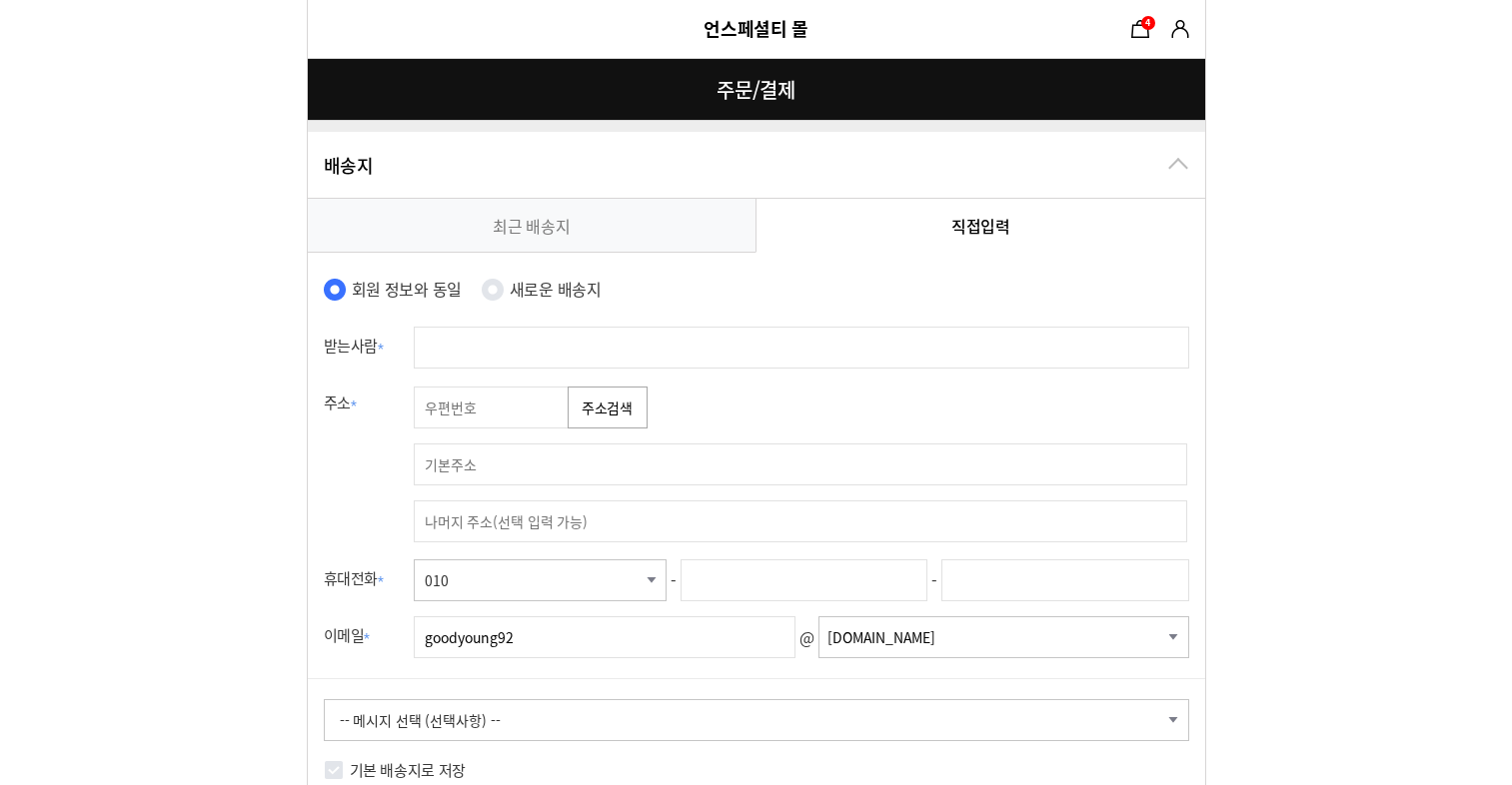 scroll, scrollTop: 170, scrollLeft: 0, axis: vertical 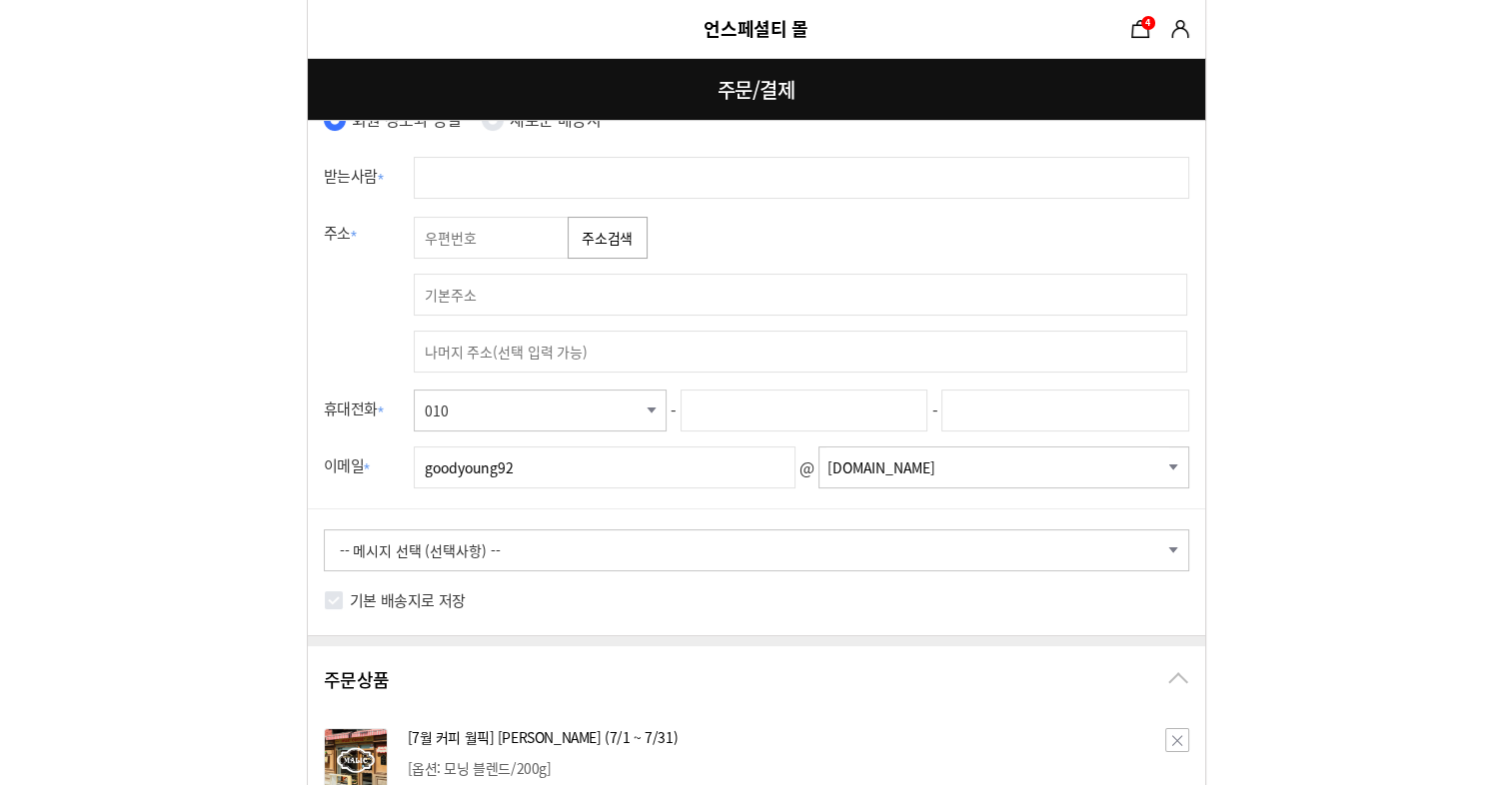 select on "[DOMAIN_NAME]" 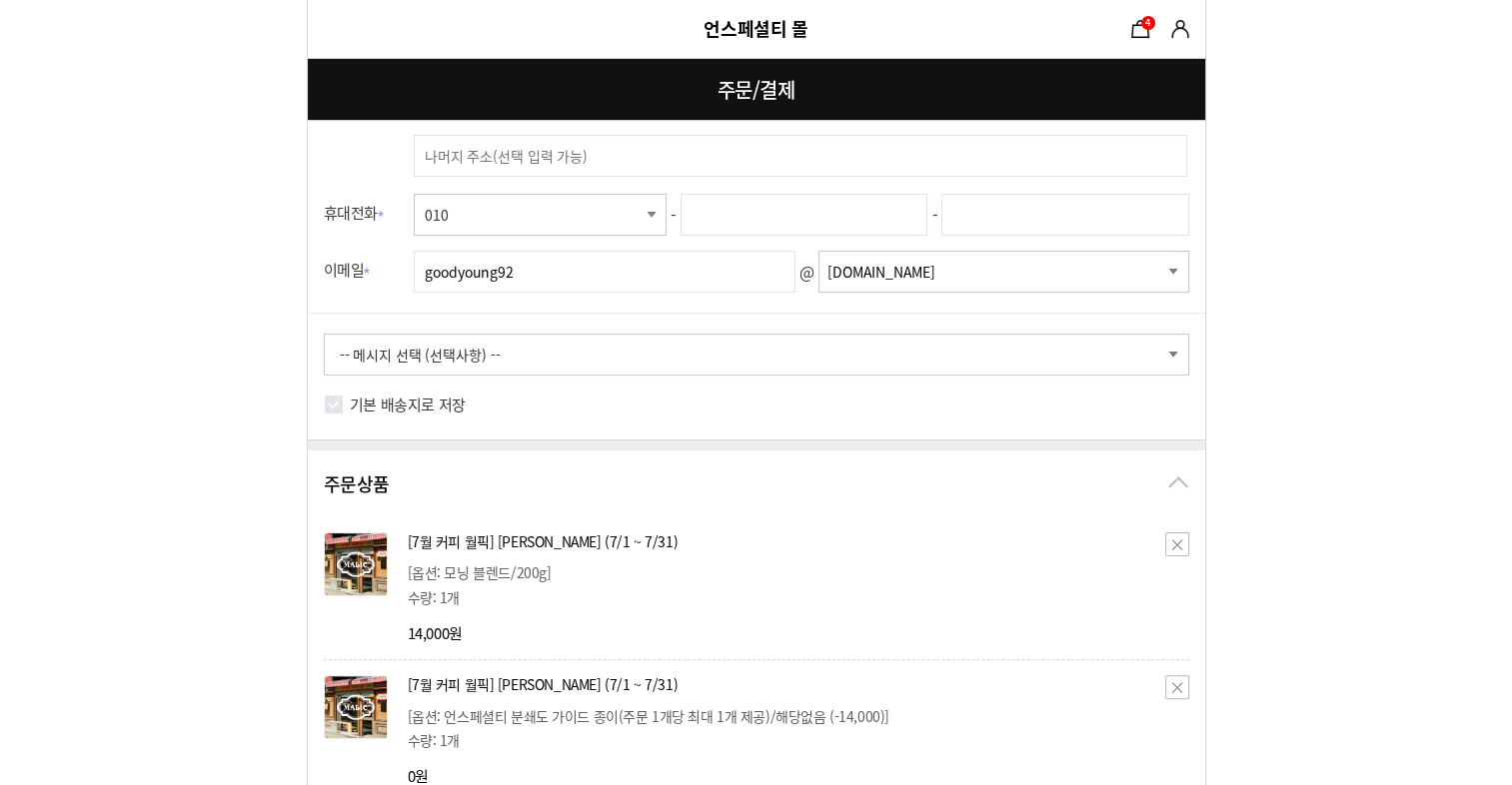 type on "03712" 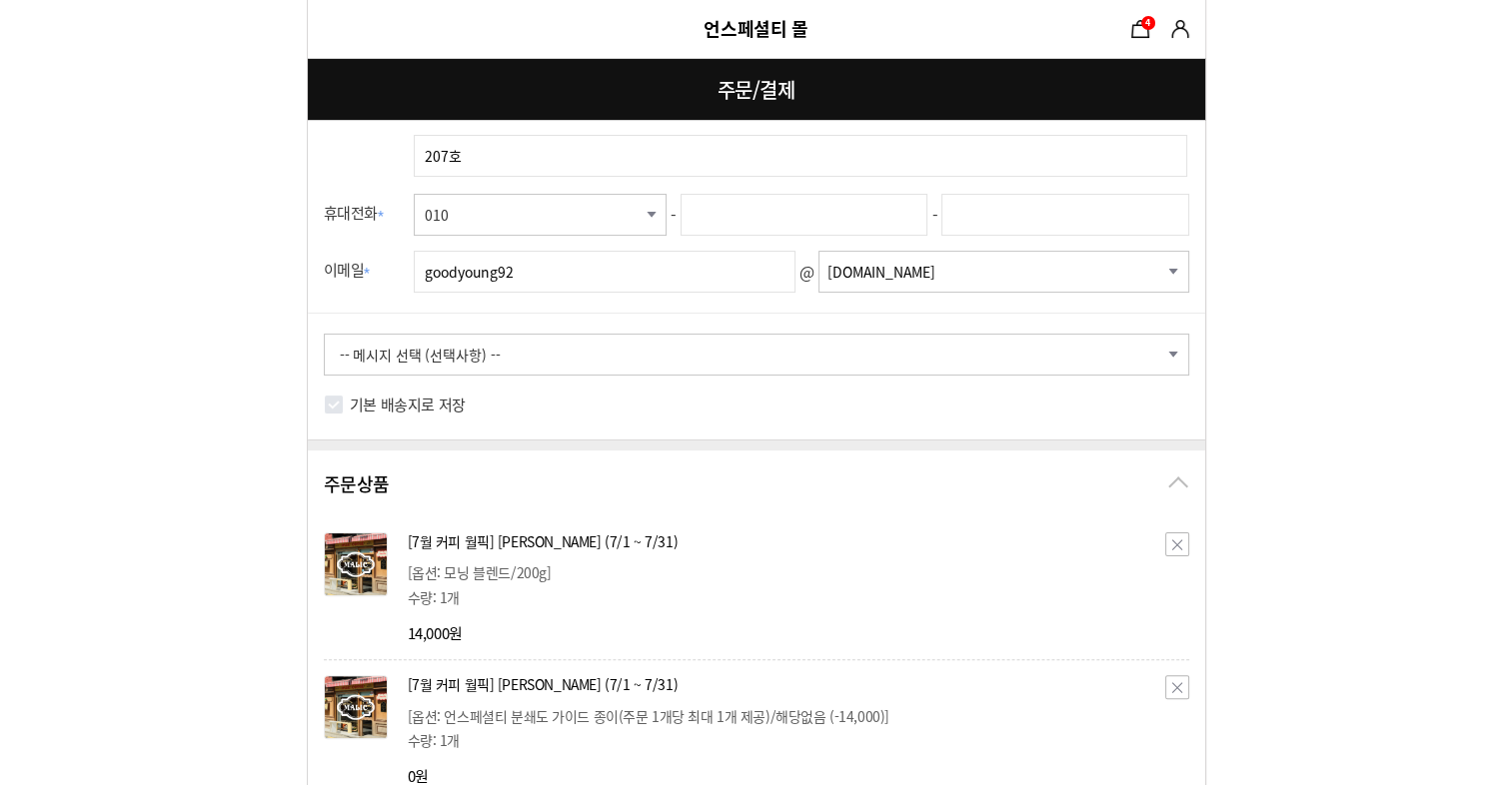 scroll, scrollTop: 0, scrollLeft: 0, axis: both 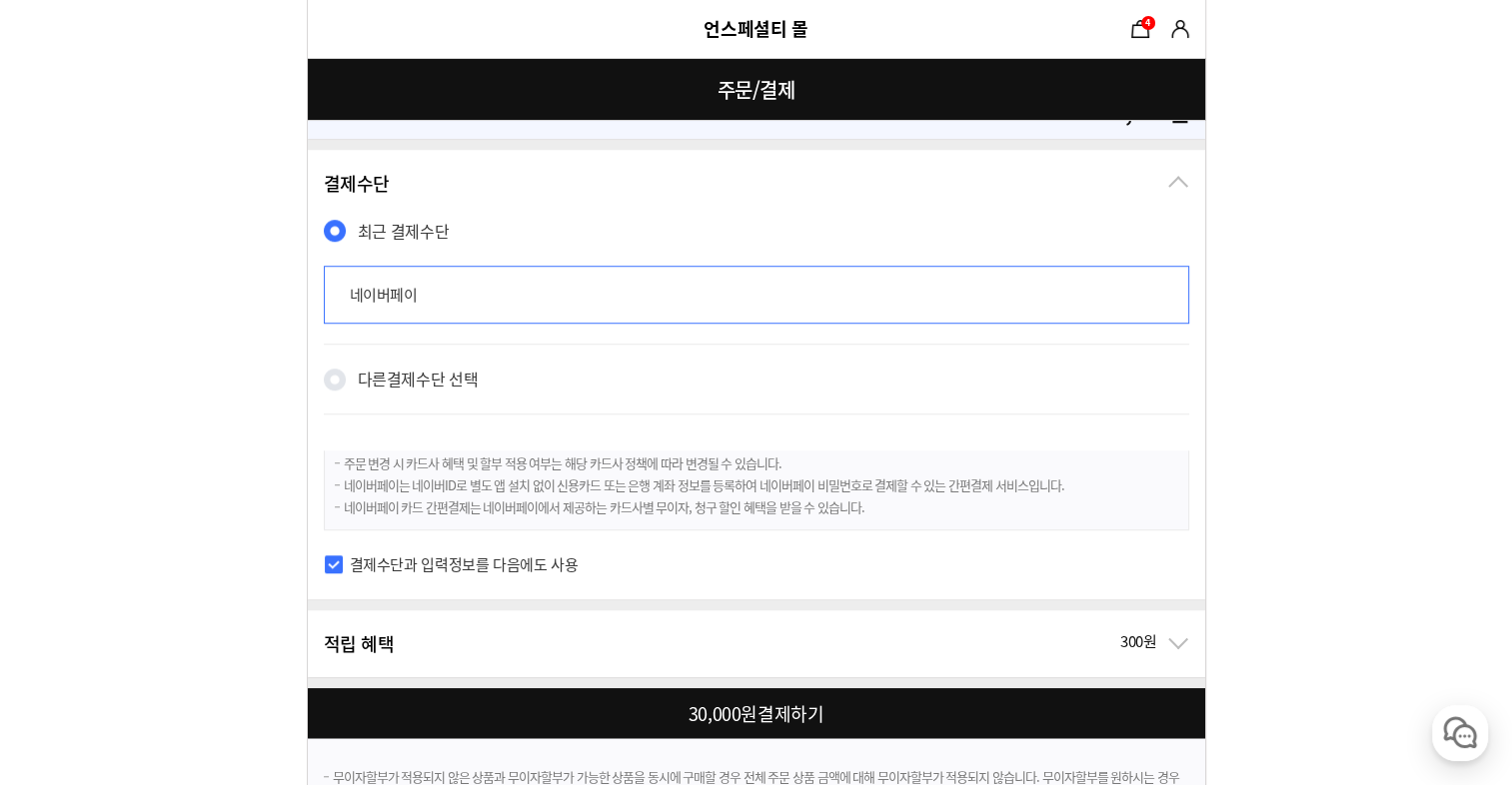 click on "다른  결제수단 선택" at bounding box center (418, 389) 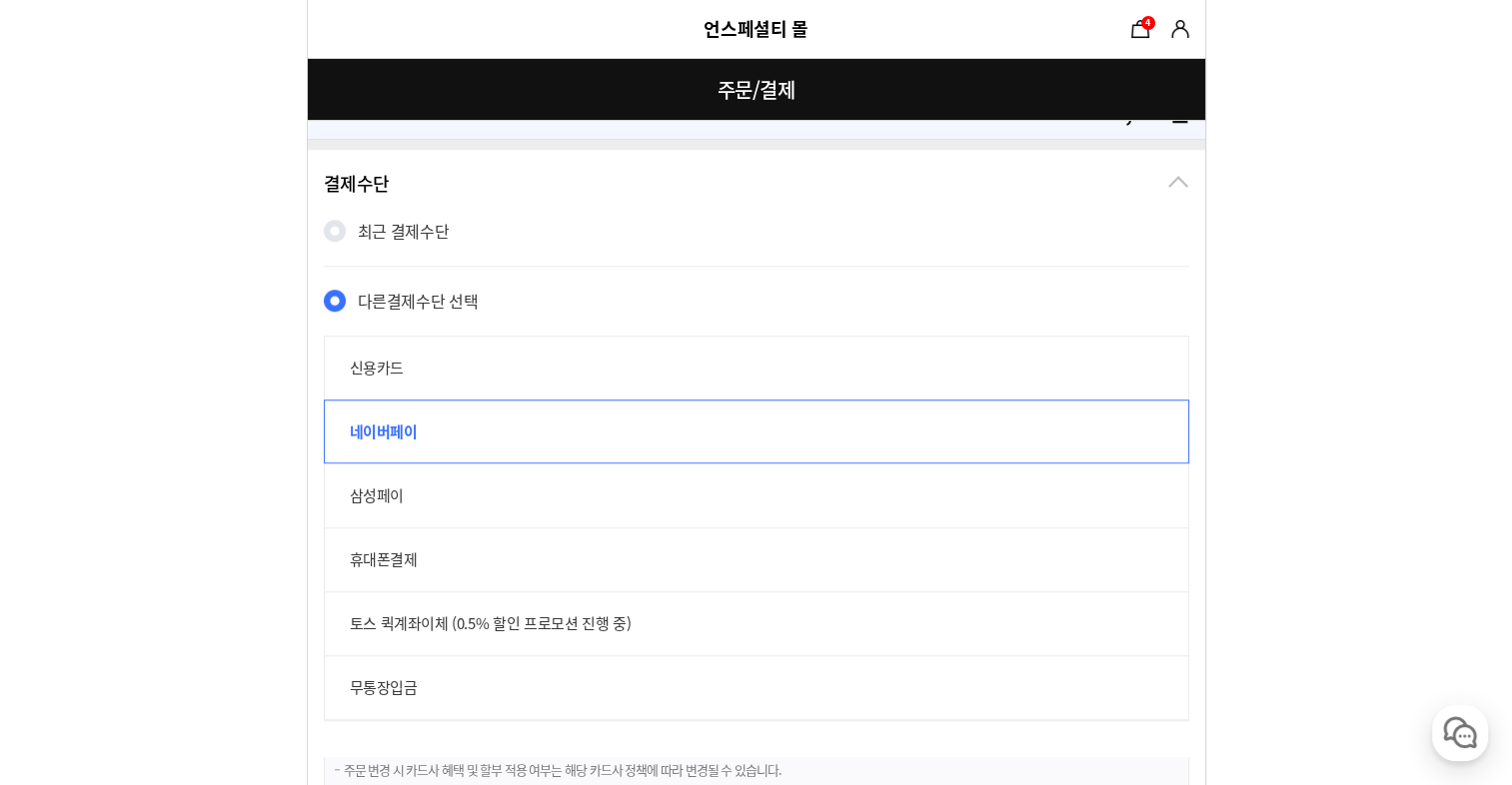 click on "신용카드" at bounding box center (756, 368) 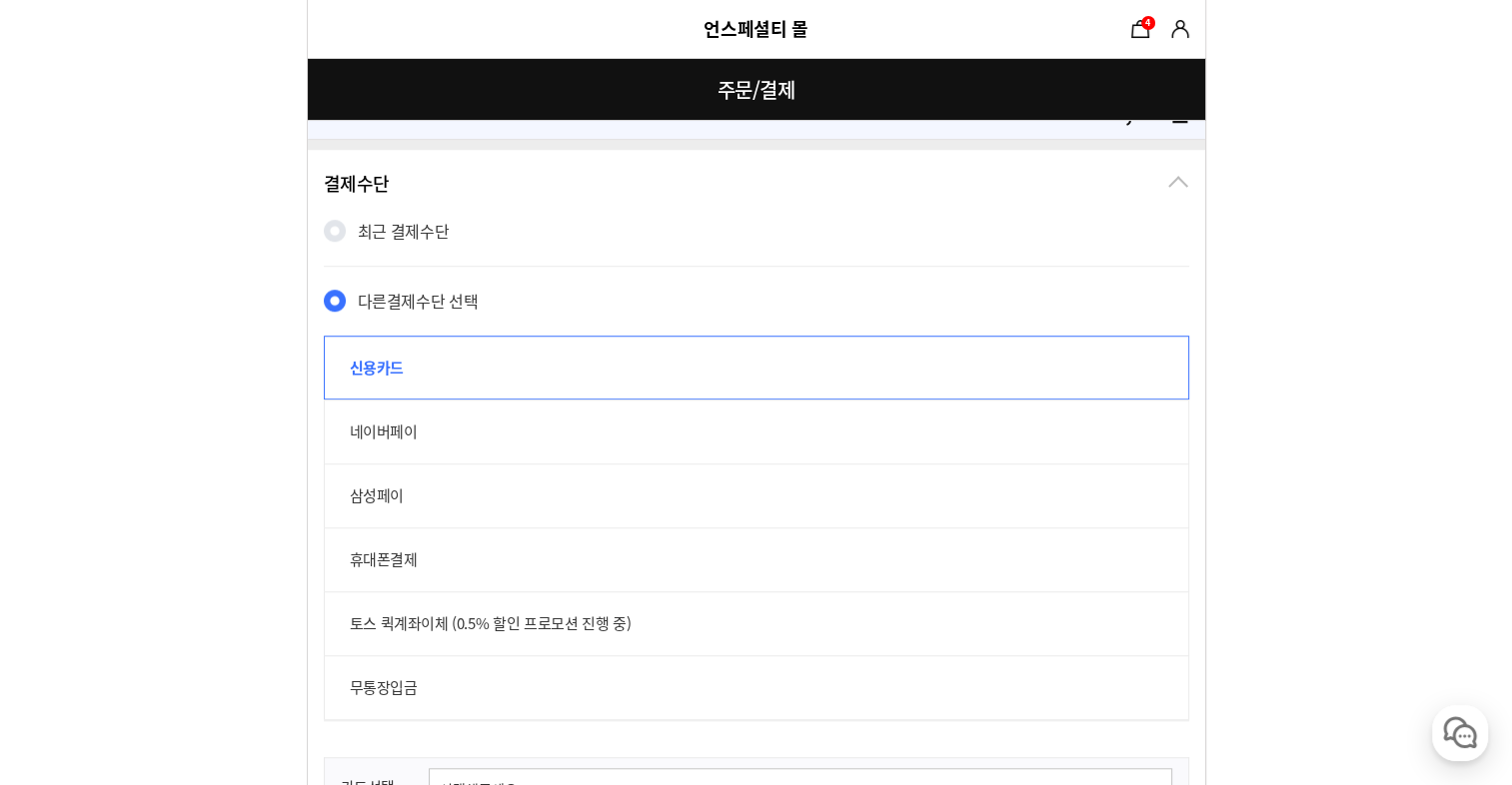 scroll, scrollTop: 1831, scrollLeft: 0, axis: vertical 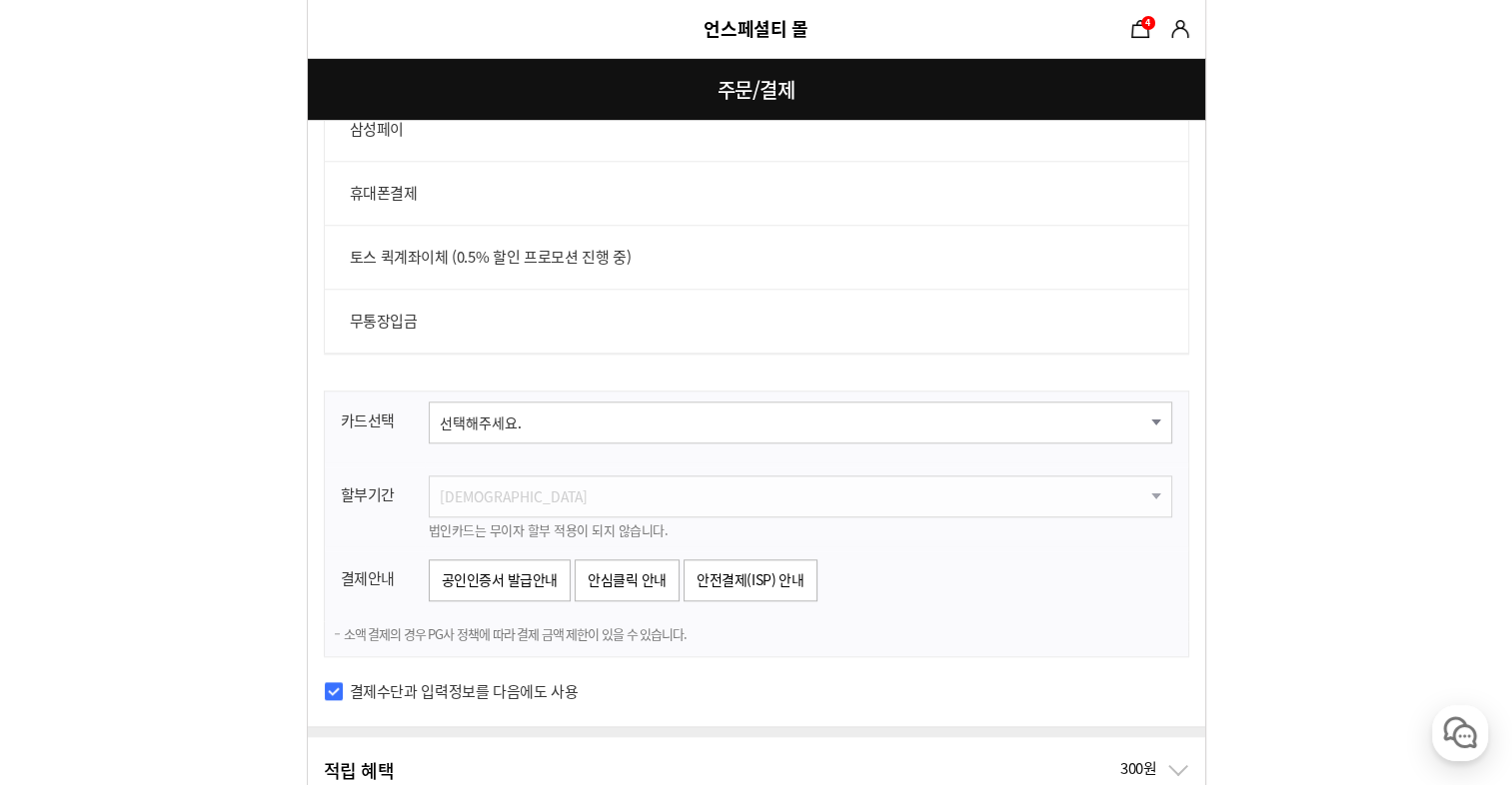 click on "선택해주세요.
신한카드 비씨카드 우리카드 KB국민카드 롯데카드 현대카드 삼성카드 NH카드 하나카드 씨티카드 카카오뱅크 광주카드 전북카드 수협카드 제주카드 신협카드 우체국체크카드 새마을금고 저축은행카드 KDB산업체크카드" at bounding box center (800, 422) 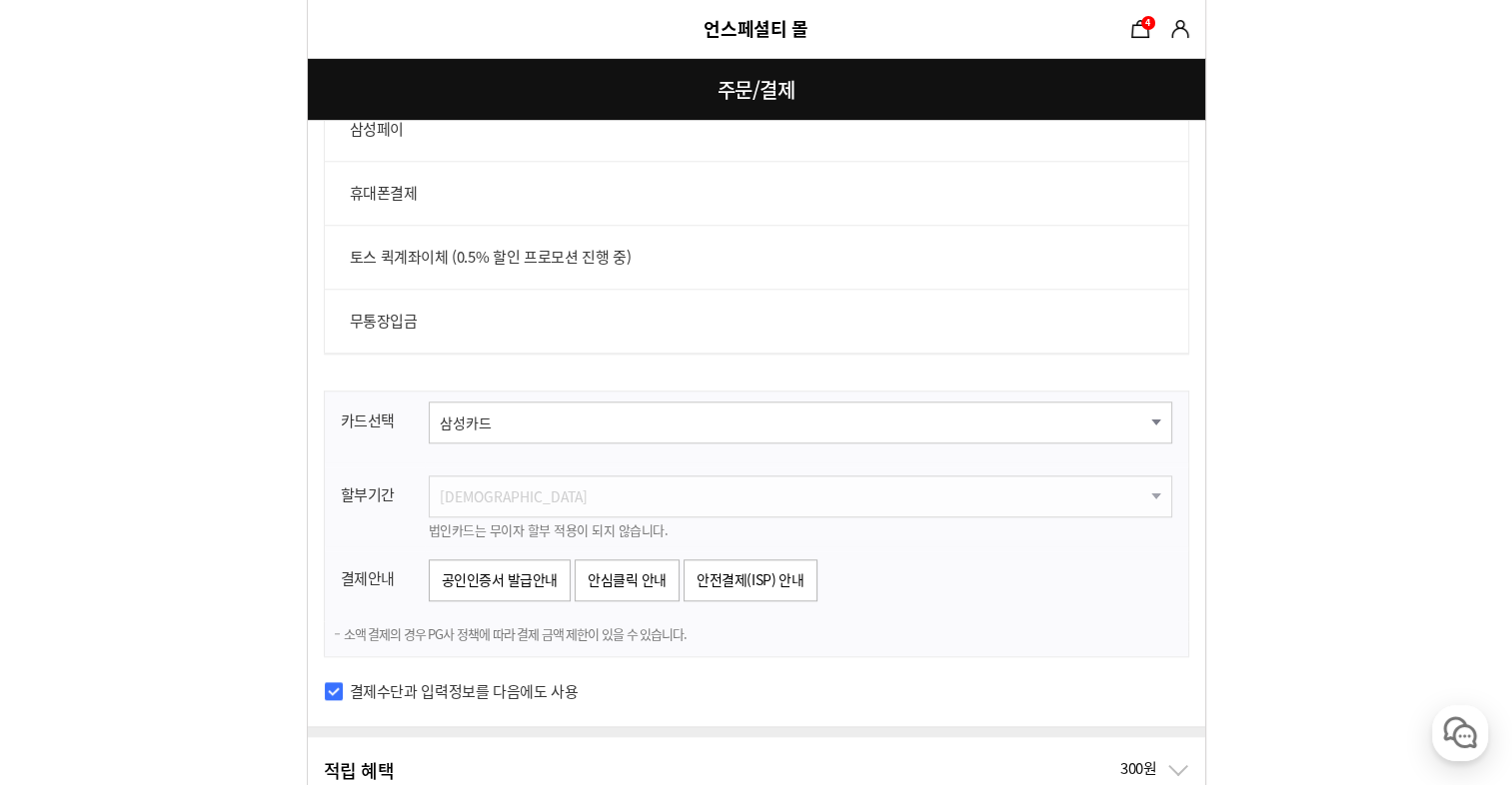 click on "선택해주세요.
신한카드 비씨카드 우리카드 KB국민카드 롯데카드 현대카드 삼성카드 NH카드 하나카드 씨티카드 카카오뱅크 광주카드 전북카드 수협카드 제주카드 신협카드 우체국체크카드 새마을금고 저축은행카드 KDB산업체크카드" at bounding box center [800, 422] 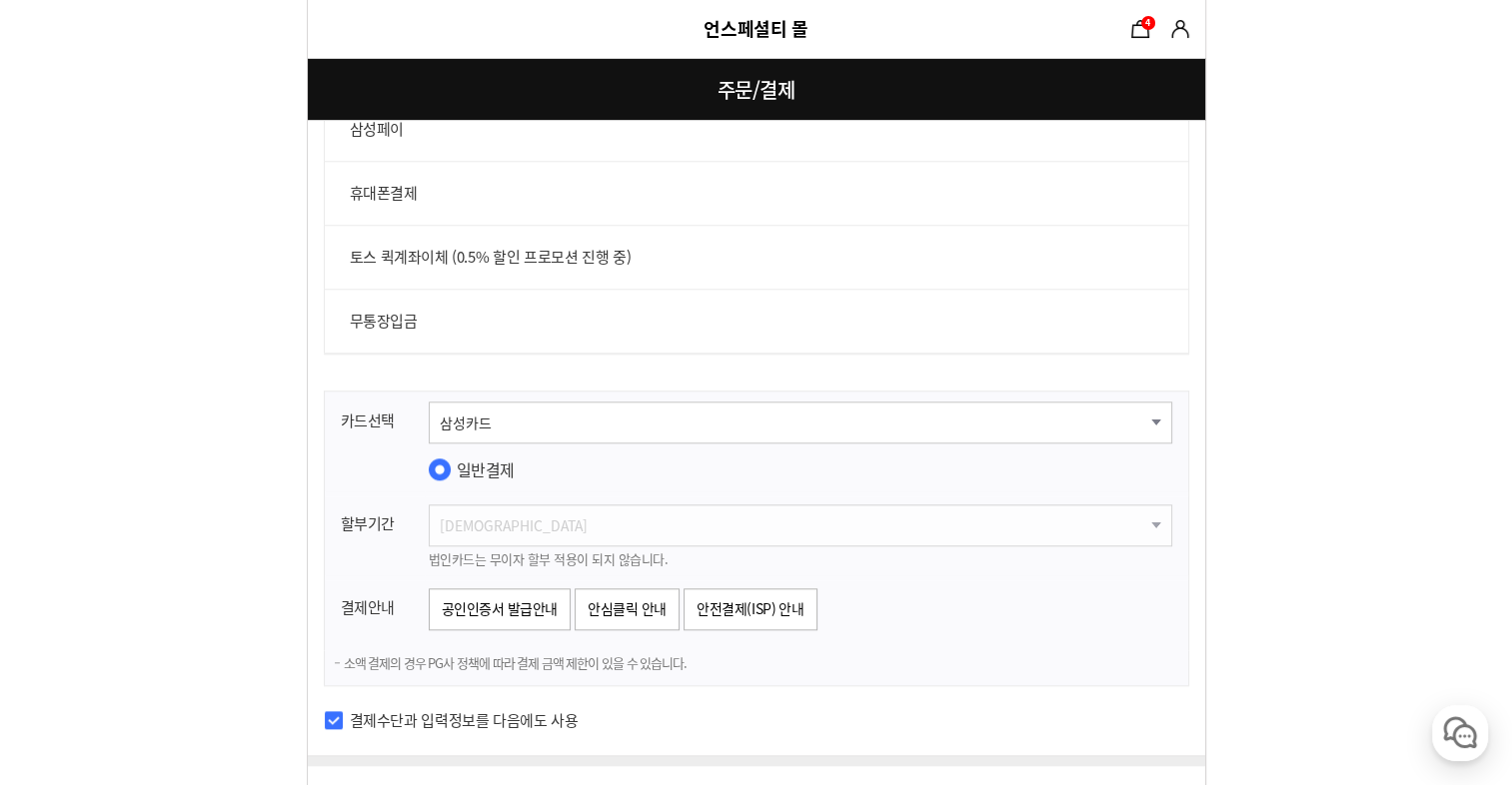 click on "선택해주세요.
신한카드 비씨카드 우리카드 KB국민카드 롯데카드 현대카드 삼성카드 NH카드 하나카드 씨티카드 카카오뱅크 광주카드 전북카드 수협카드 제주카드 신협카드 우체국체크카드 새마을금고 저축은행카드 KDB산업체크카드" at bounding box center [800, 422] 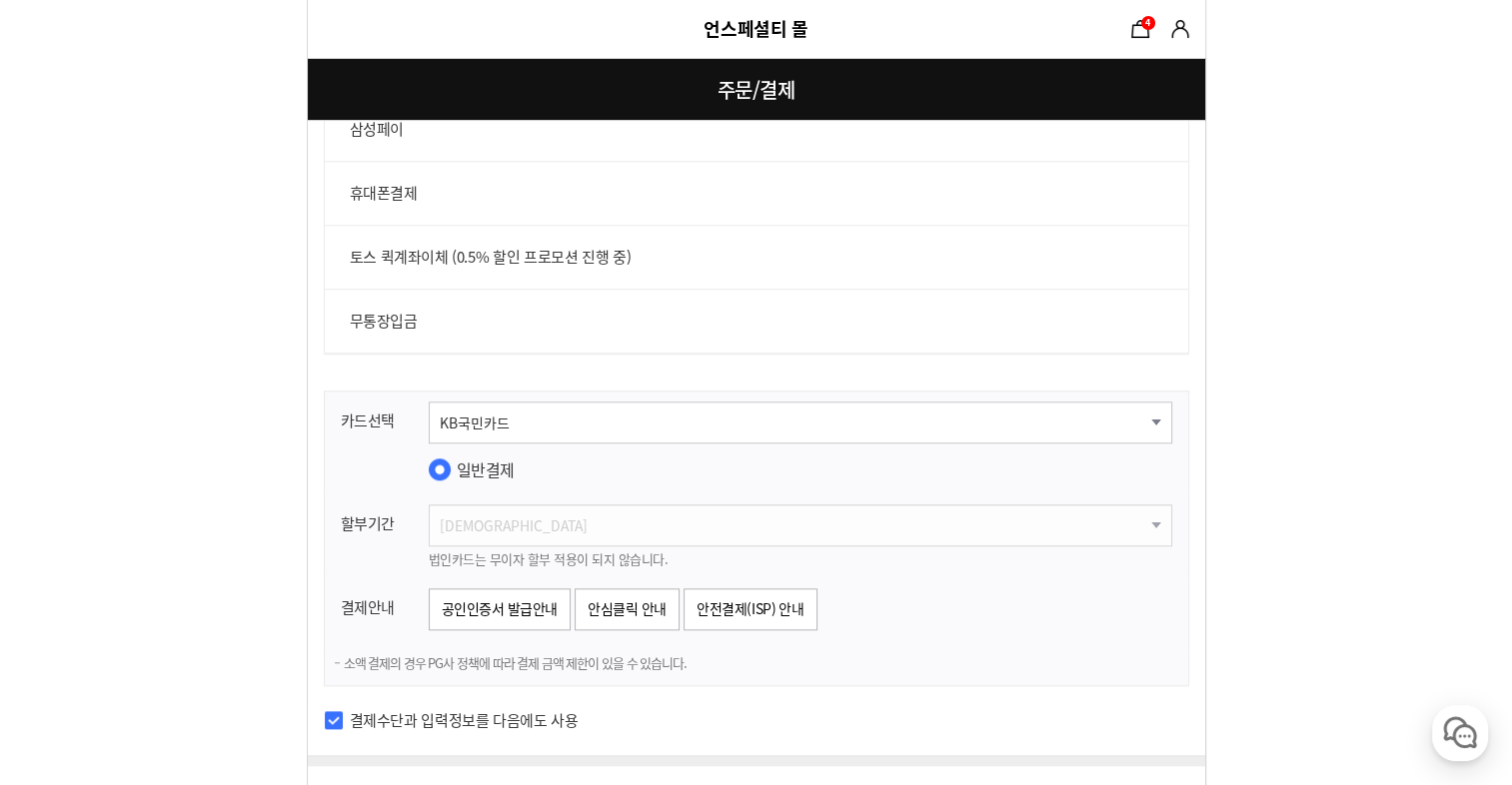 click on "선택해주세요.
신한카드 비씨카드 우리카드 KB국민카드 롯데카드 현대카드 삼성카드 NH카드 하나카드 씨티카드 카카오뱅크 광주카드 전북카드 수협카드 제주카드 신협카드 우체국체크카드 새마을금고 저축은행카드 KDB산업체크카드" at bounding box center [800, 422] 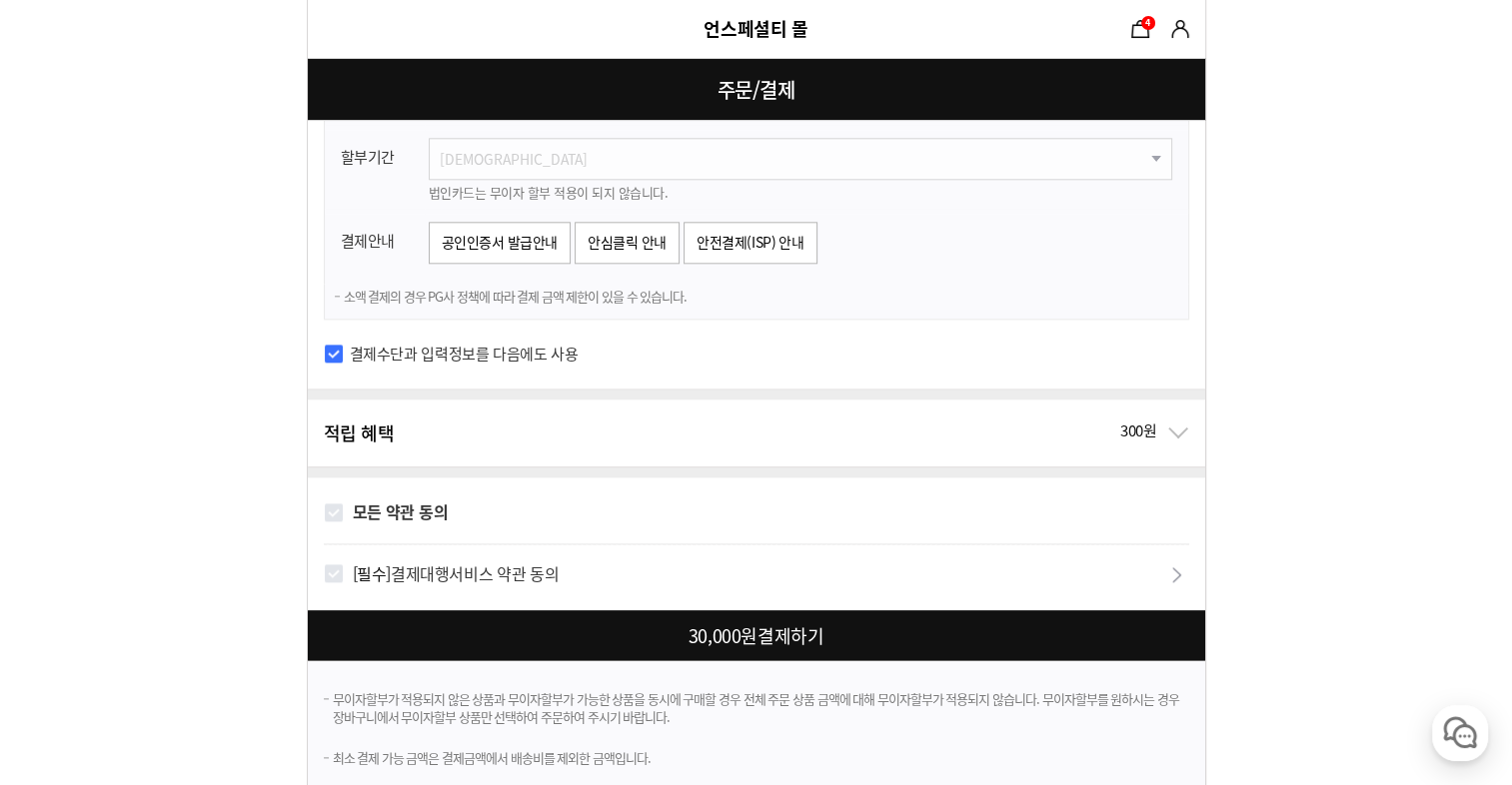 click on "모든 약관 동의" at bounding box center [401, 511] 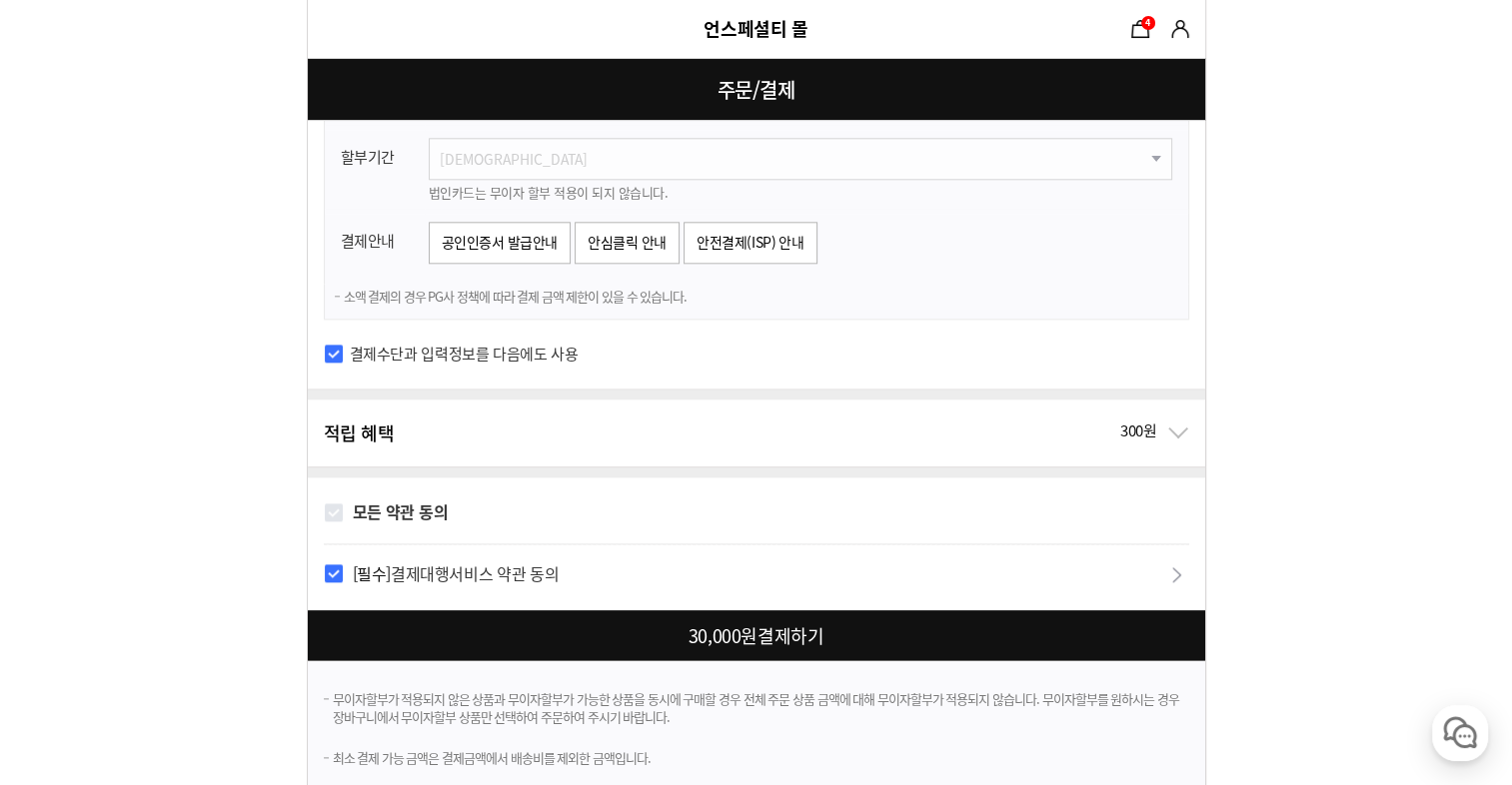 checkbox on "true" 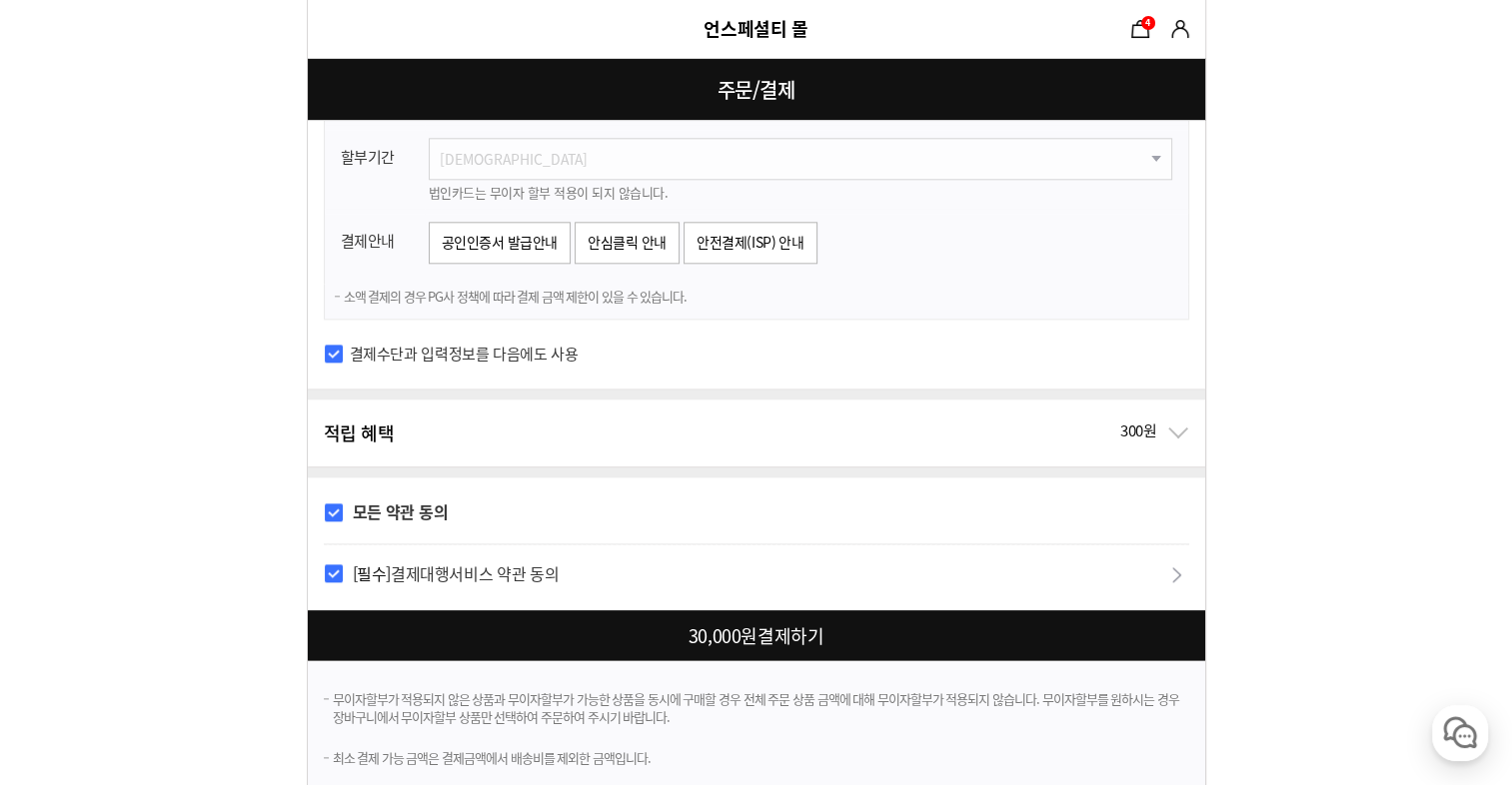 checkbox on "true" 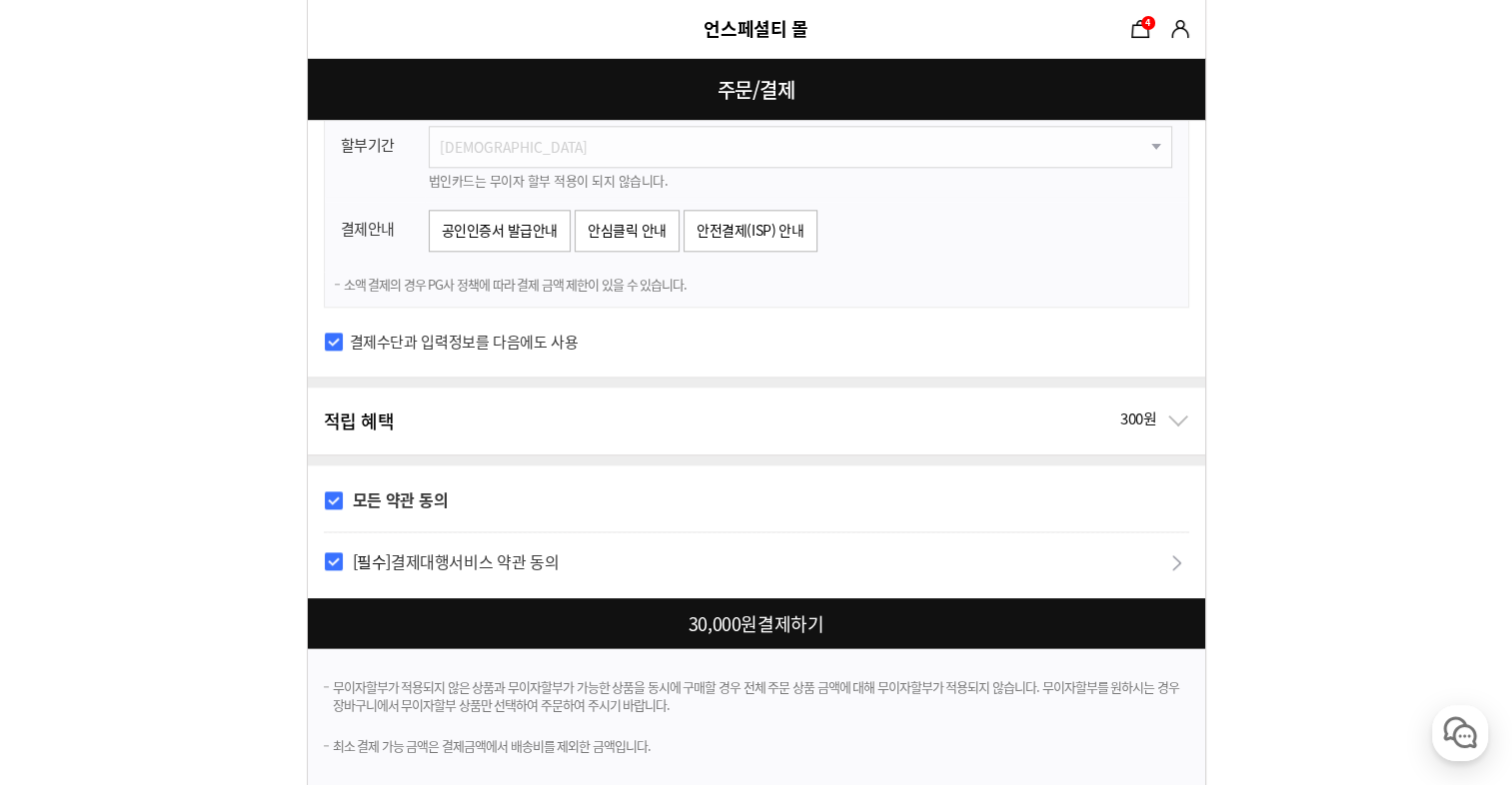 scroll, scrollTop: 2213, scrollLeft: 0, axis: vertical 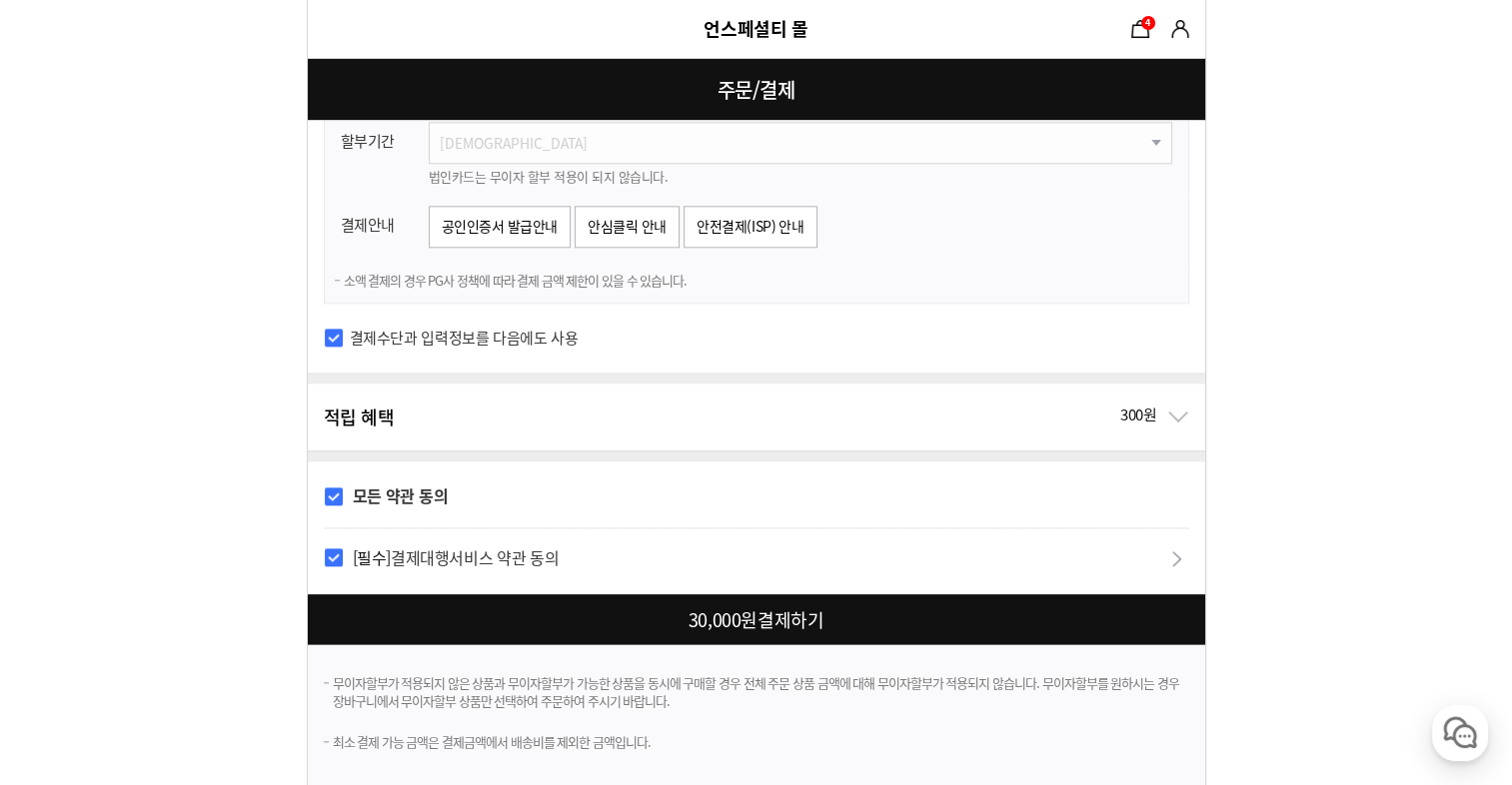 click at bounding box center [760, 619] 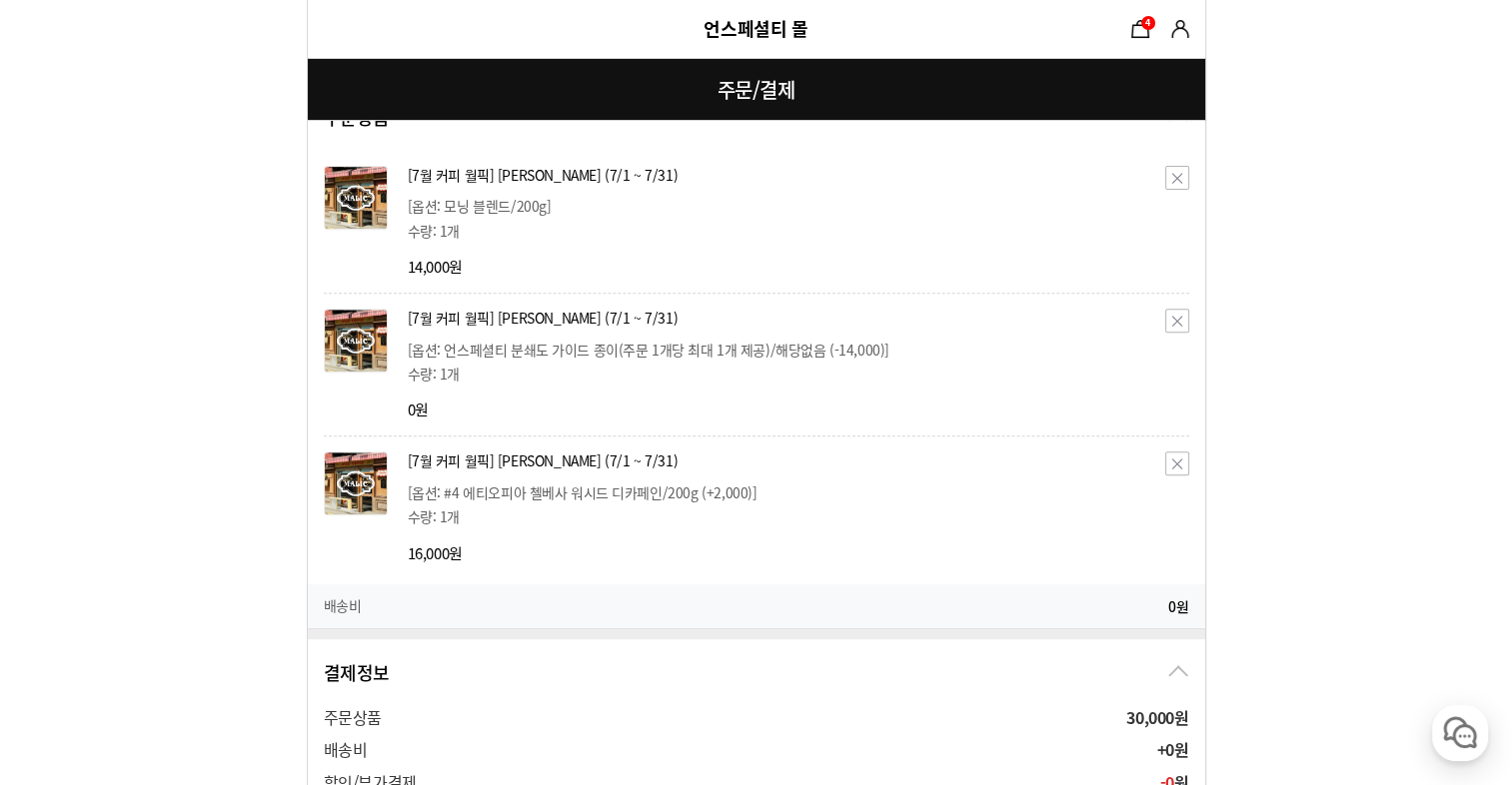 scroll, scrollTop: 1464, scrollLeft: 0, axis: vertical 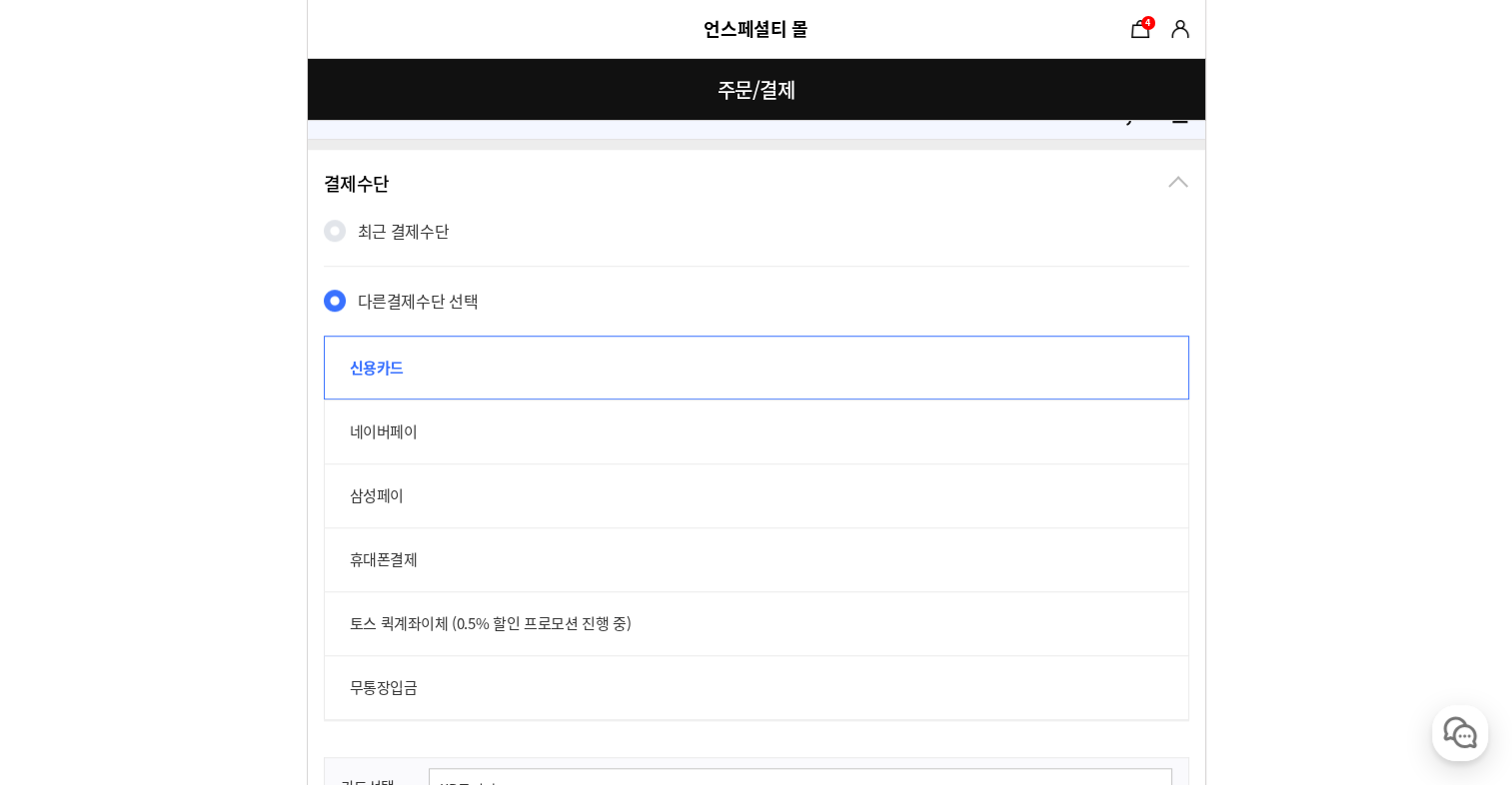 type on "[PERSON_NAME]" 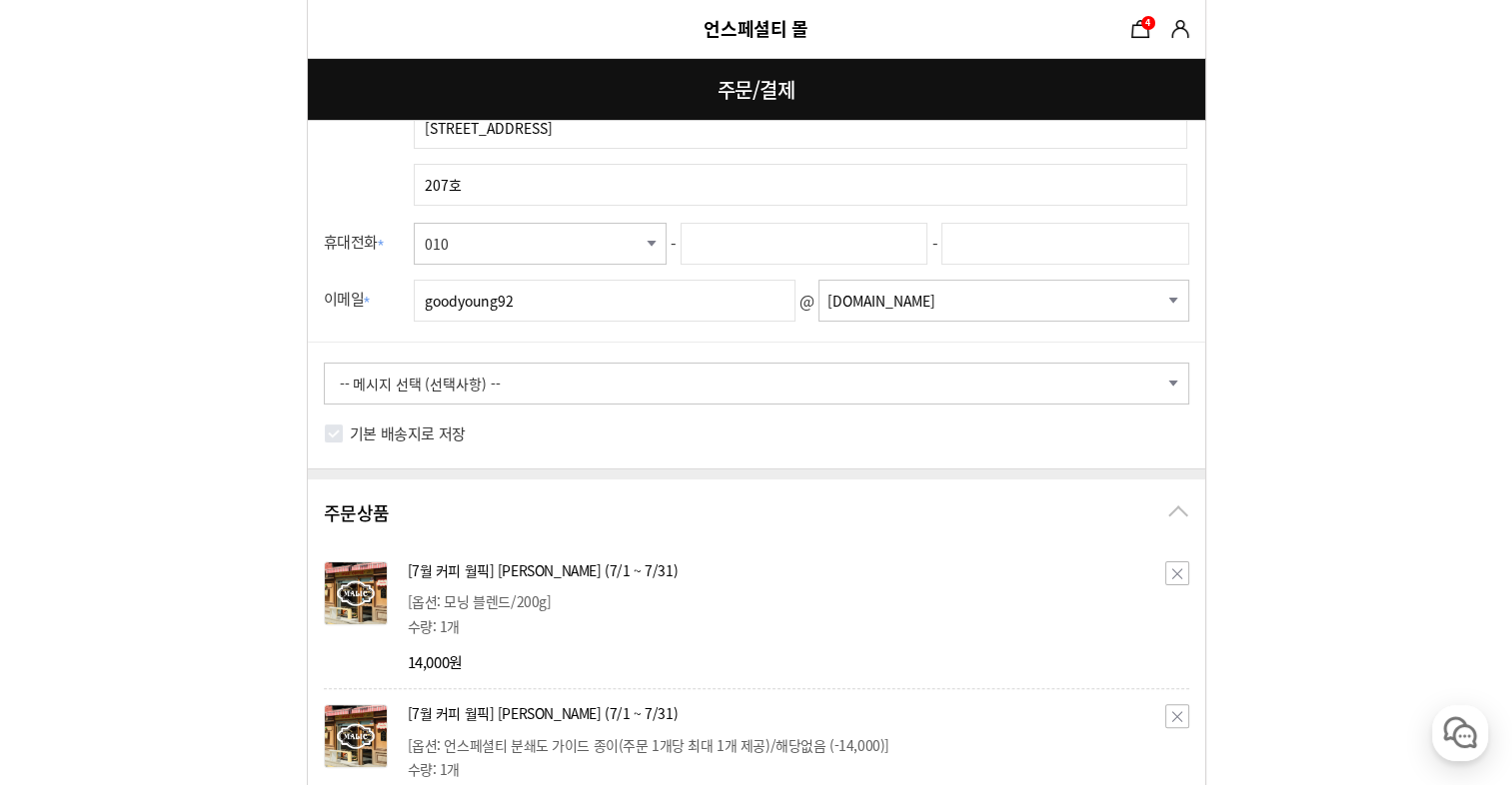click on "주문상품
3개" at bounding box center (756, 512) 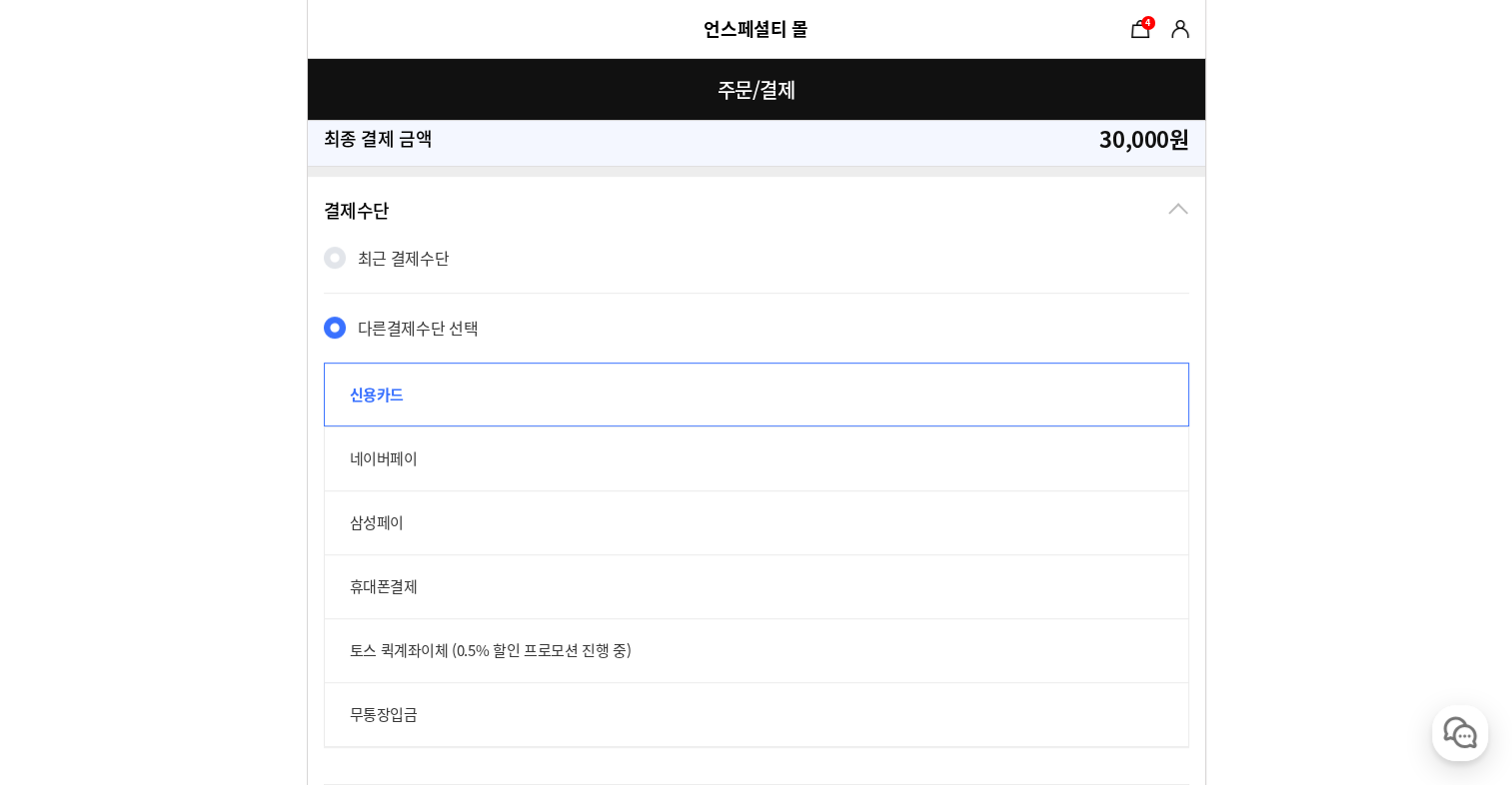 scroll, scrollTop: 1070, scrollLeft: 0, axis: vertical 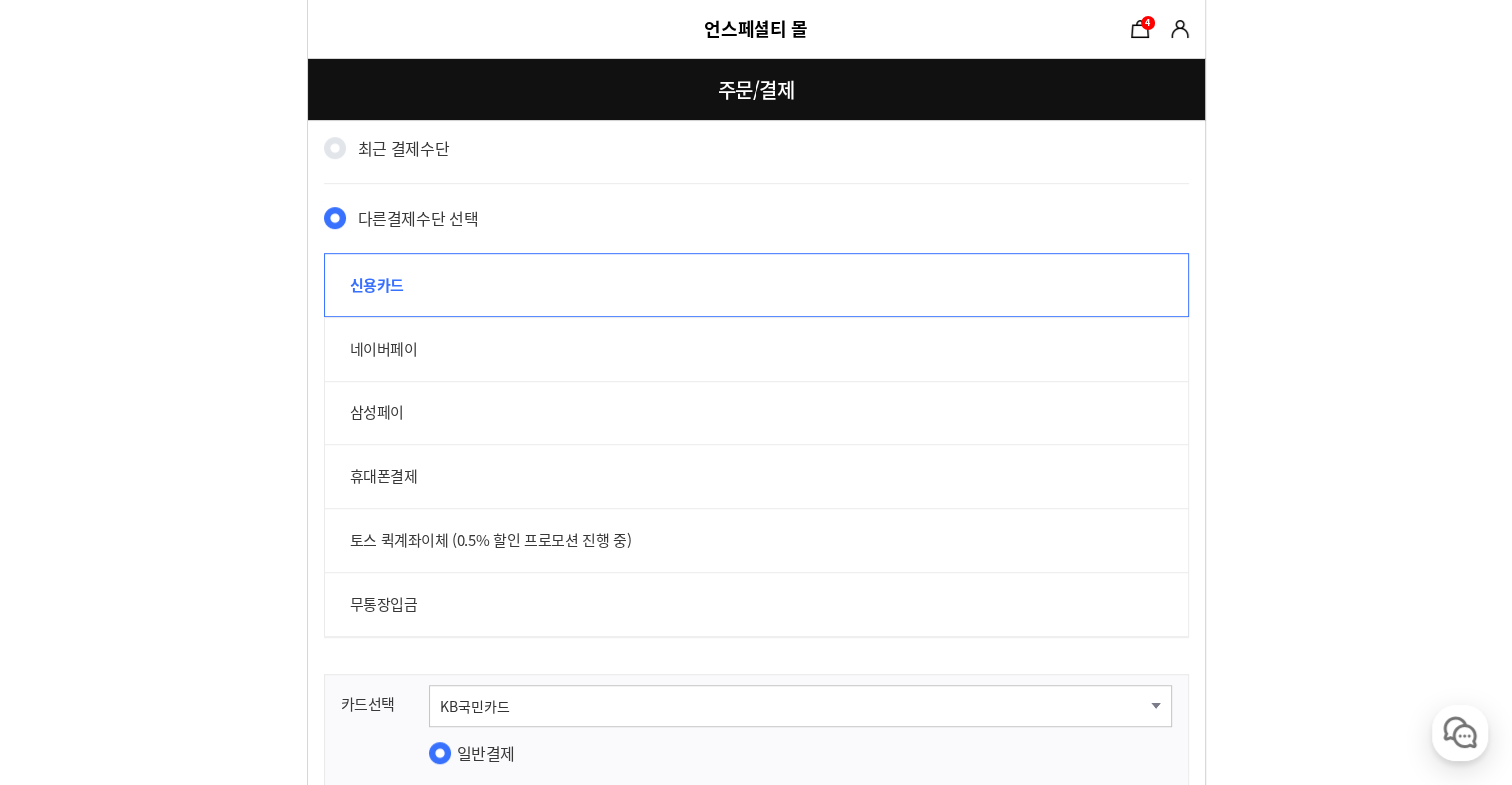 click on "삼성페이" at bounding box center [756, 412] 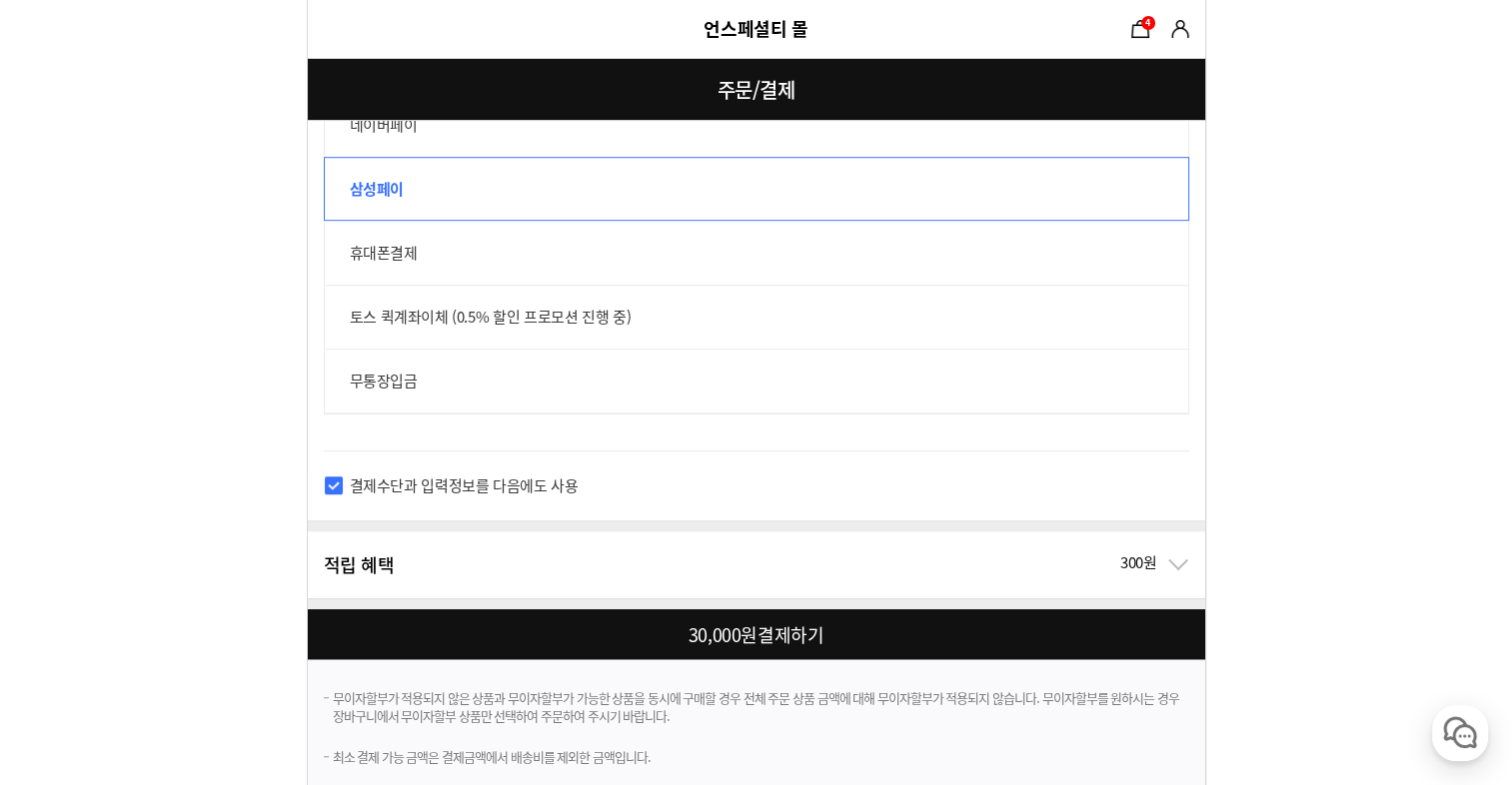 scroll, scrollTop: 1310, scrollLeft: 0, axis: vertical 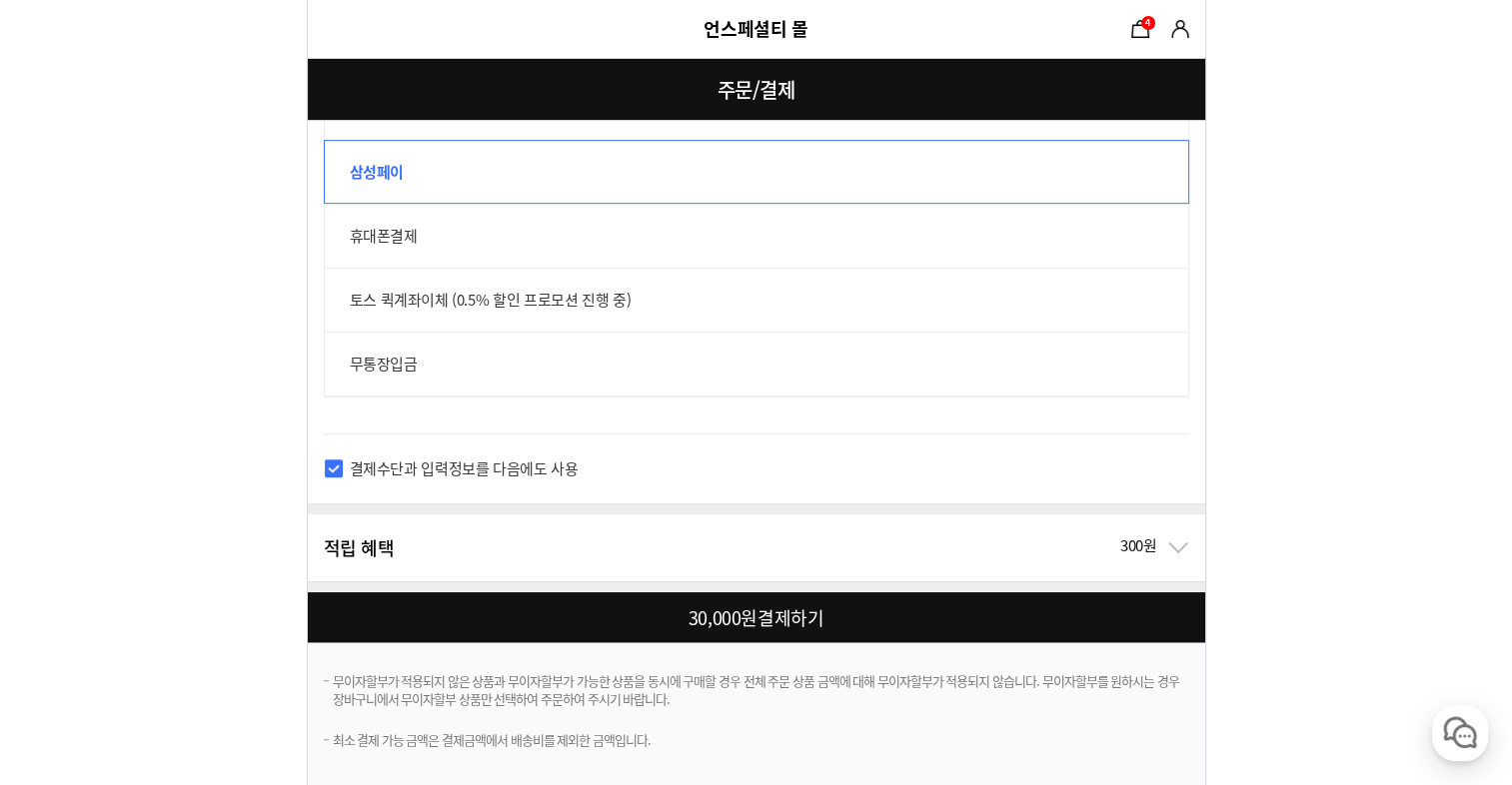 click at bounding box center (760, 617) 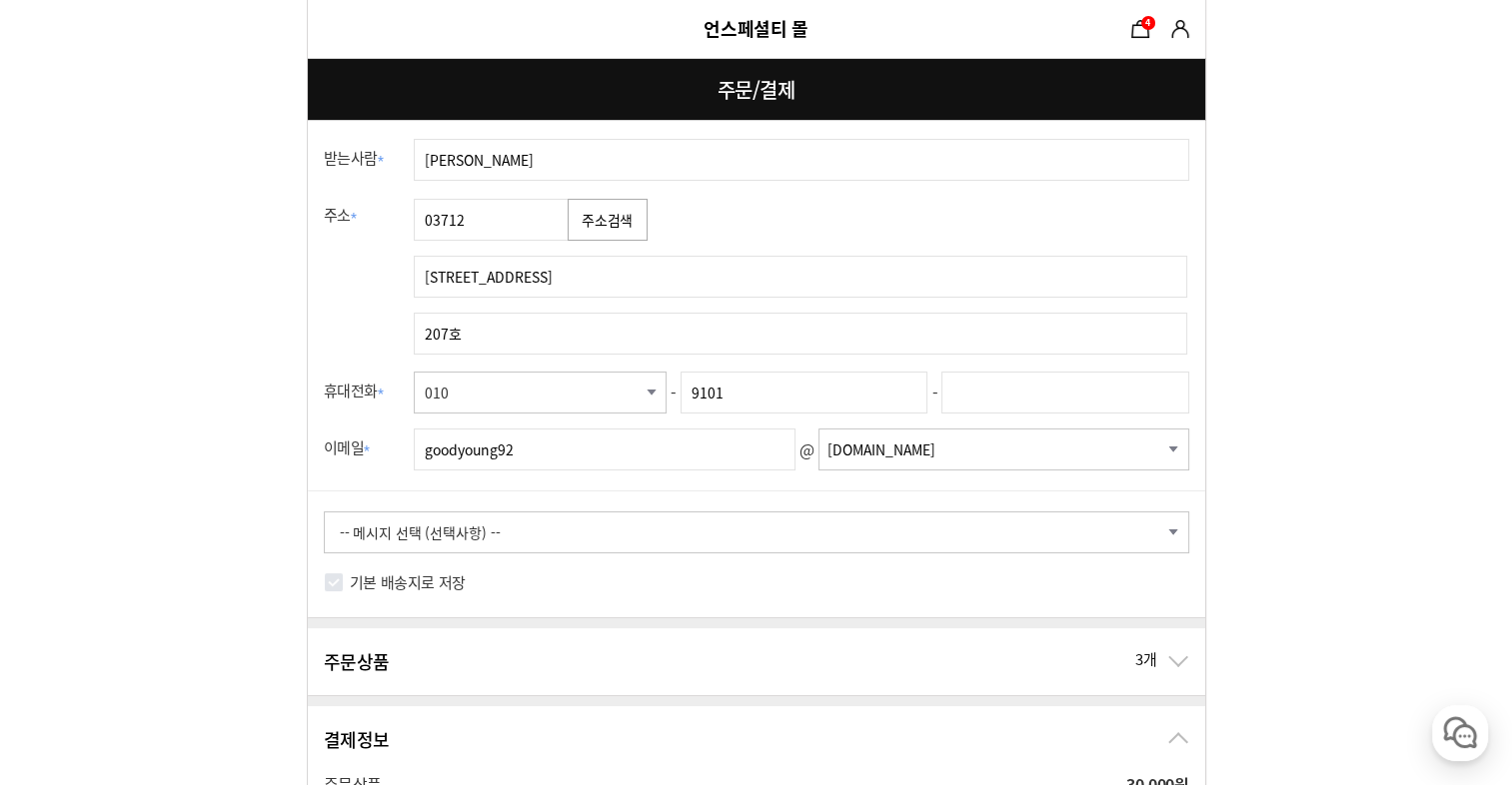 type on "9101" 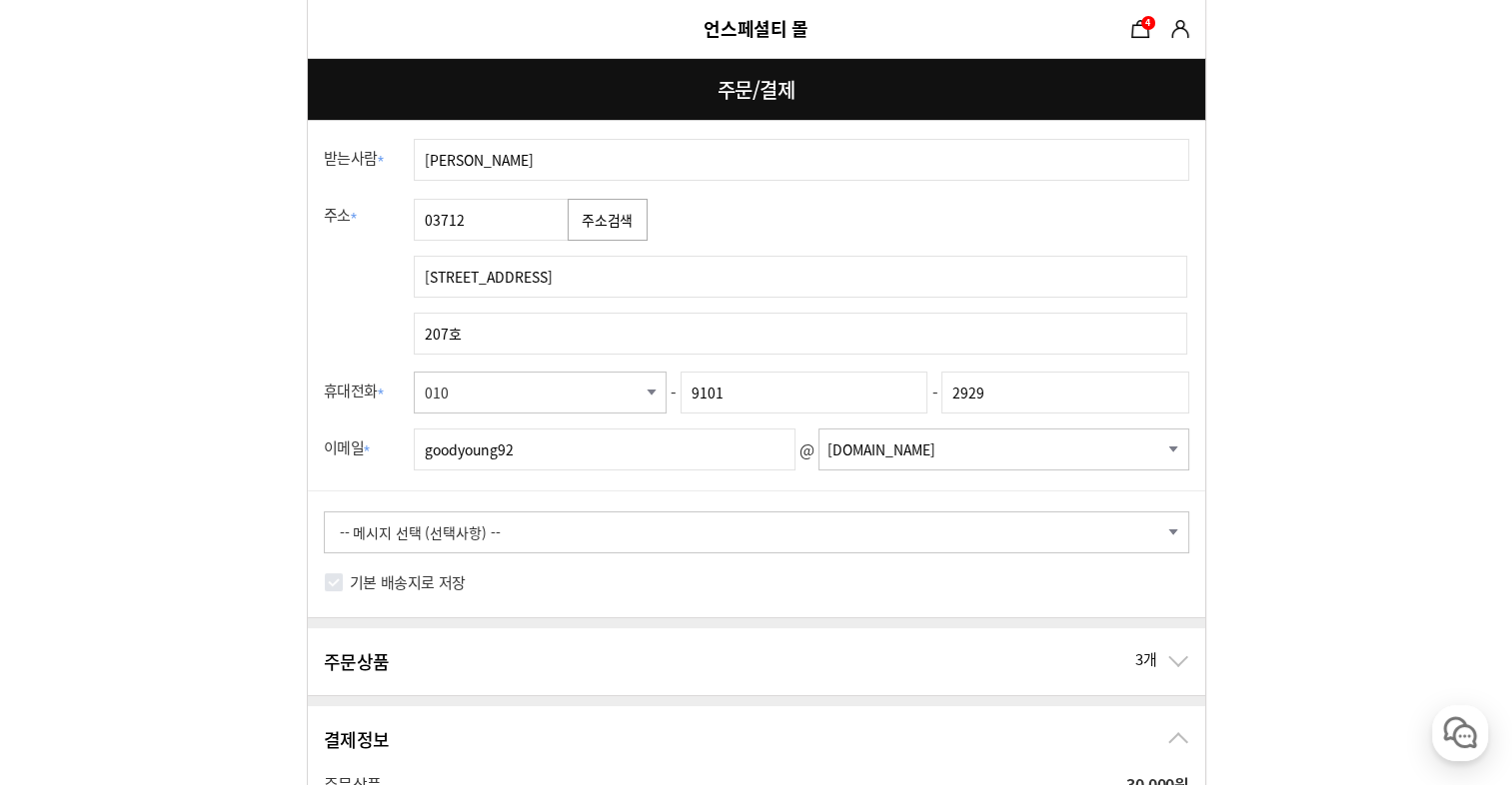 type on "2929" 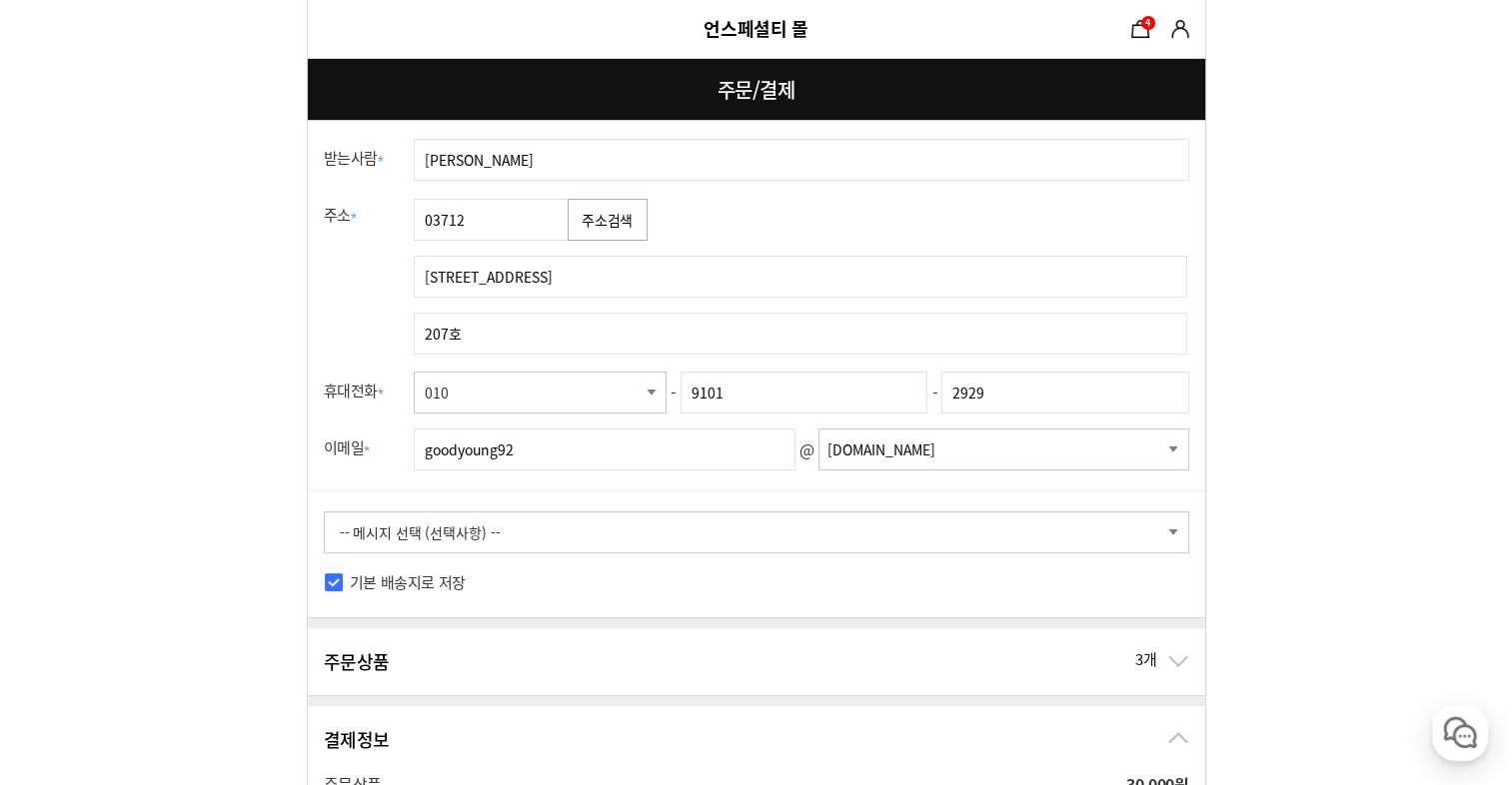 scroll, scrollTop: 1310, scrollLeft: 0, axis: vertical 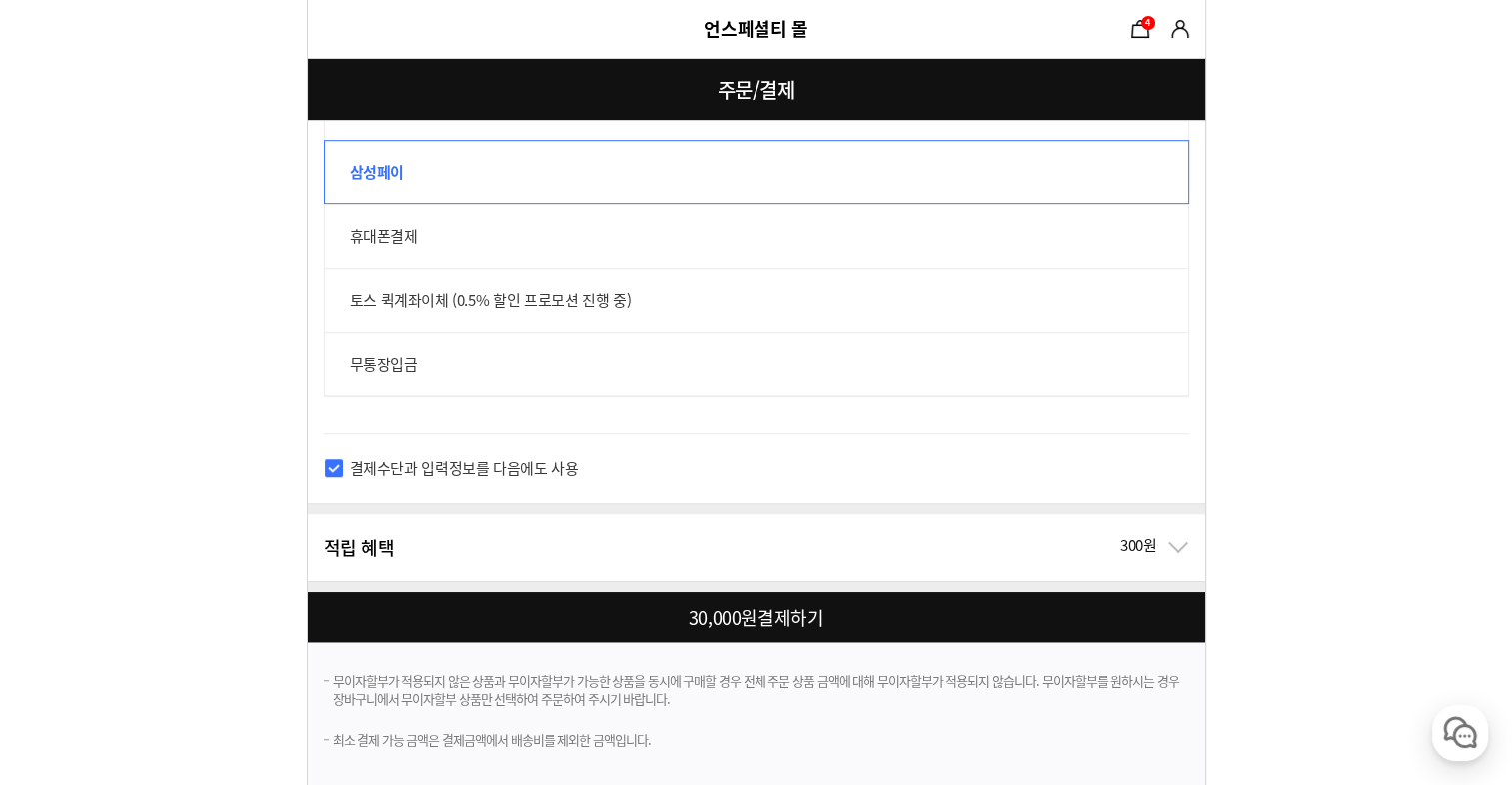 click at bounding box center (760, 617) 